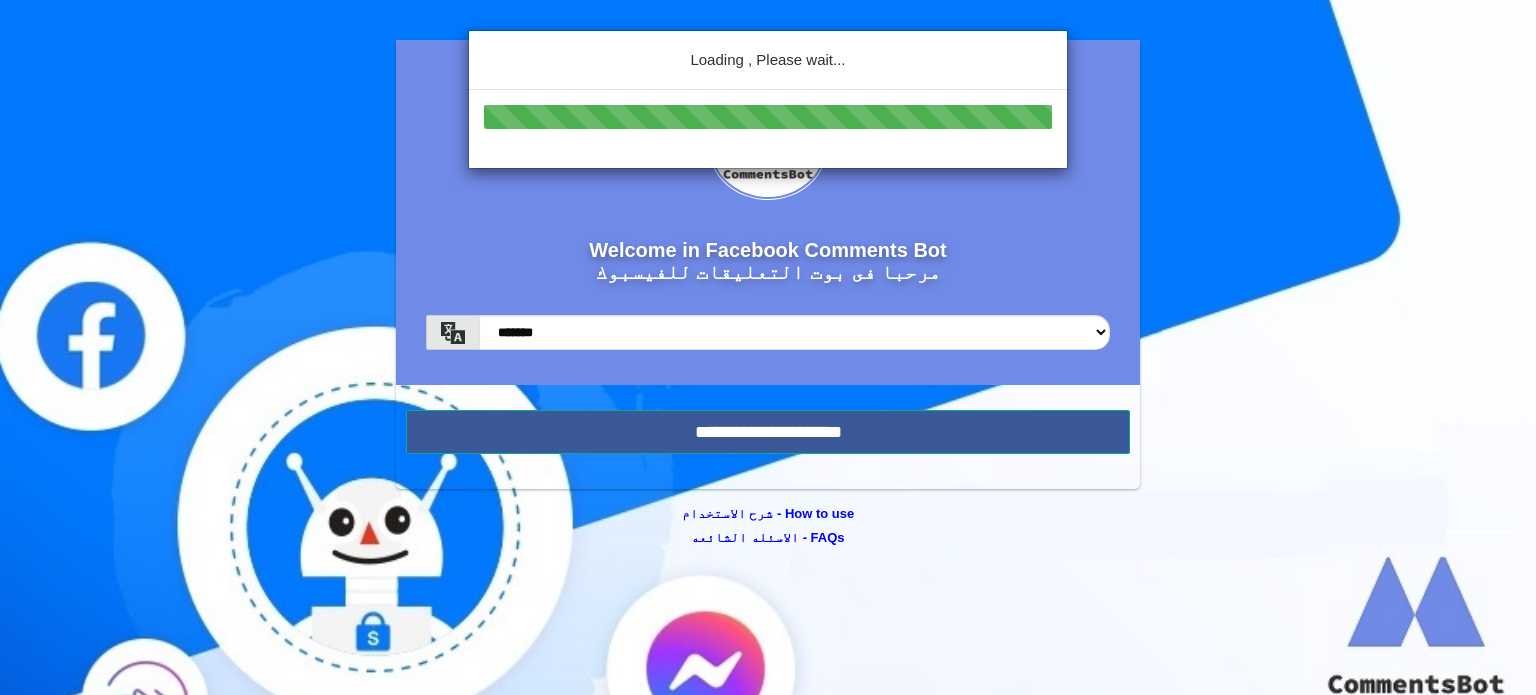 scroll, scrollTop: 0, scrollLeft: 0, axis: both 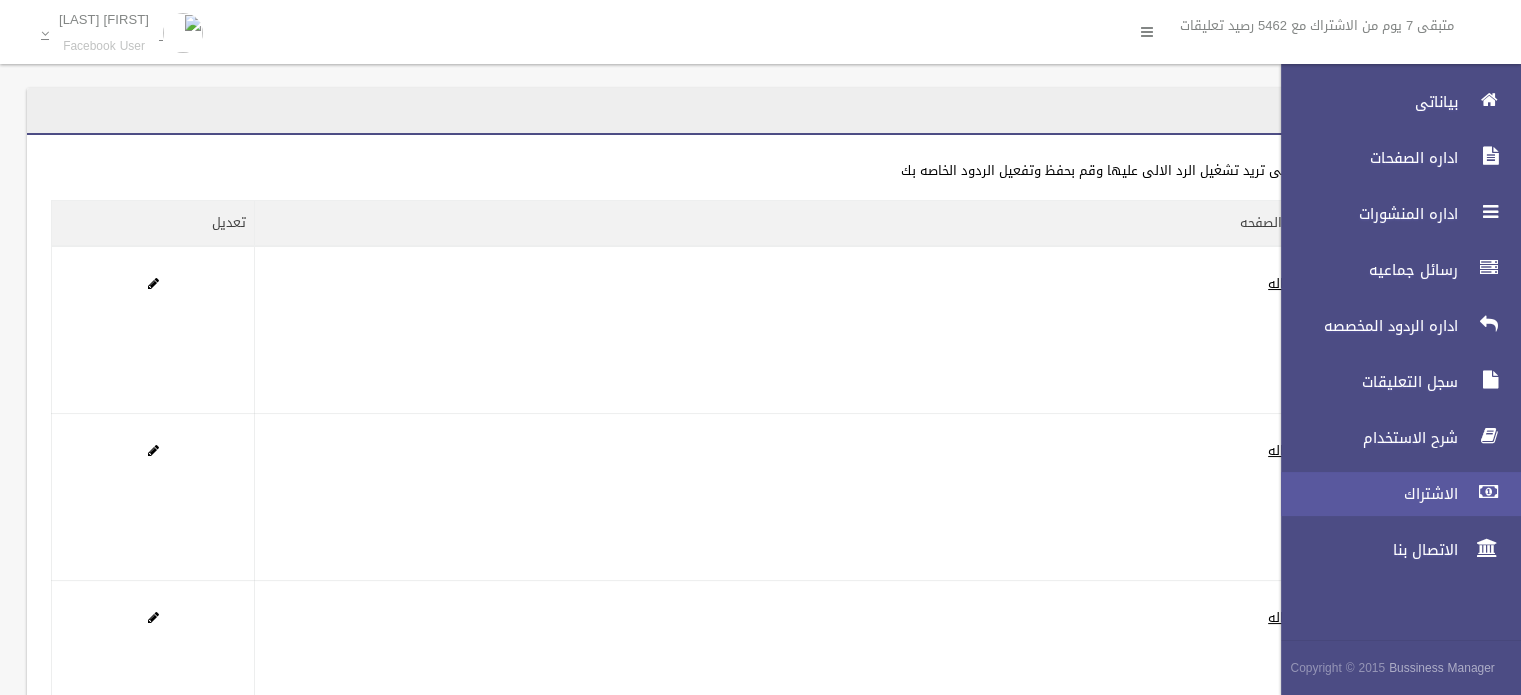 click on "الاشتراك" at bounding box center [1364, 494] 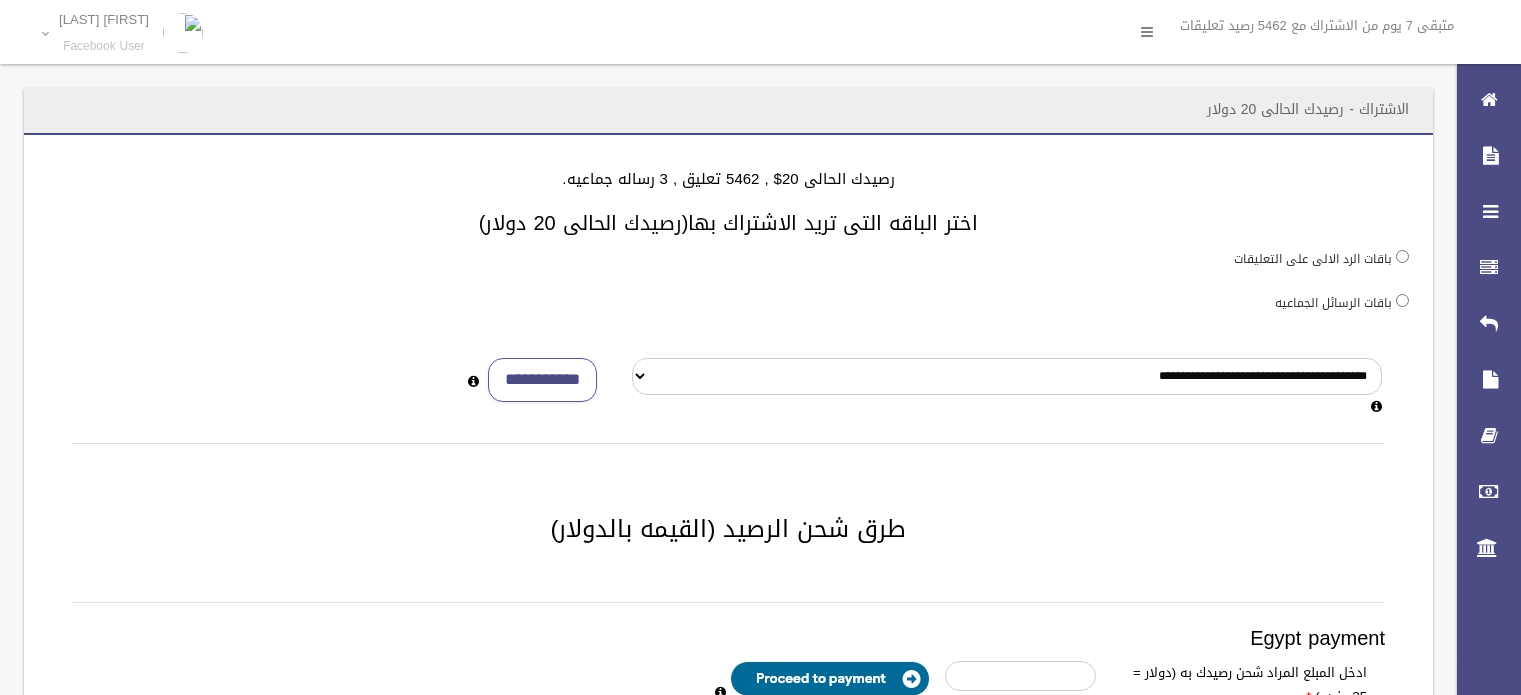 scroll, scrollTop: 0, scrollLeft: 0, axis: both 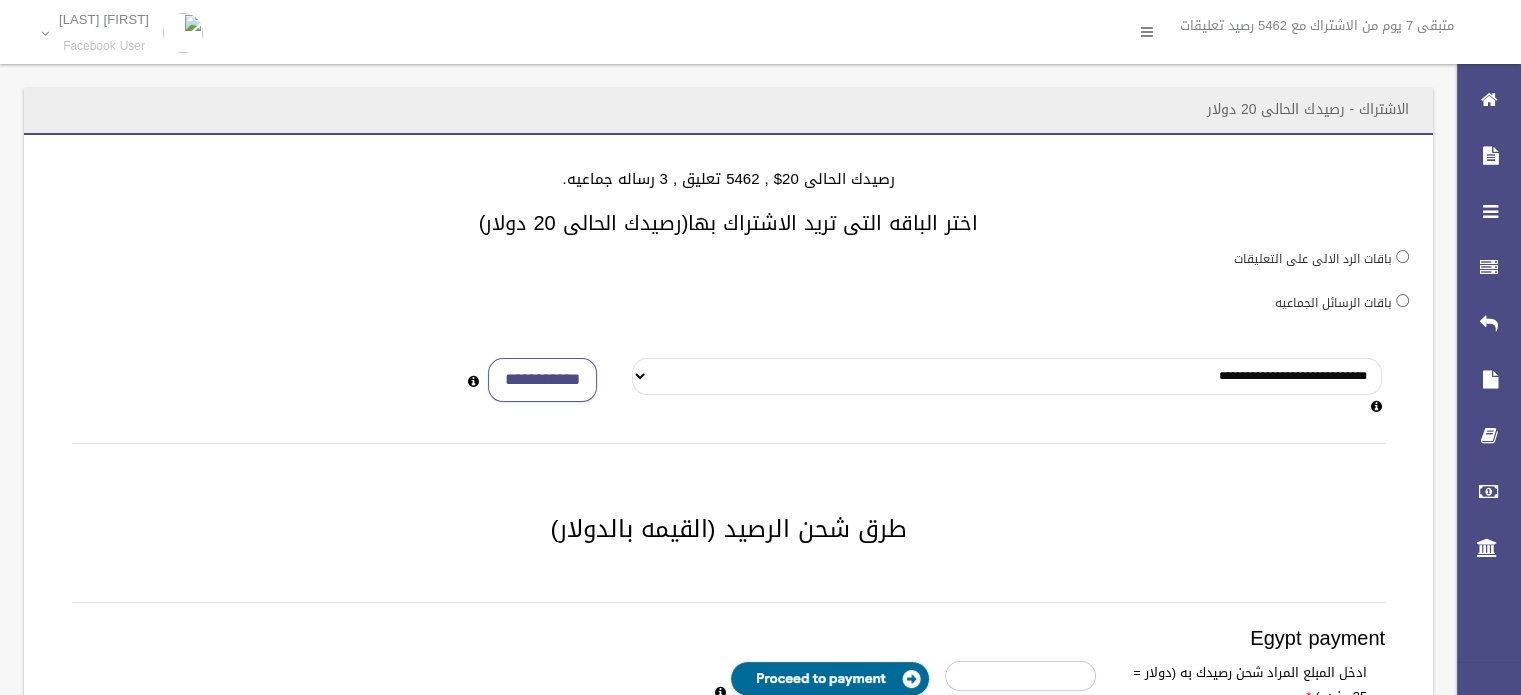click on "**********" at bounding box center (1007, 376) 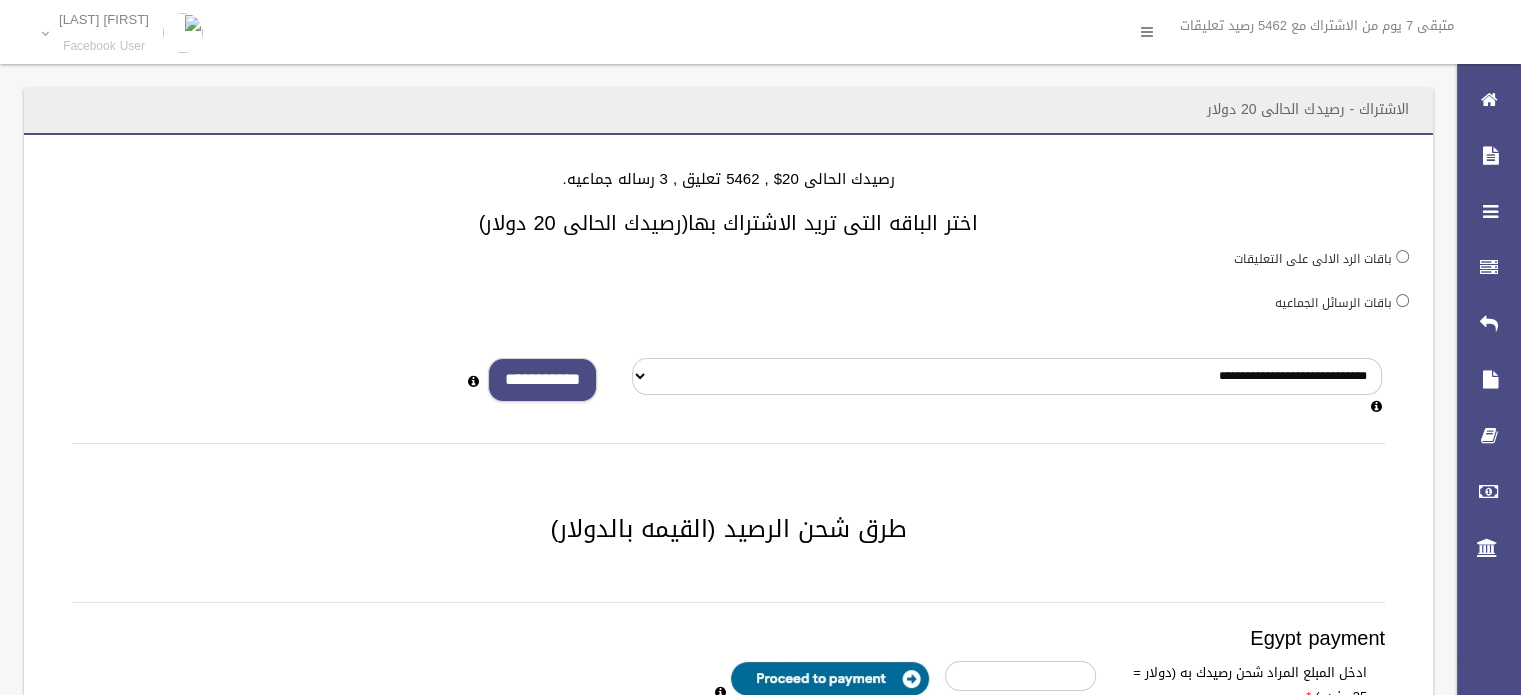 click on "**********" at bounding box center (542, 380) 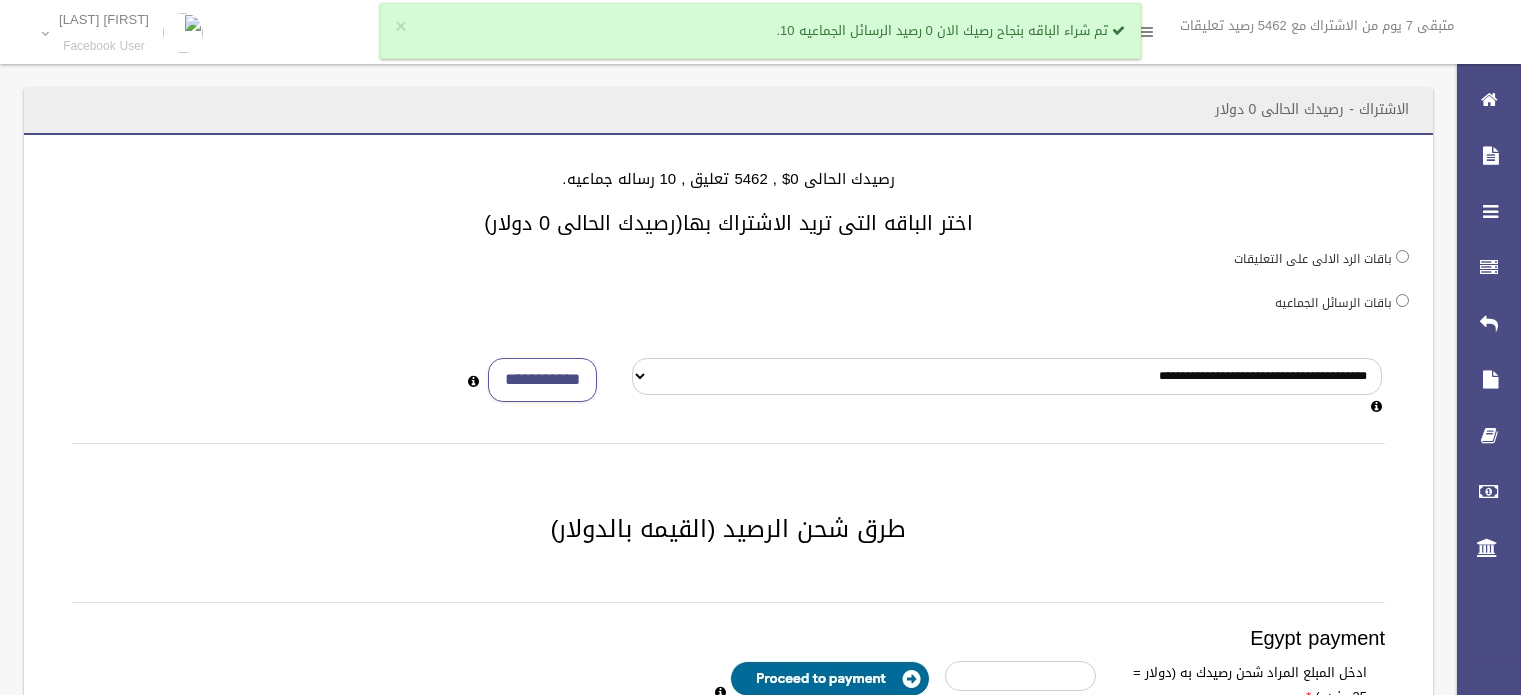 scroll, scrollTop: 0, scrollLeft: 0, axis: both 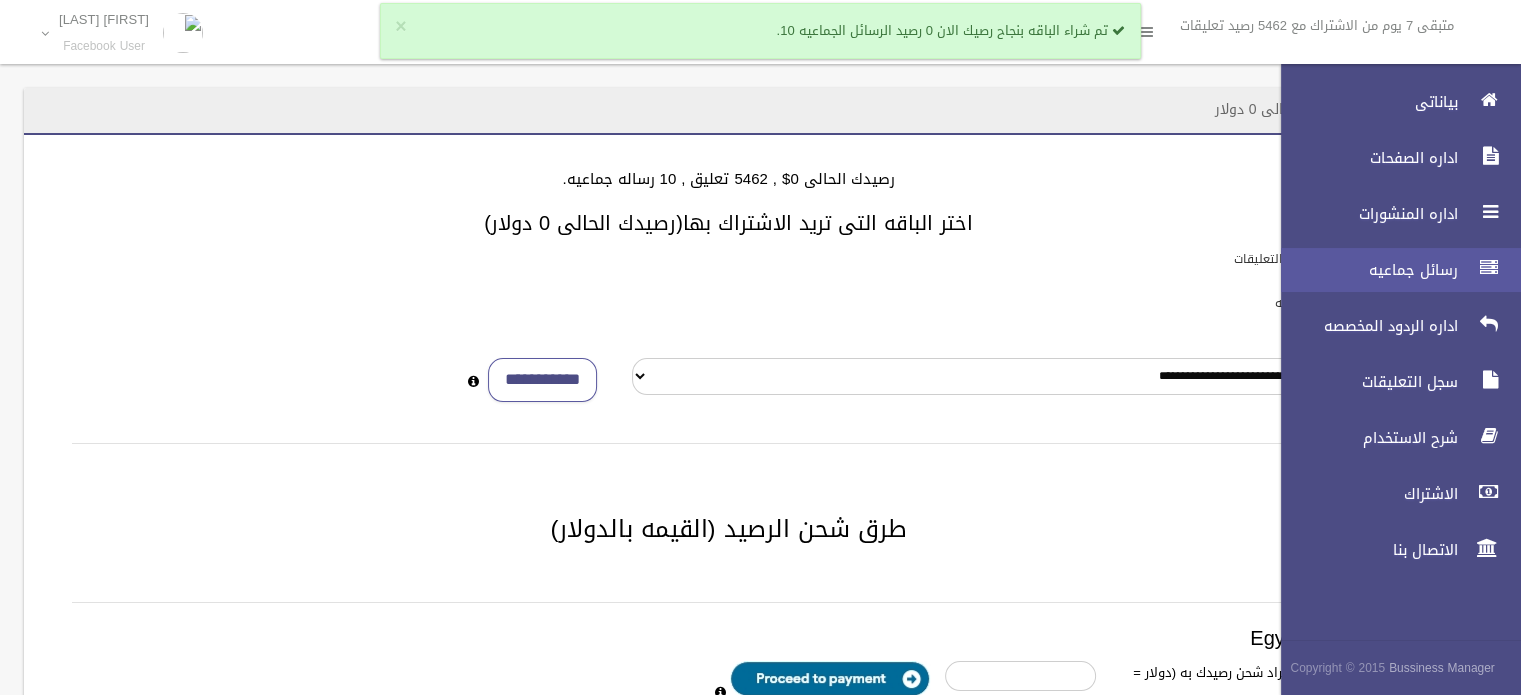 click on "رسائل جماعيه" at bounding box center (1364, 270) 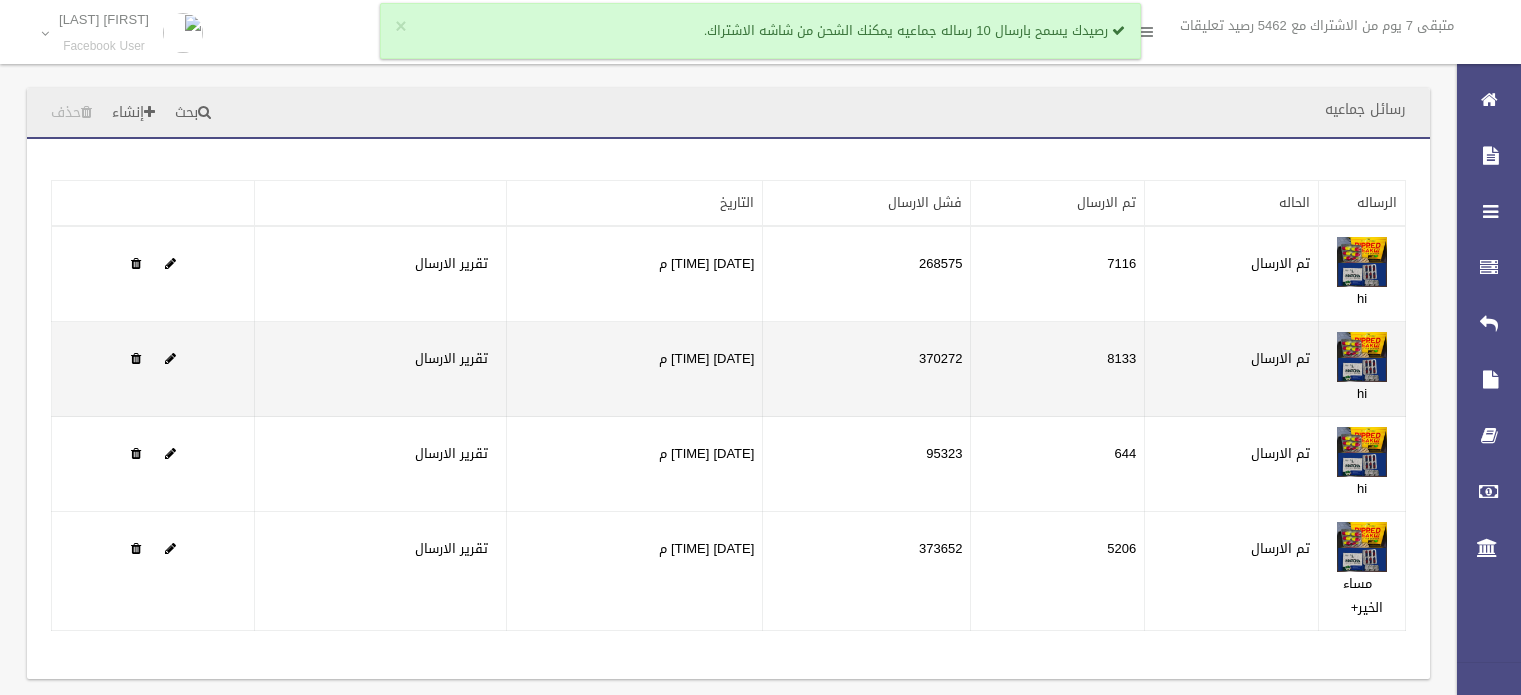 scroll, scrollTop: 0, scrollLeft: 0, axis: both 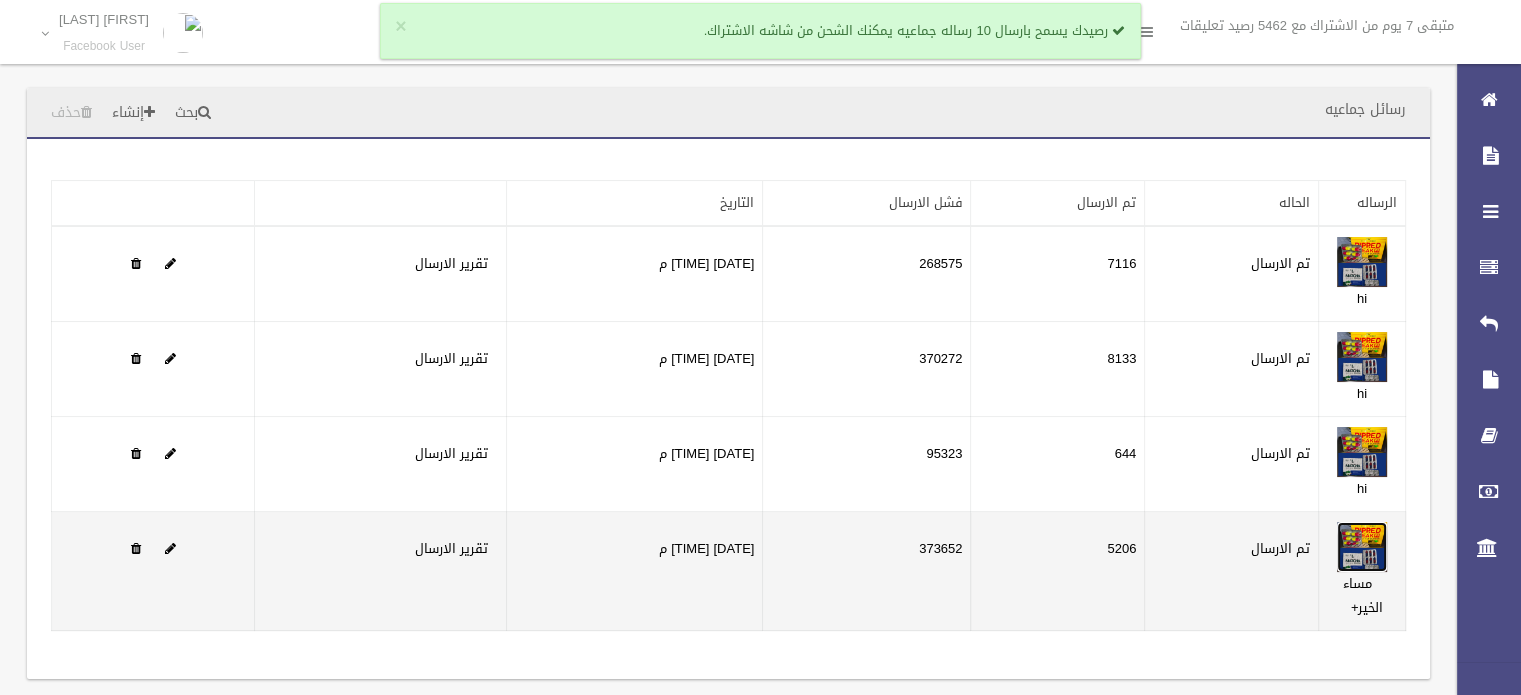 click at bounding box center [1362, 547] 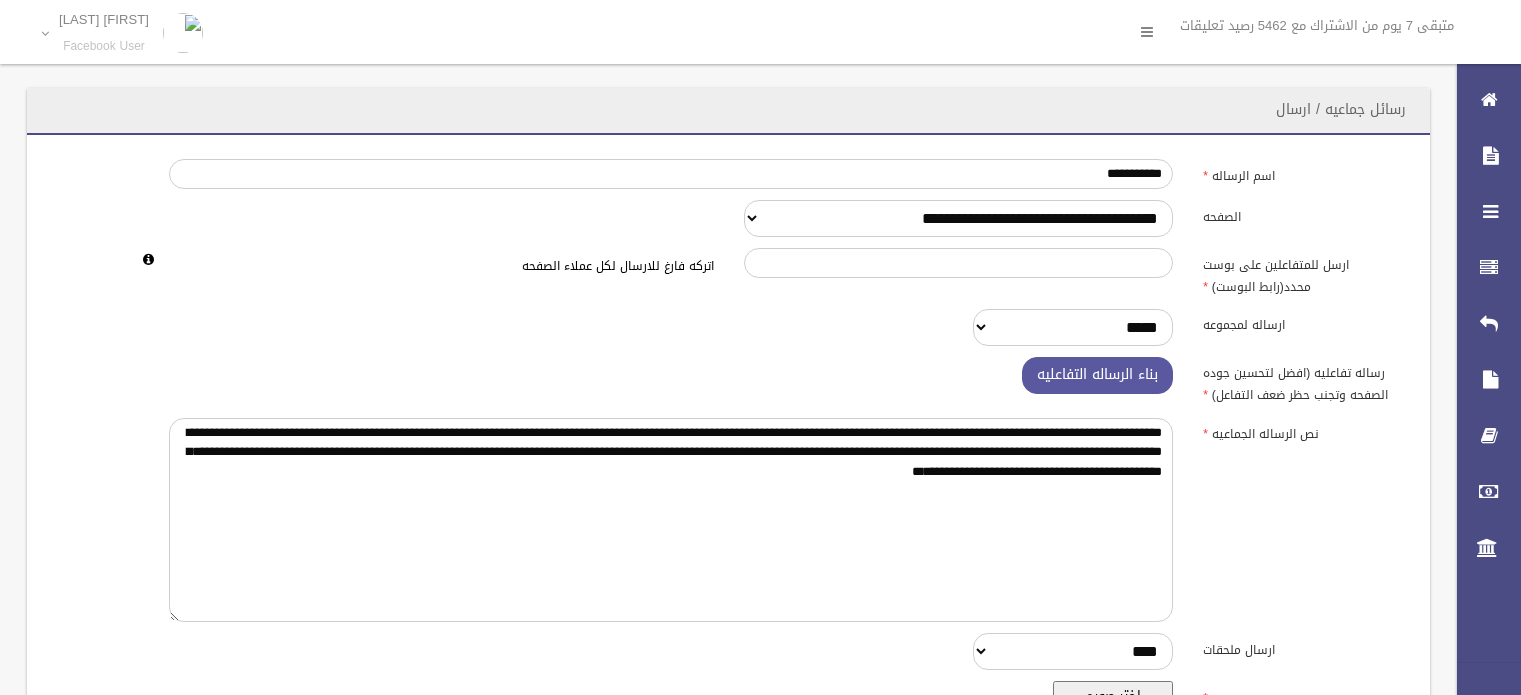 scroll, scrollTop: 0, scrollLeft: 0, axis: both 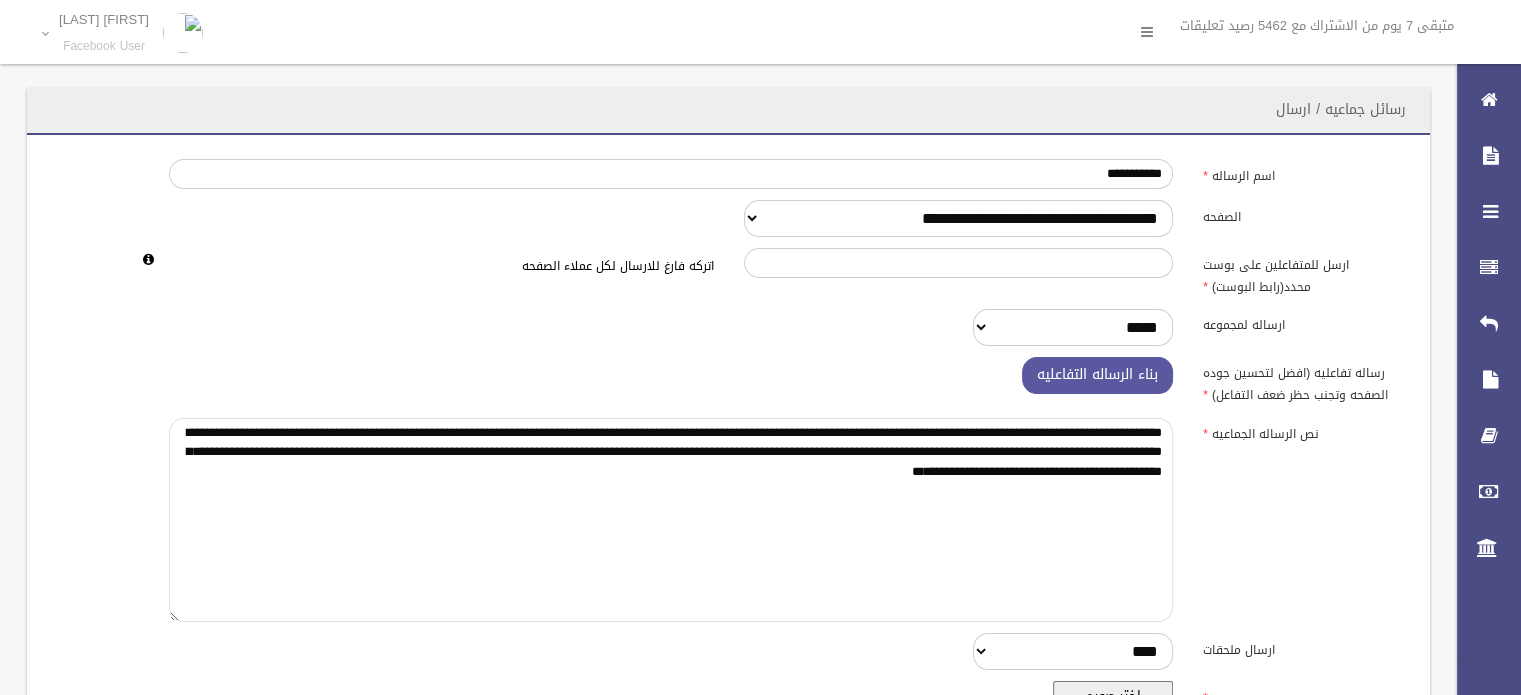 click on "**********" at bounding box center (671, 520) 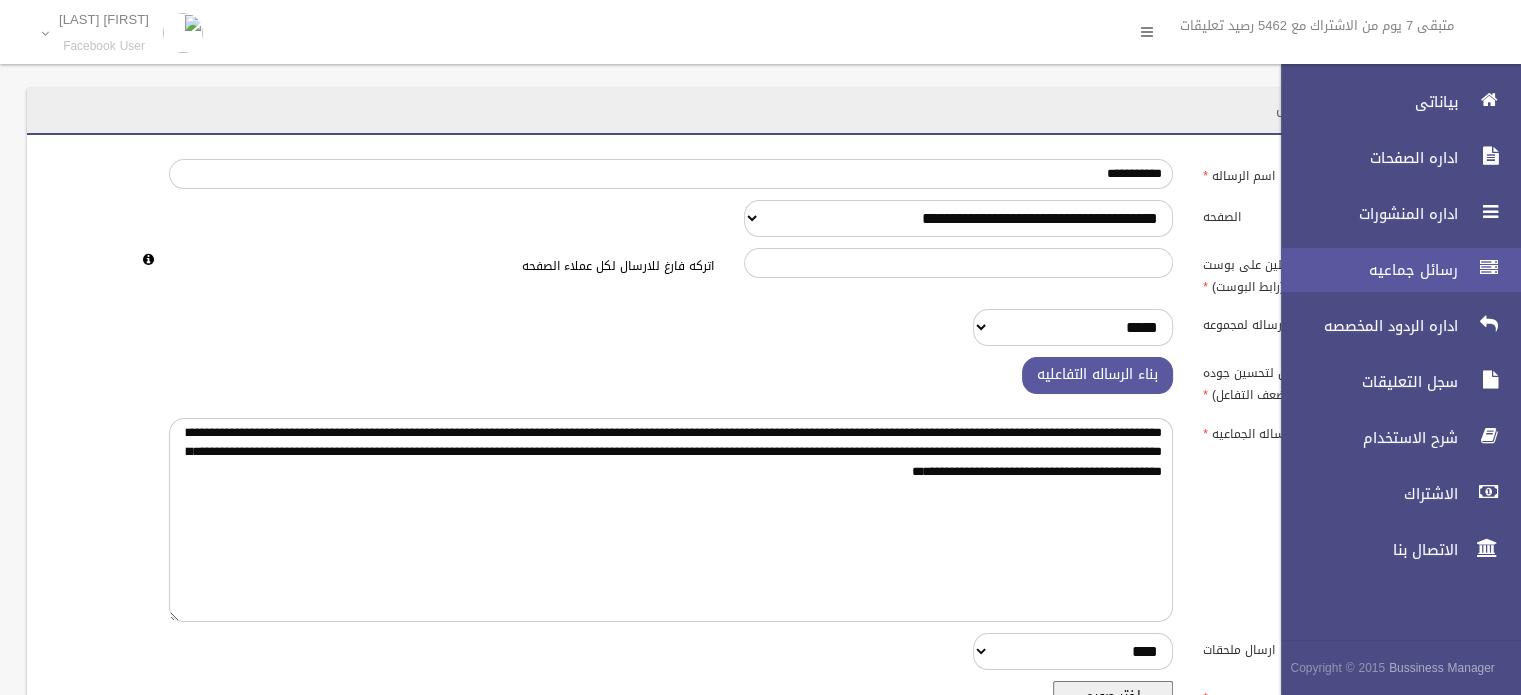 click on "رسائل جماعيه" at bounding box center [1364, 270] 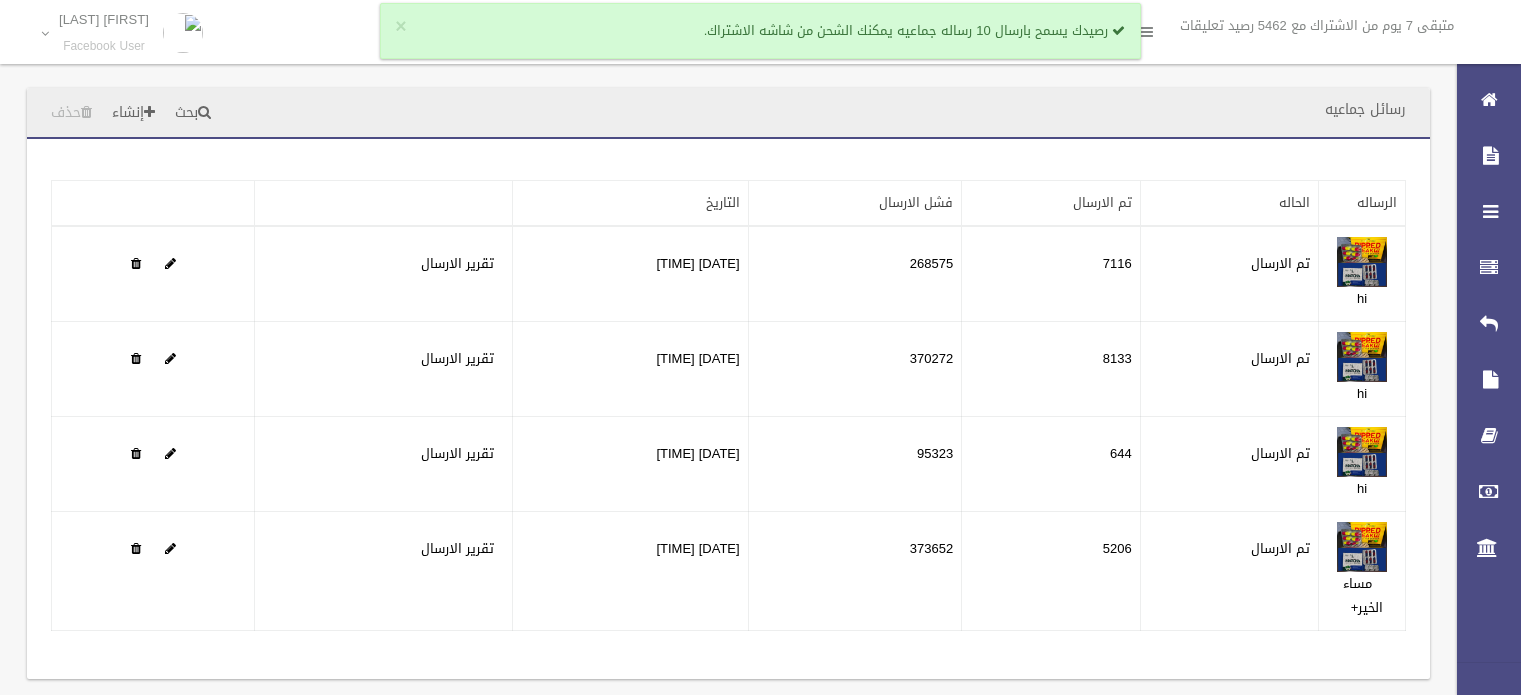 scroll, scrollTop: 0, scrollLeft: 0, axis: both 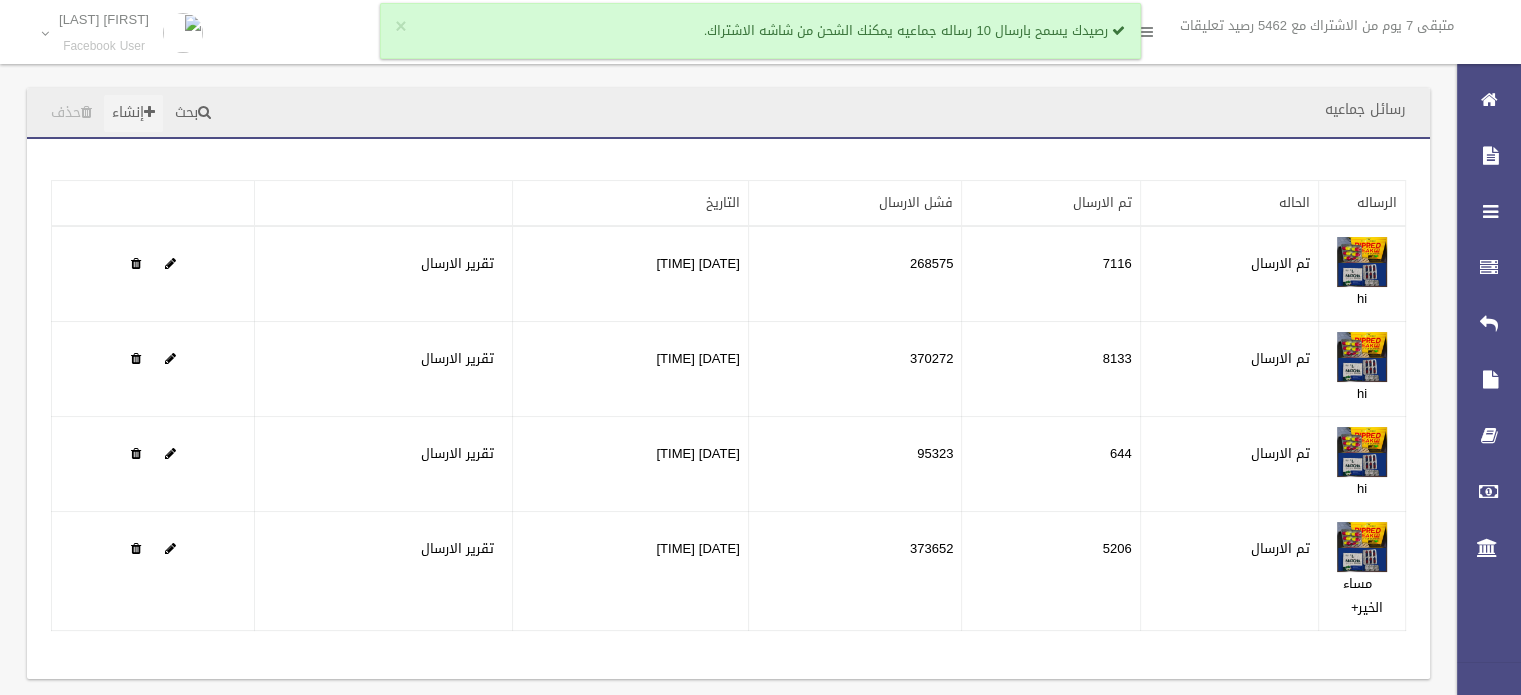 click on "إنشاء" at bounding box center (133, 113) 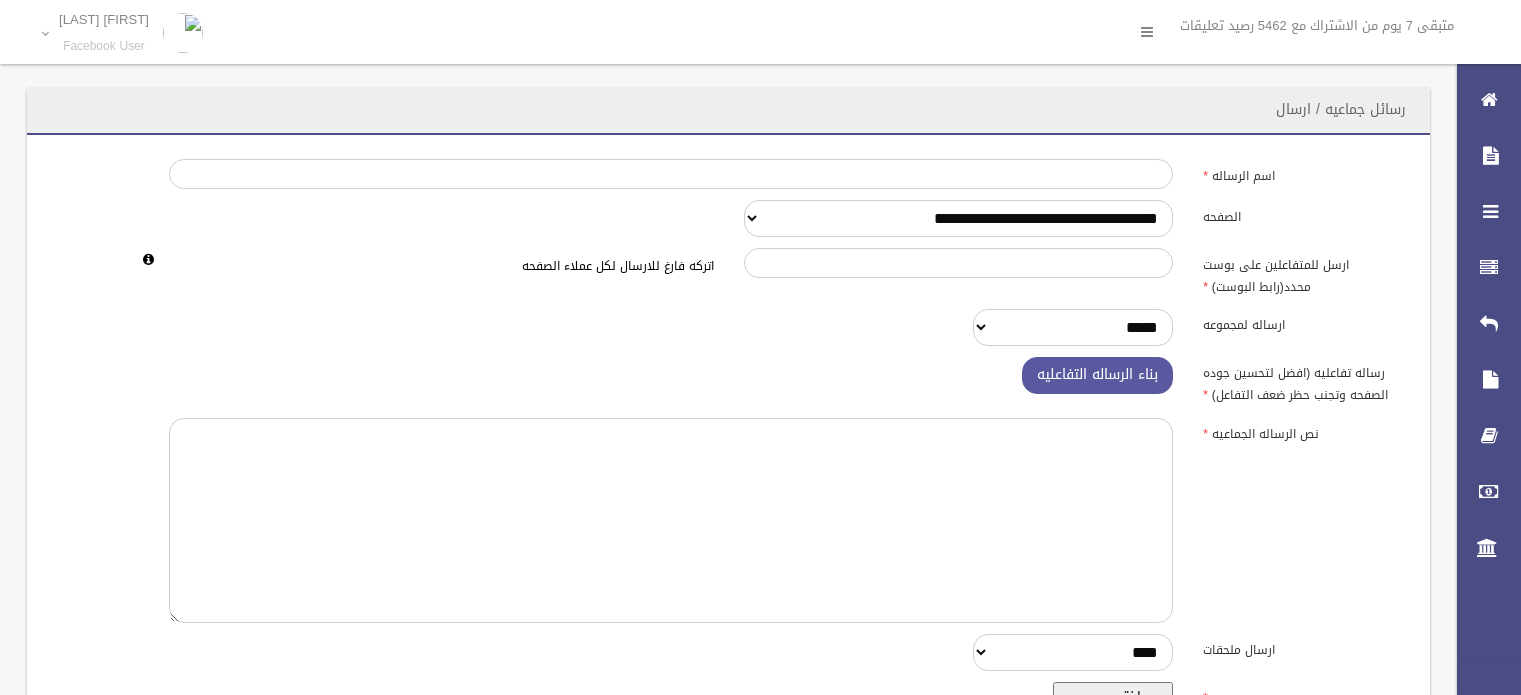 scroll, scrollTop: 0, scrollLeft: 0, axis: both 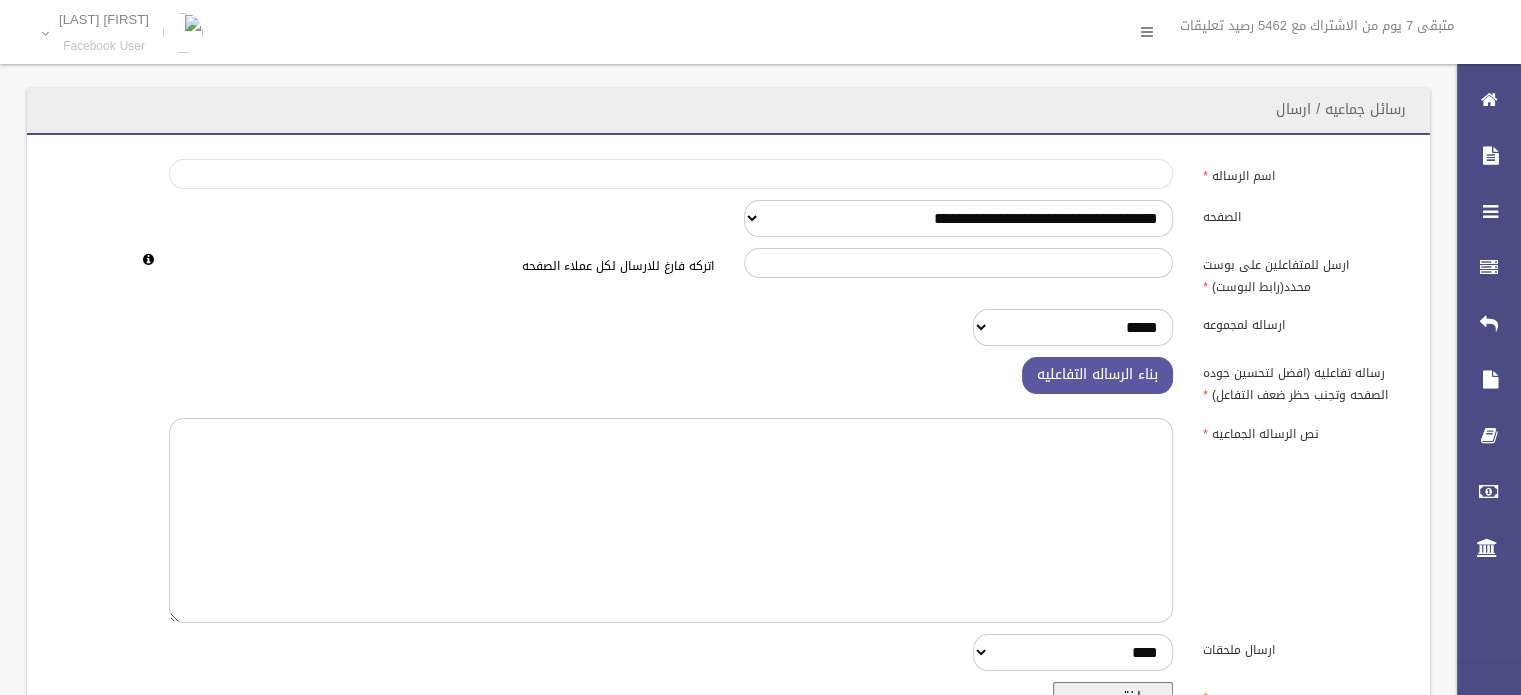 click on "اسم الرساله" at bounding box center (671, 174) 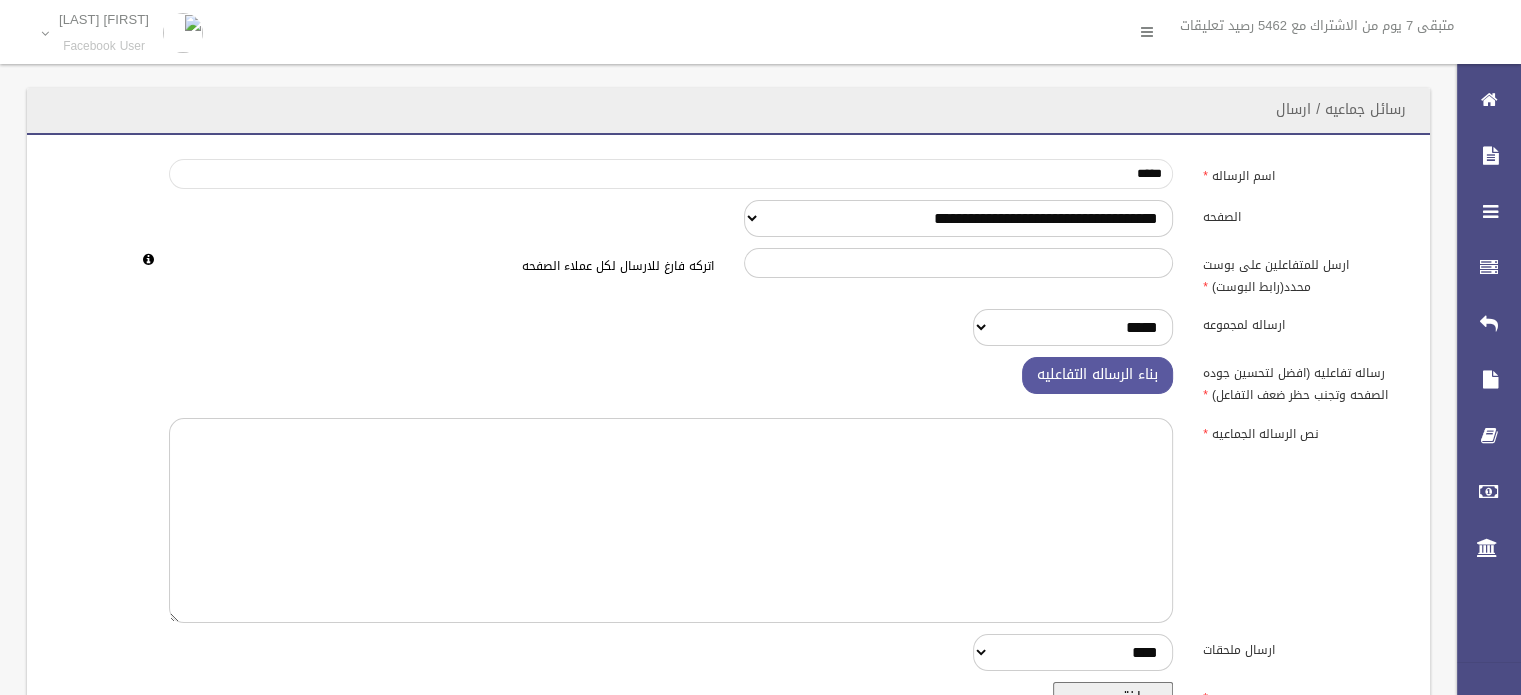 type on "*****" 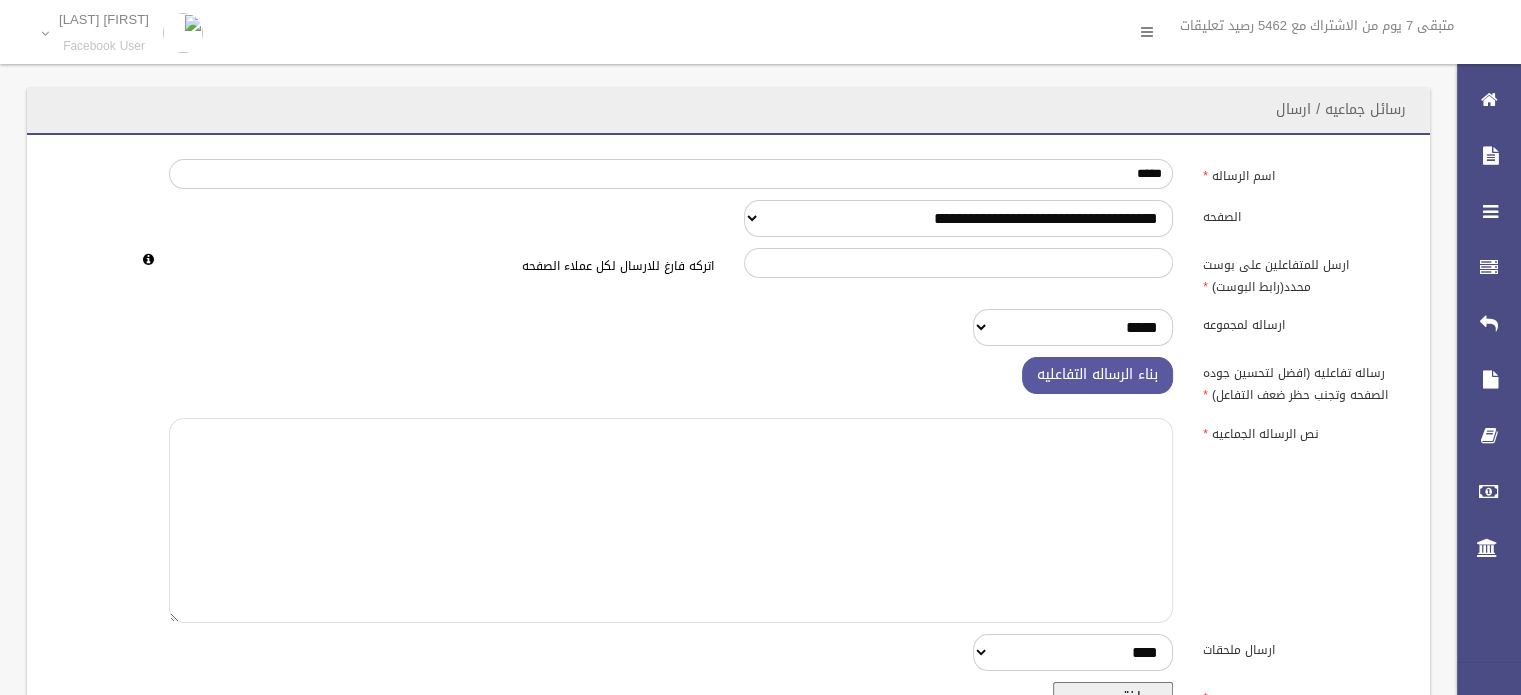 paste on "**********" 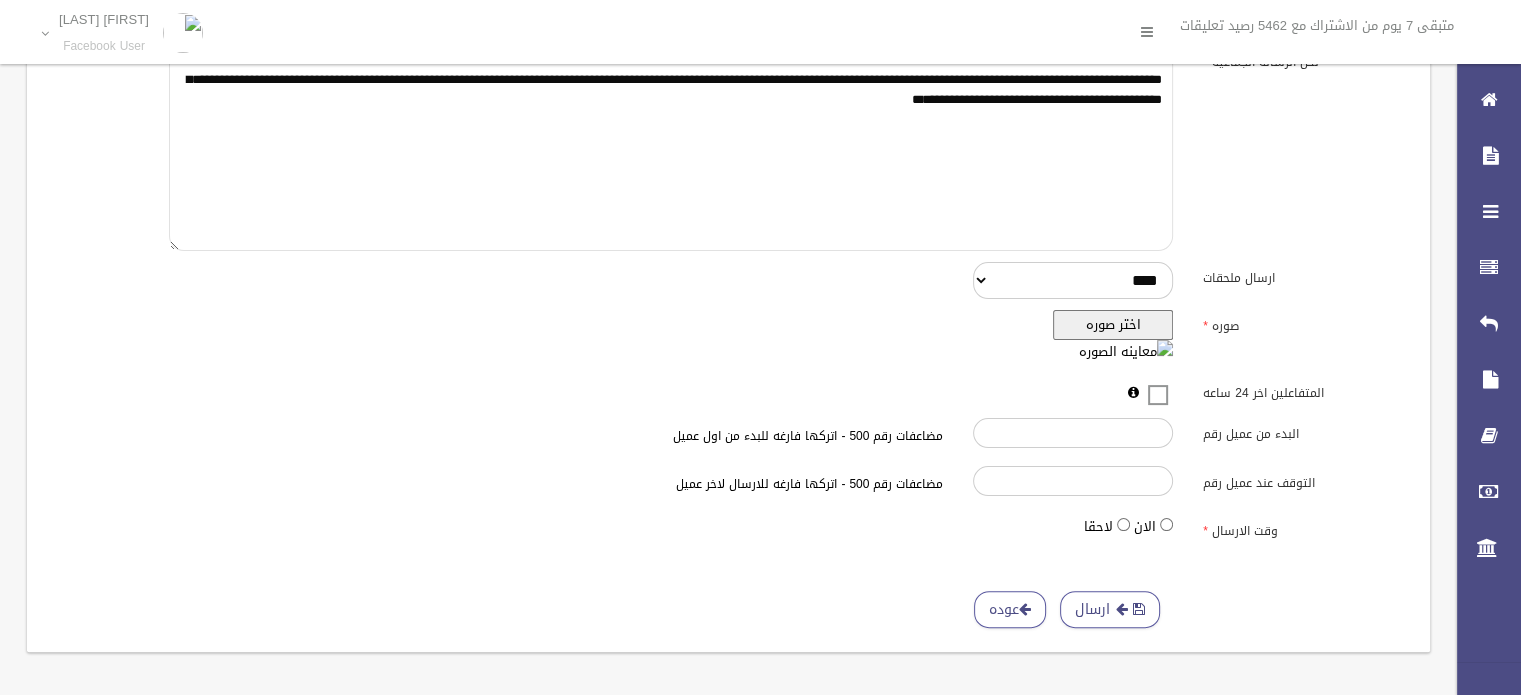 scroll, scrollTop: 375, scrollLeft: 0, axis: vertical 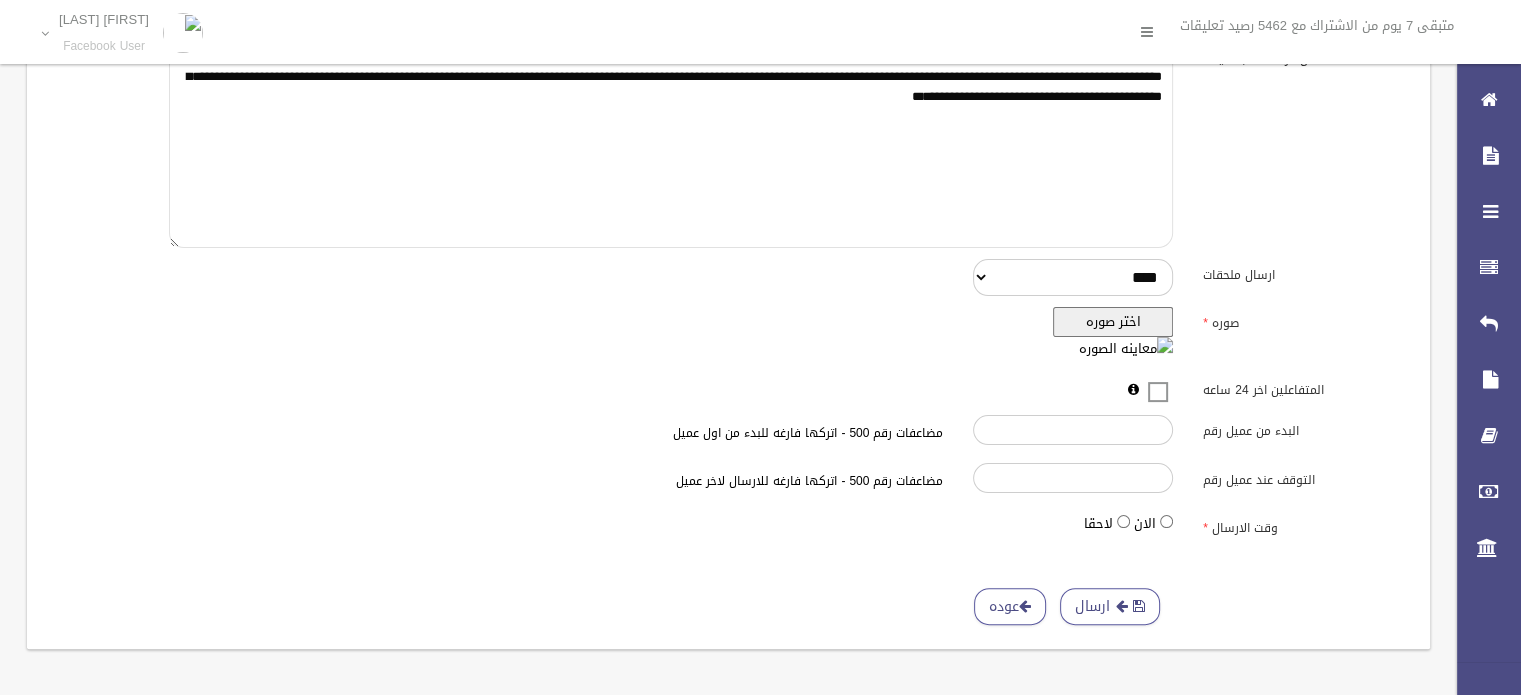 type on "**********" 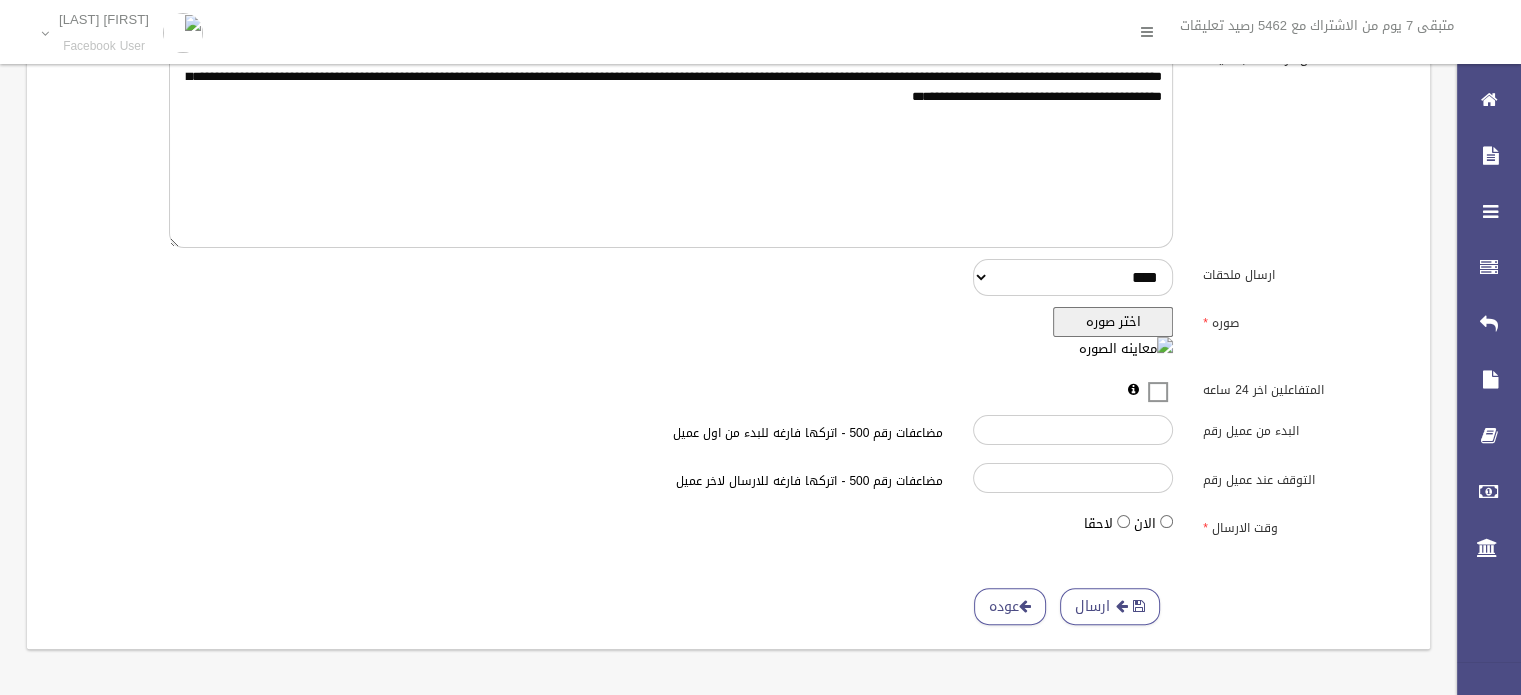 click on "اختر صوره" at bounding box center (1113, 322) 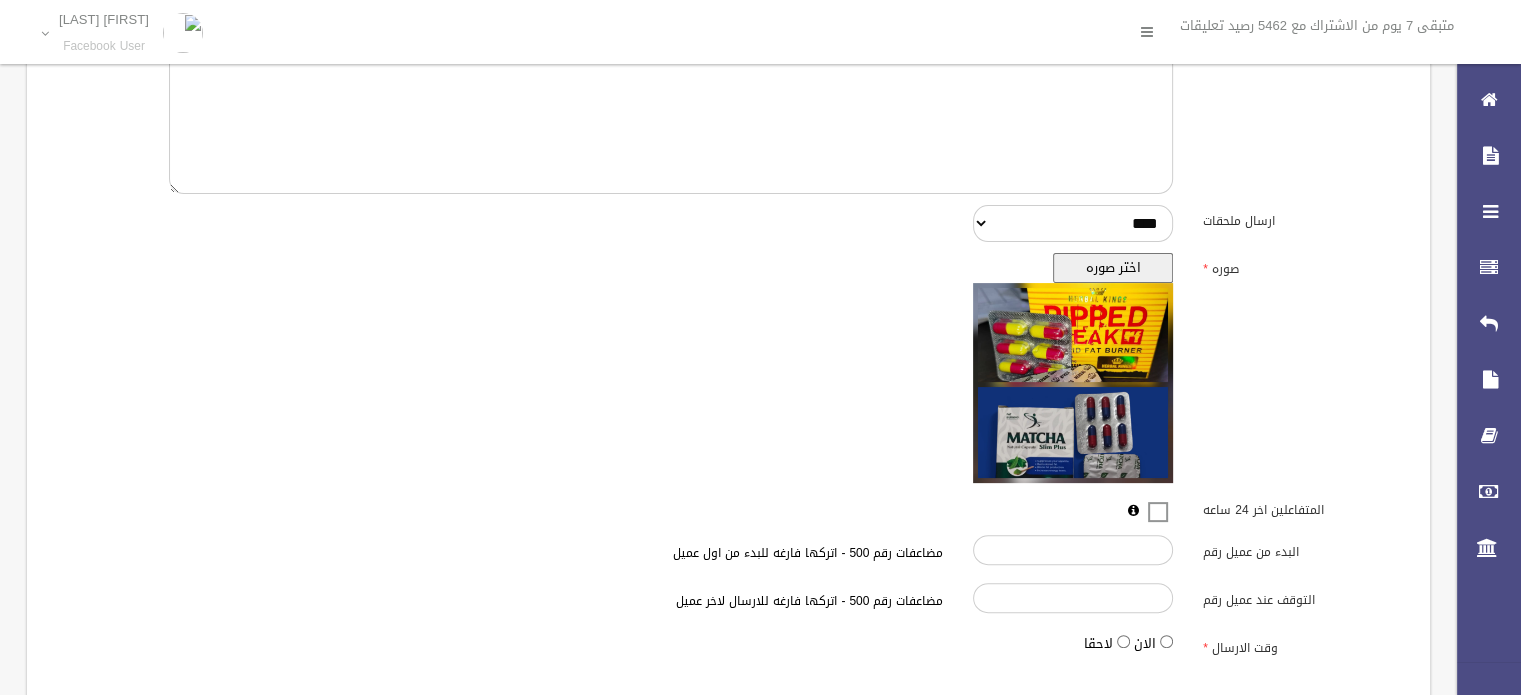 scroll, scrollTop: 549, scrollLeft: 0, axis: vertical 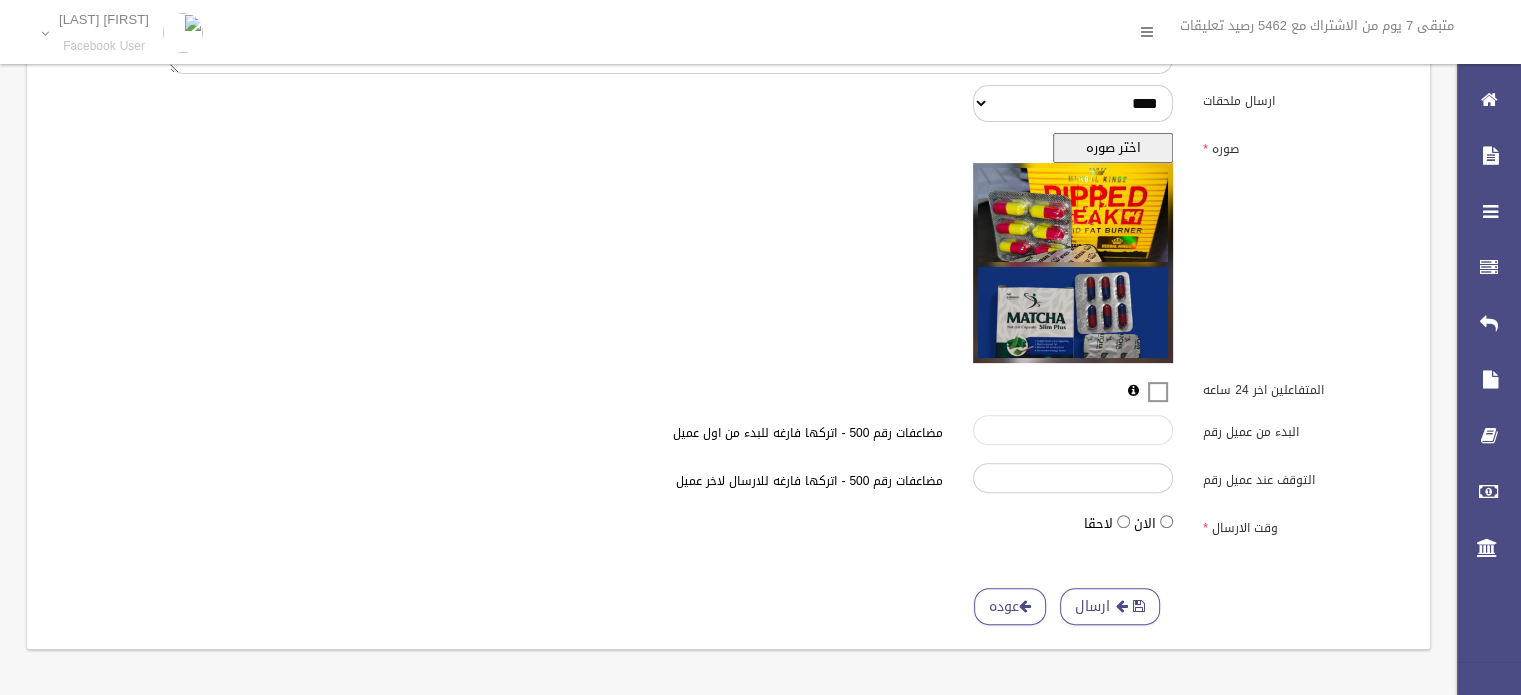 click on "البدء من عميل رقم" at bounding box center [1073, 430] 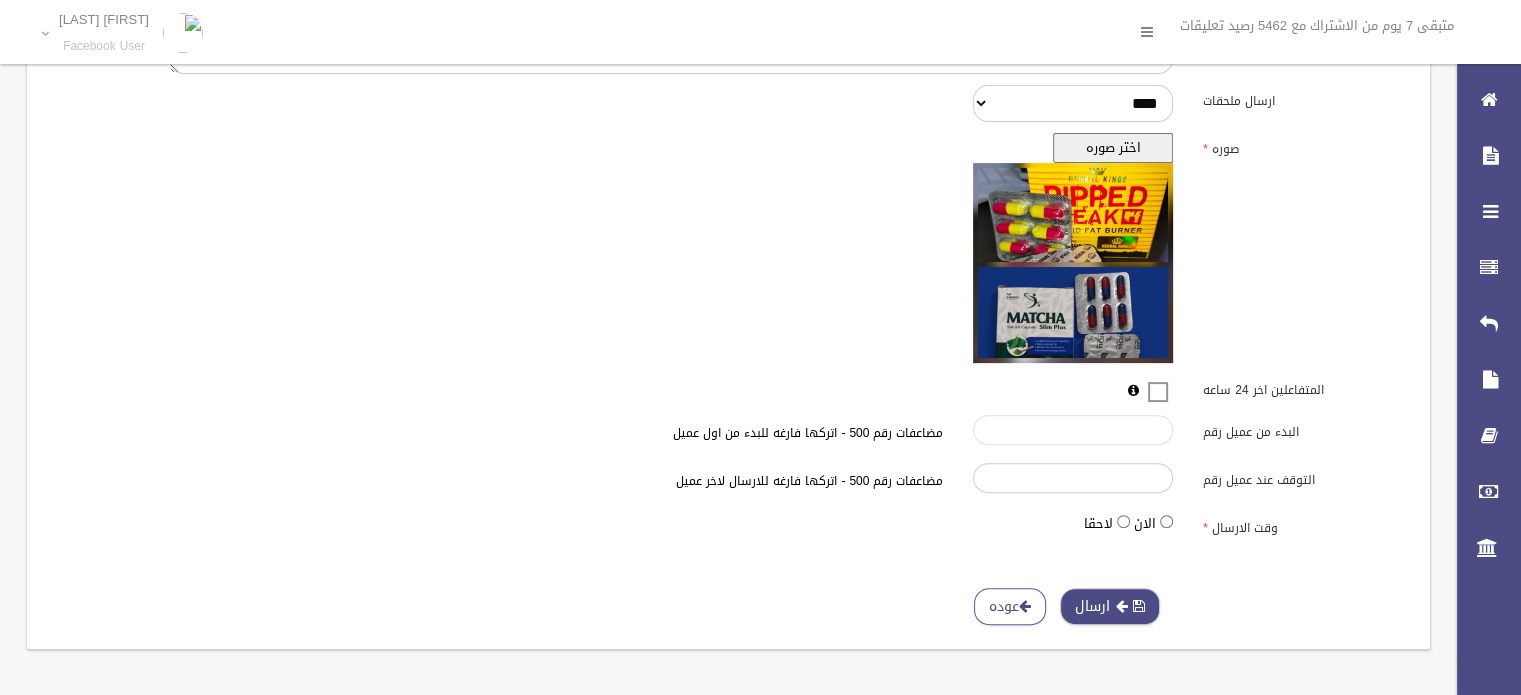 type on "*****" 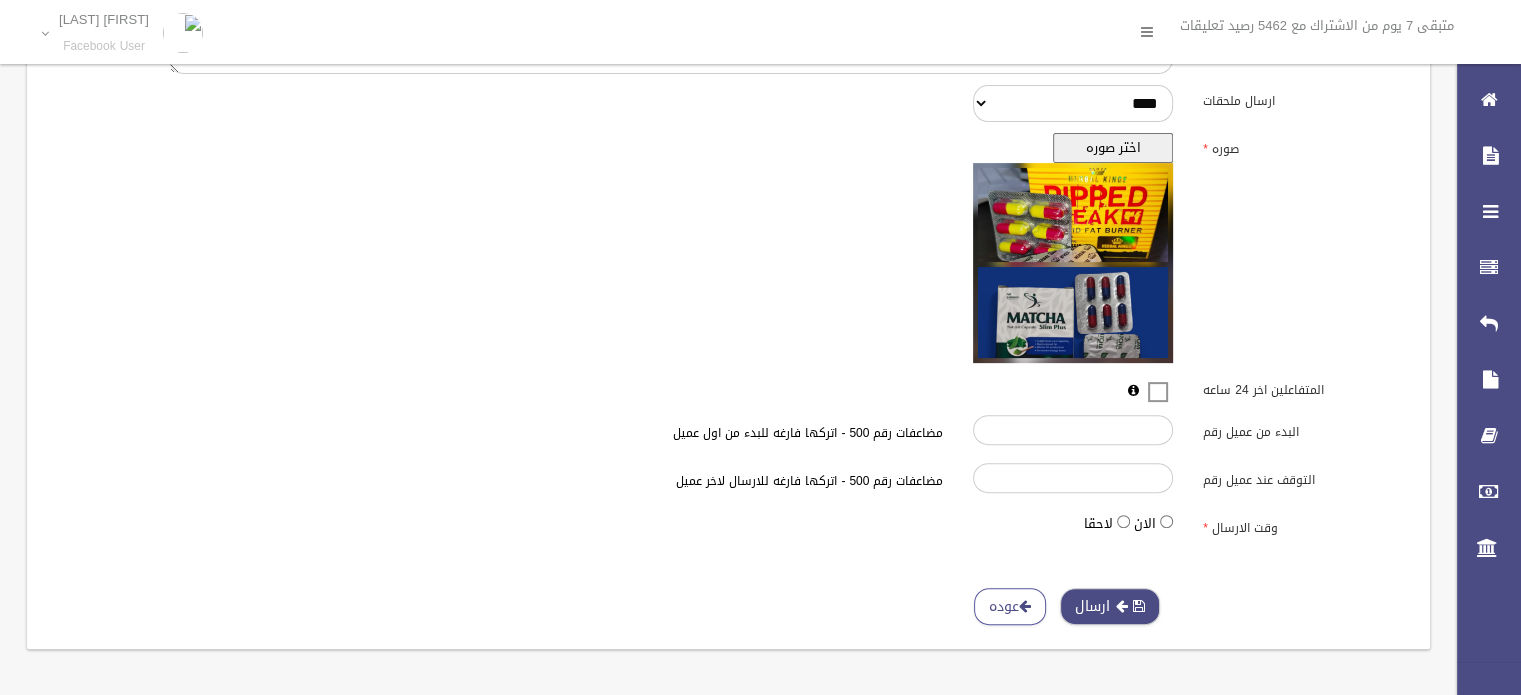 click on "ارسال" at bounding box center [1110, 606] 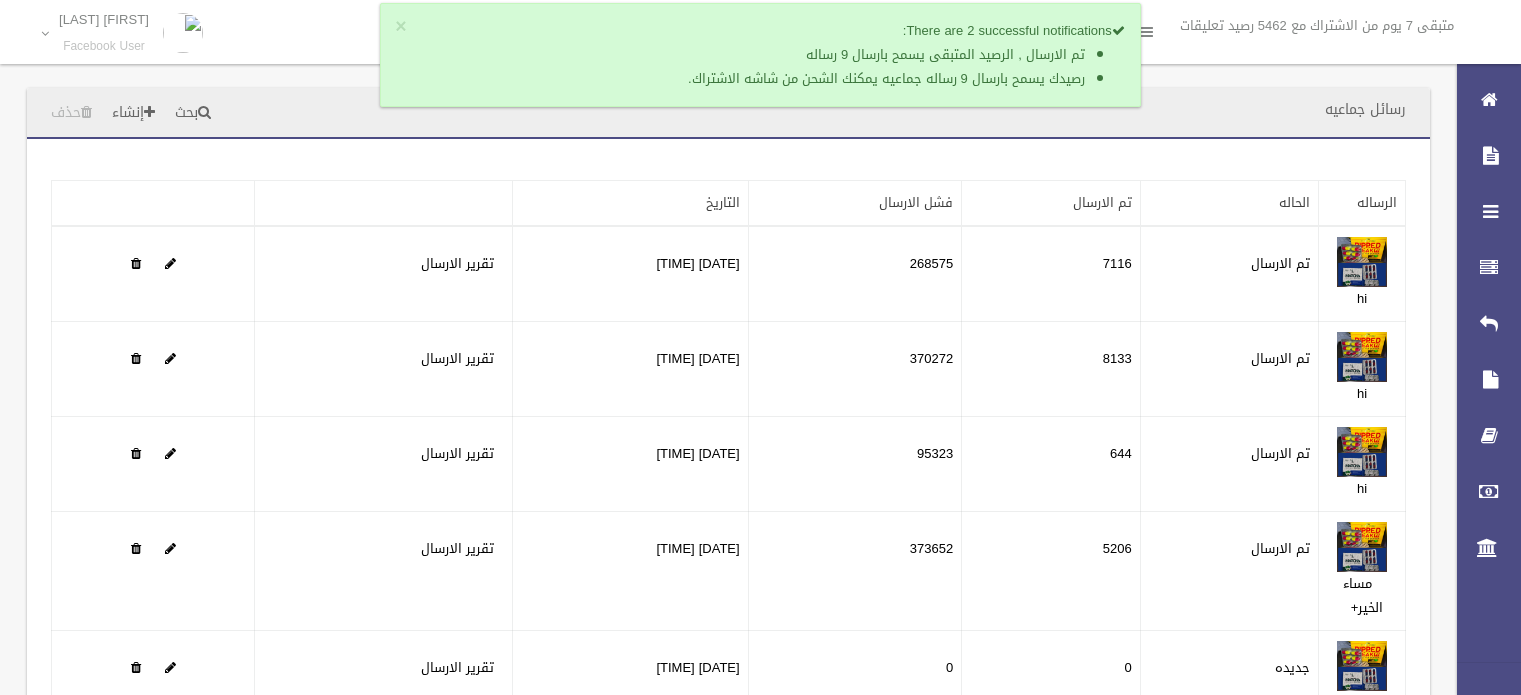 scroll, scrollTop: 0, scrollLeft: 0, axis: both 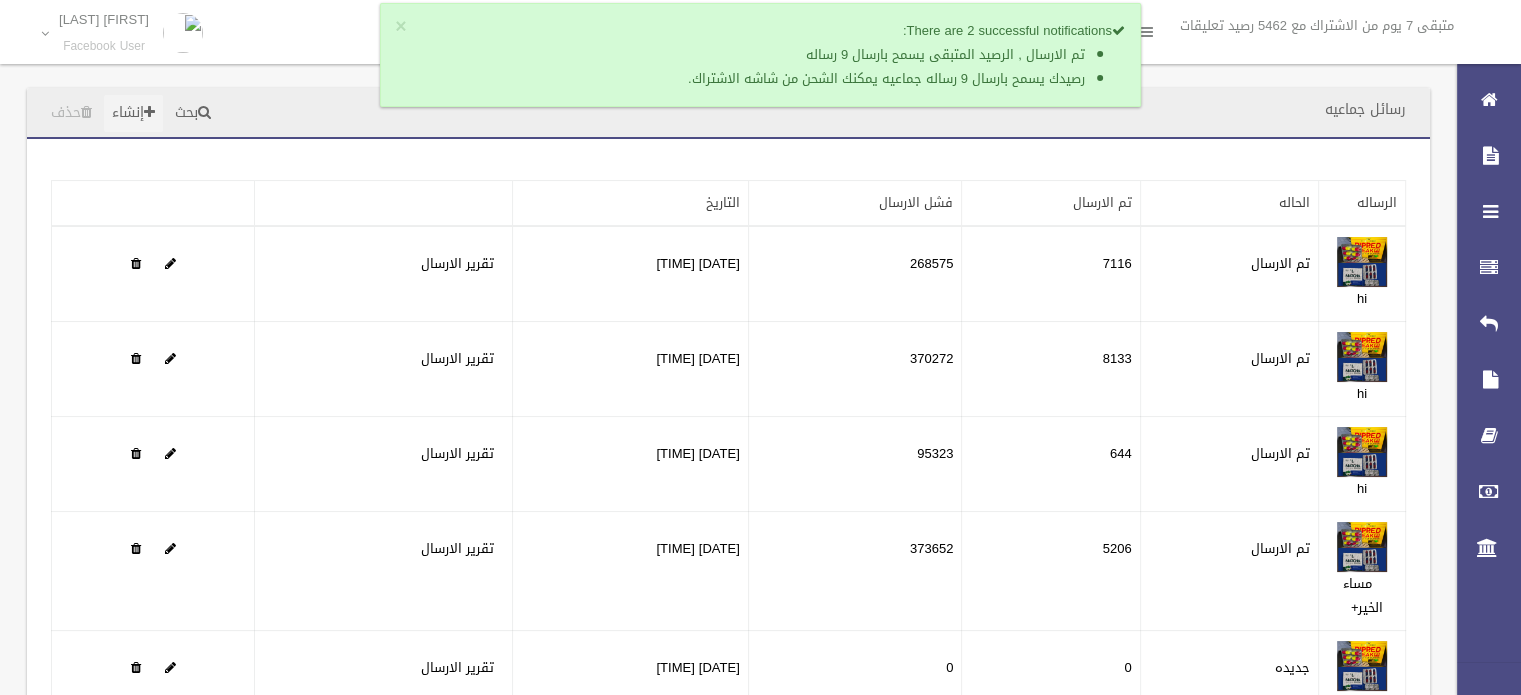 click on "إنشاء" at bounding box center (133, 113) 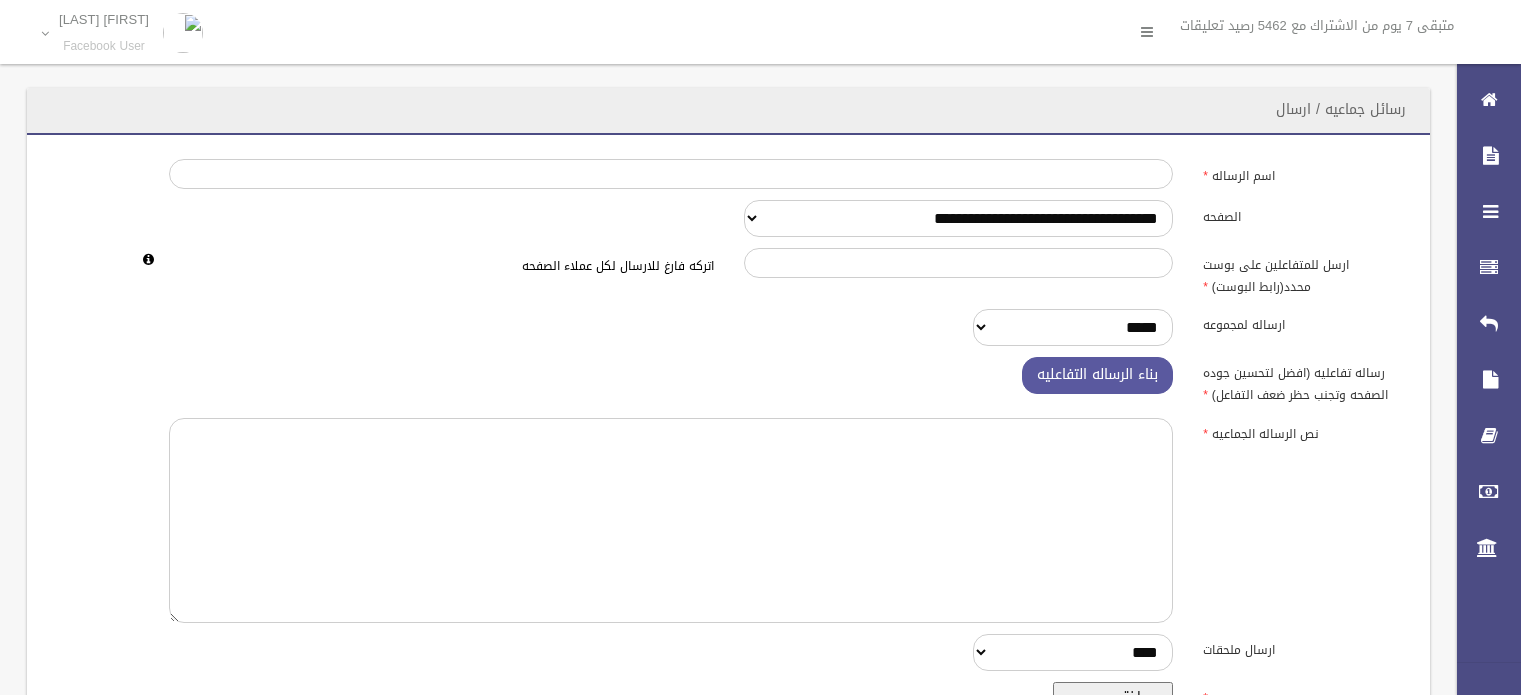 scroll, scrollTop: 0, scrollLeft: 0, axis: both 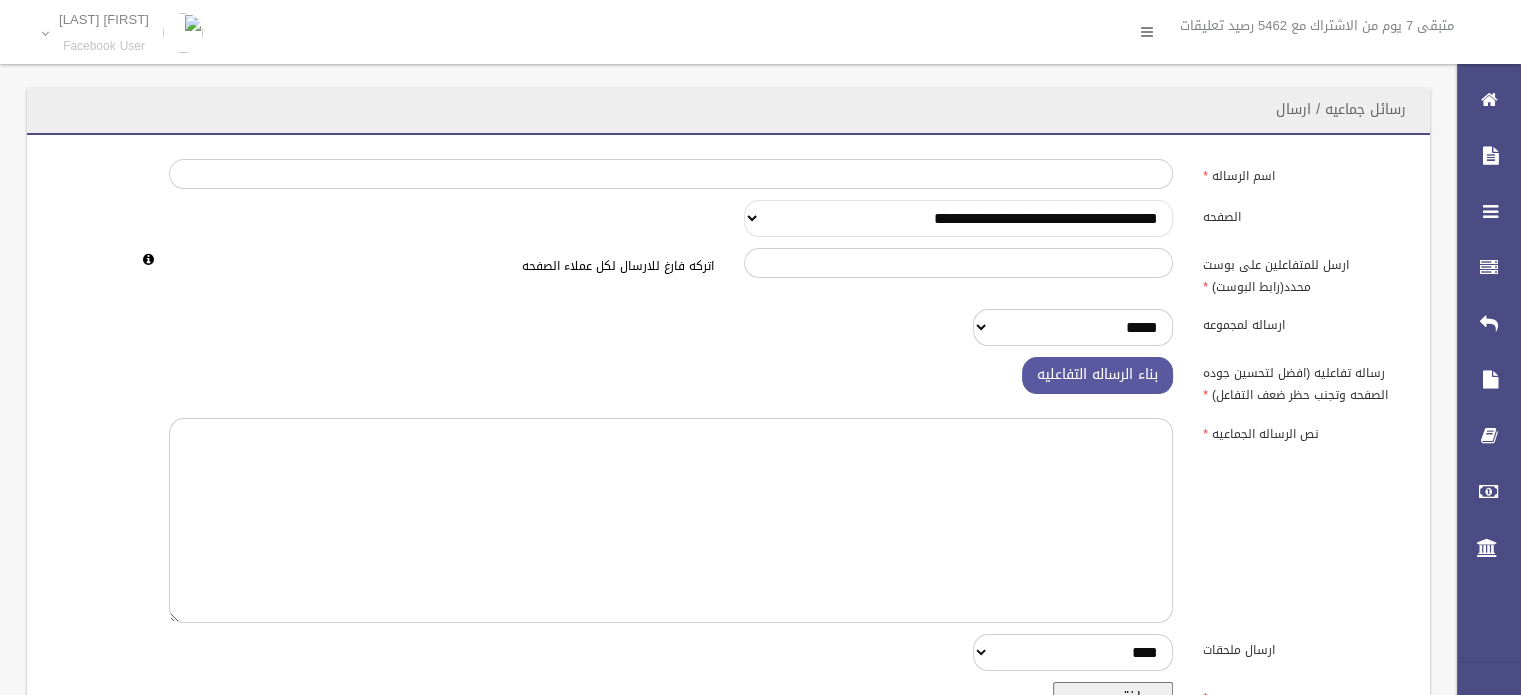 click on "**********" at bounding box center (959, 218) 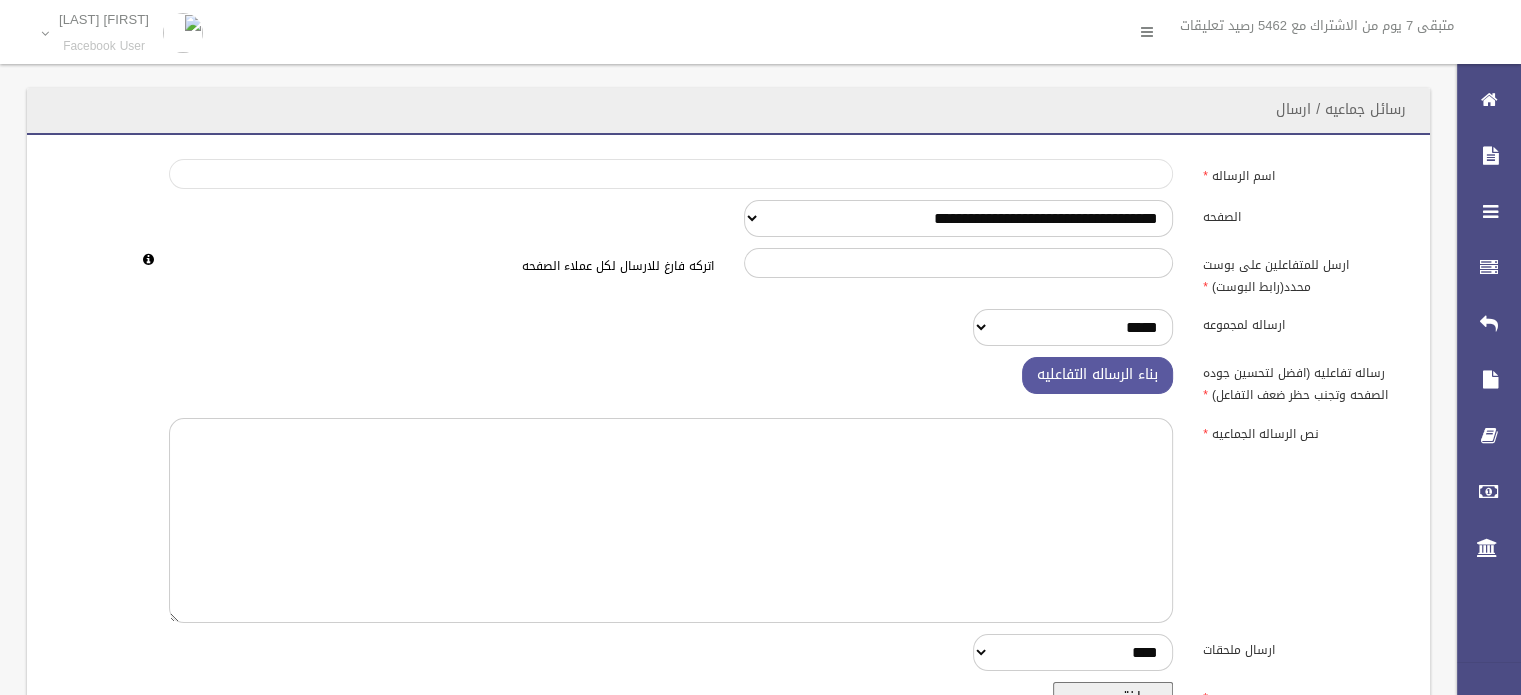 click on "اسم الرساله" at bounding box center (671, 174) 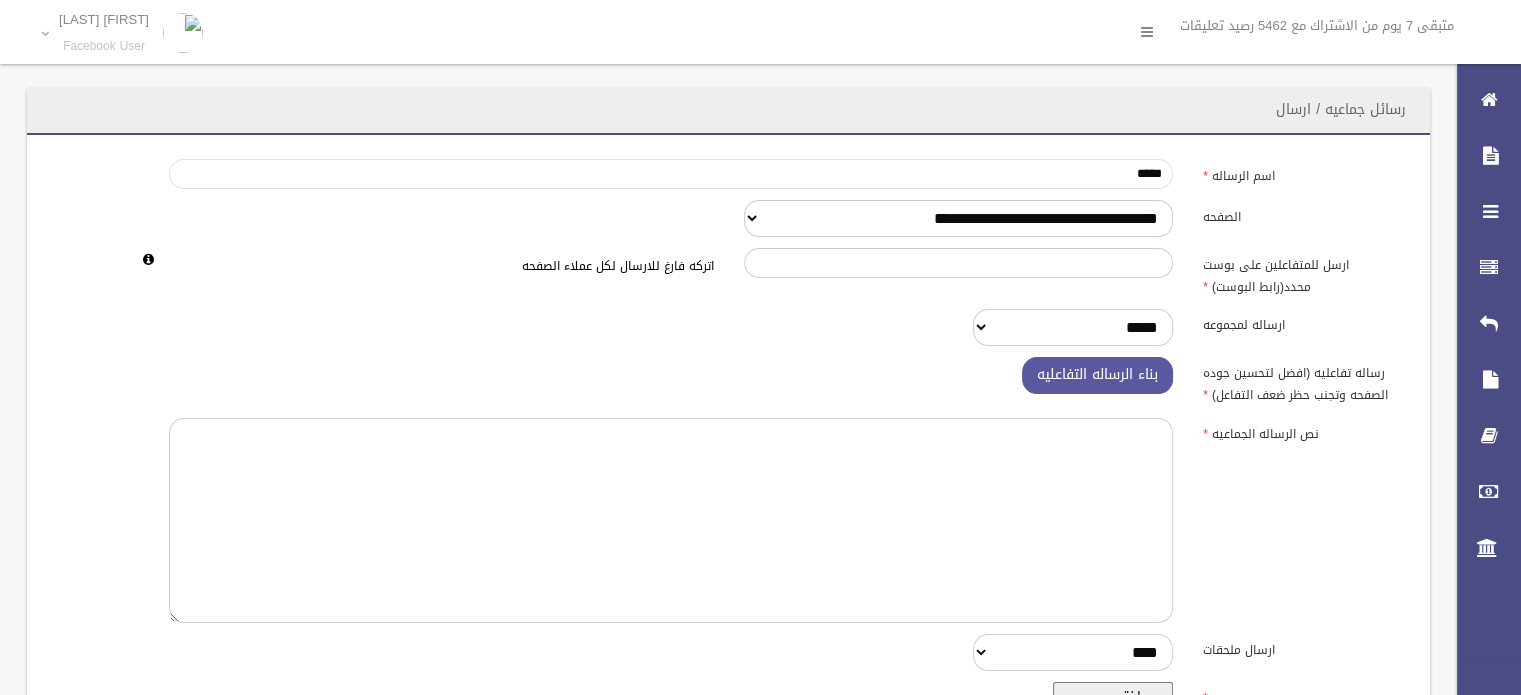 type on "*****" 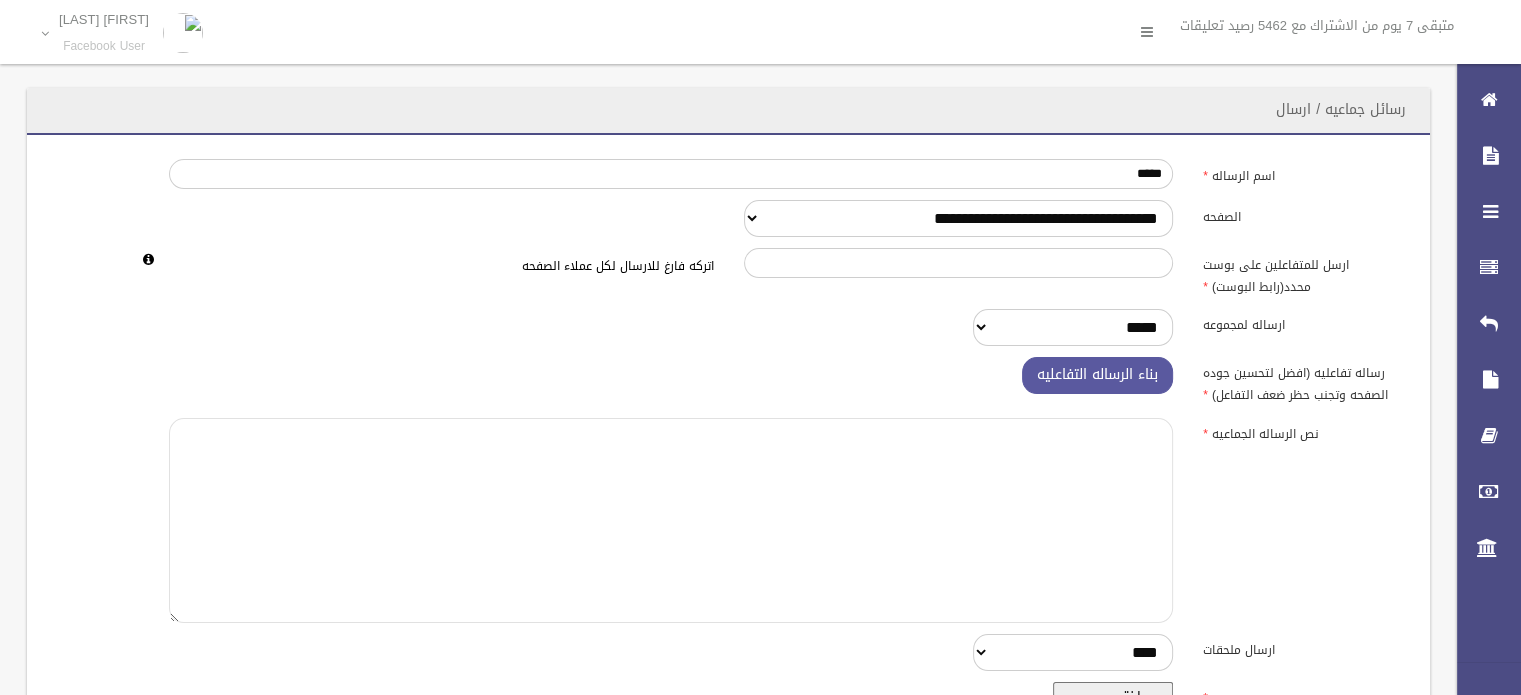 paste on "**********" 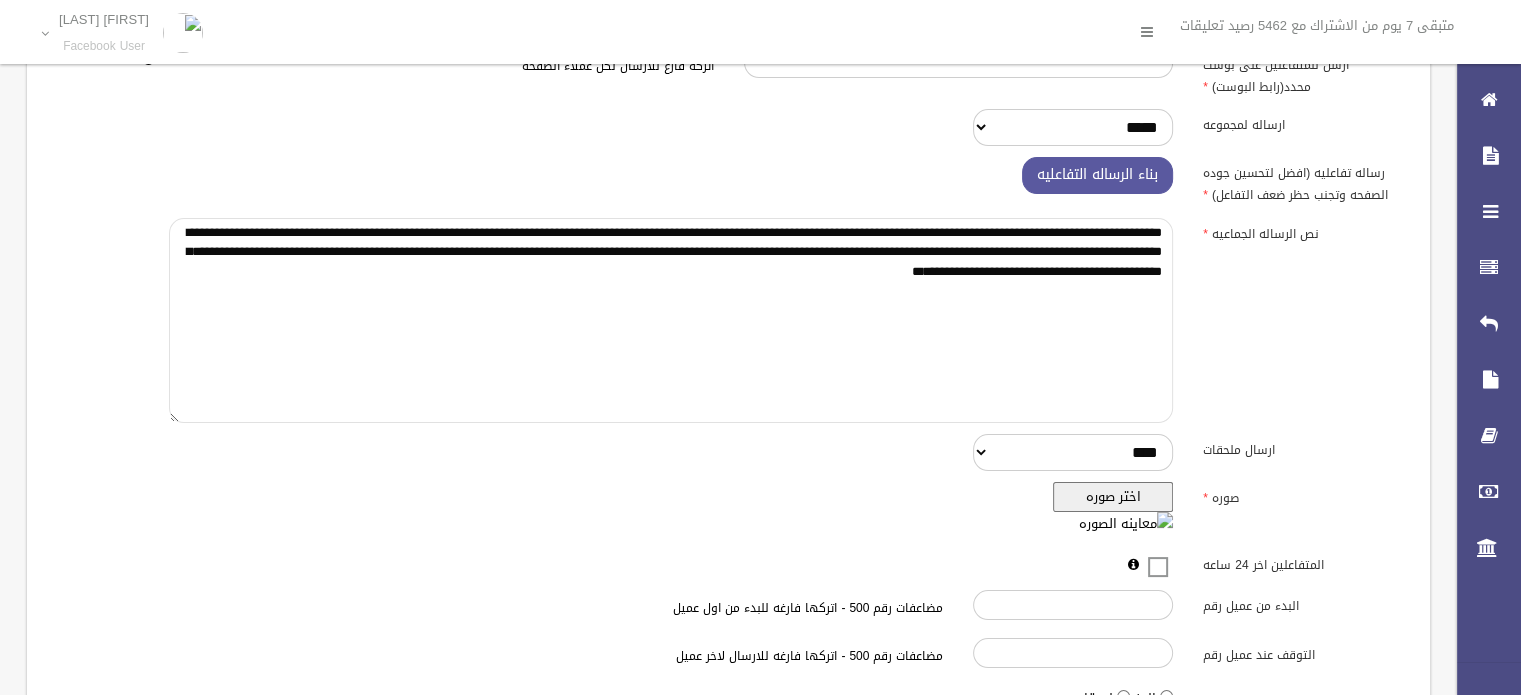 scroll, scrollTop: 300, scrollLeft: 0, axis: vertical 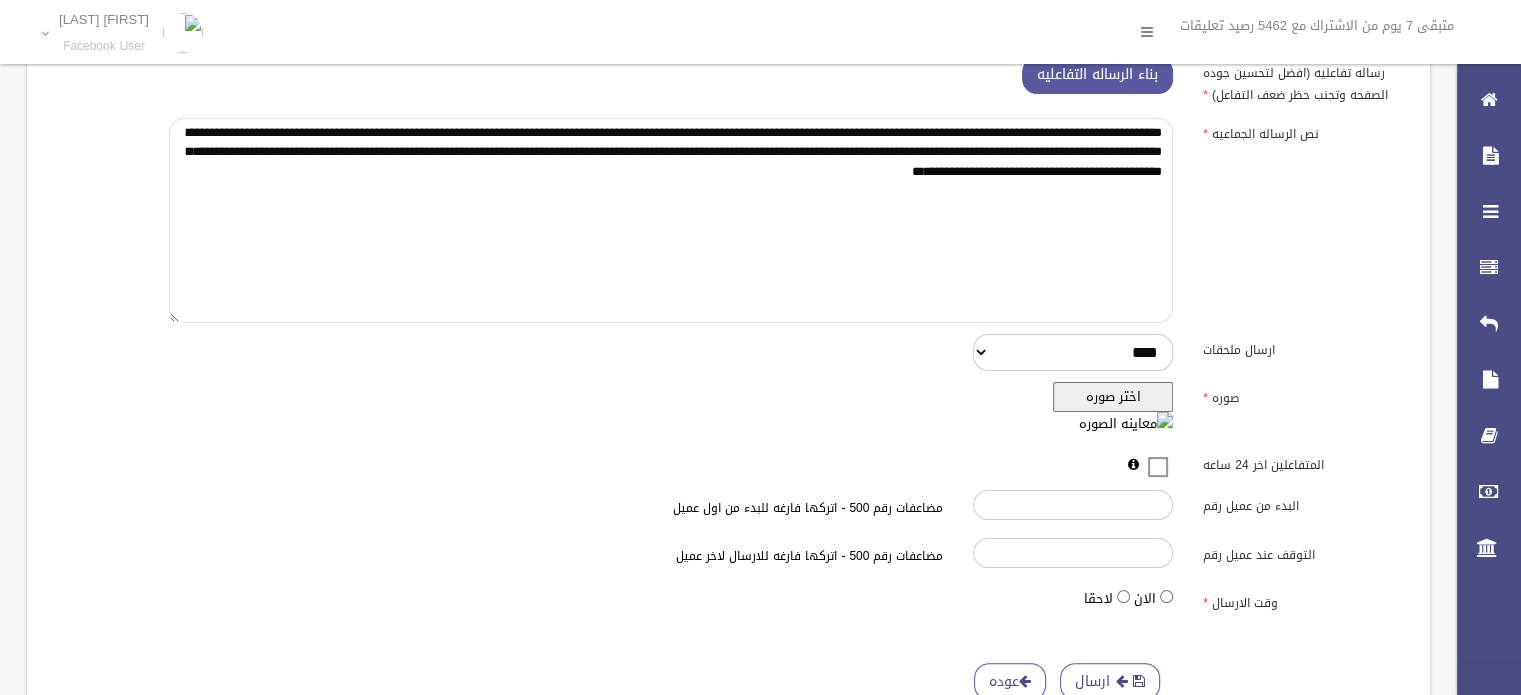 type on "**********" 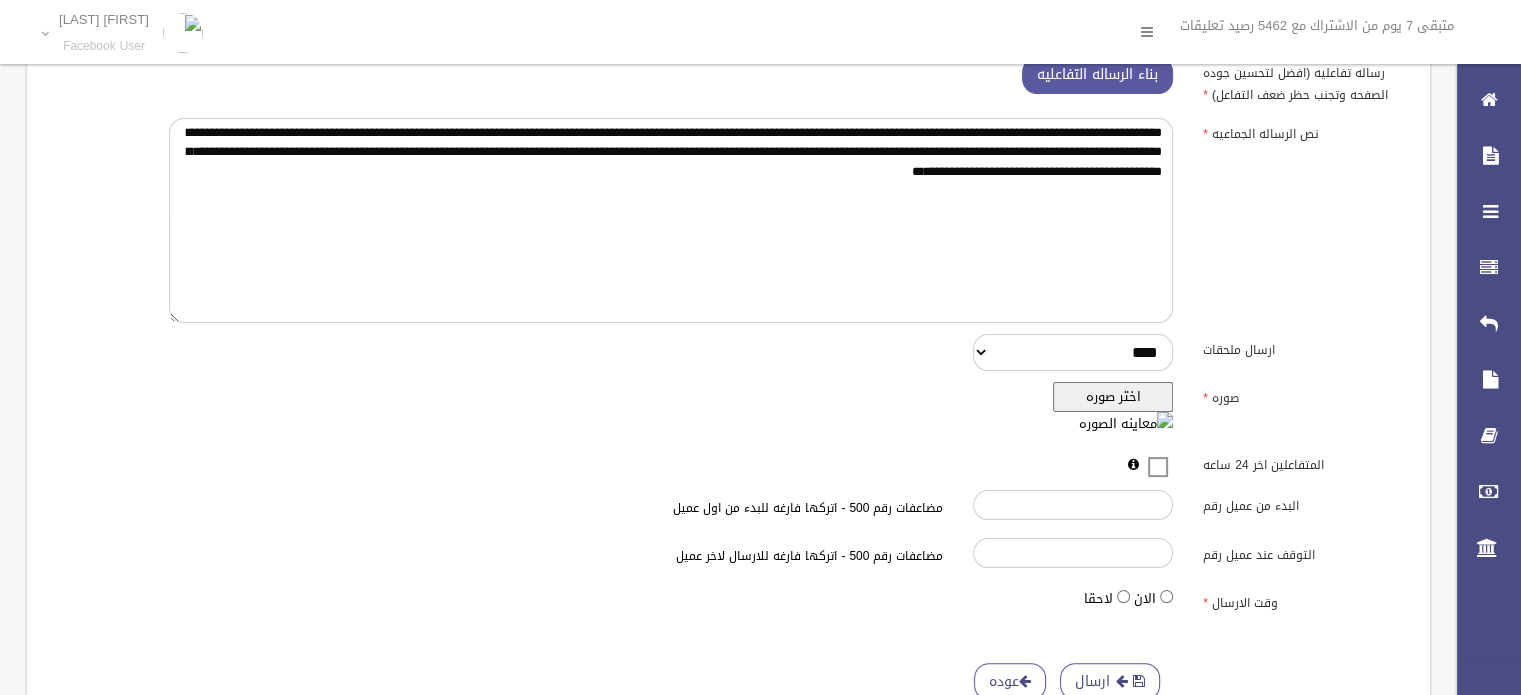 click on "اختر صوره" at bounding box center (1113, 397) 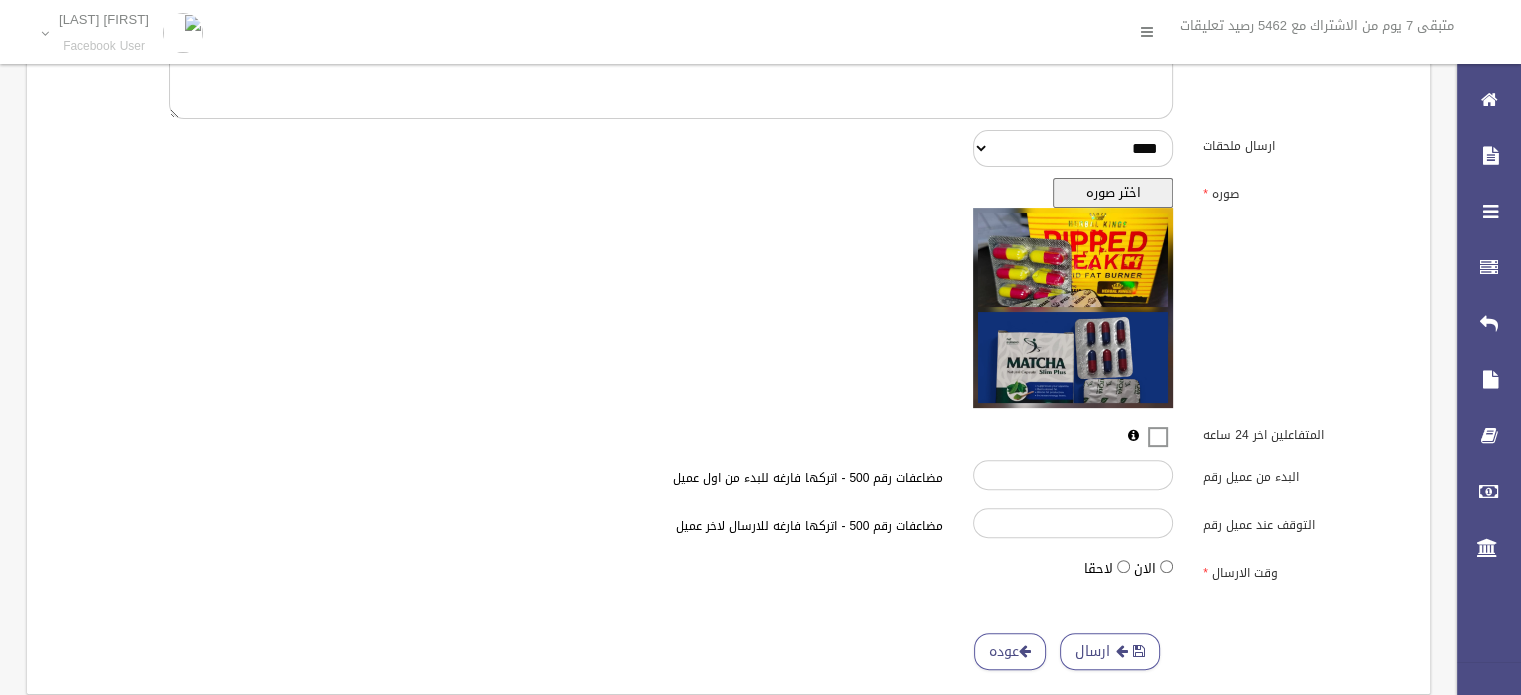 scroll, scrollTop: 549, scrollLeft: 0, axis: vertical 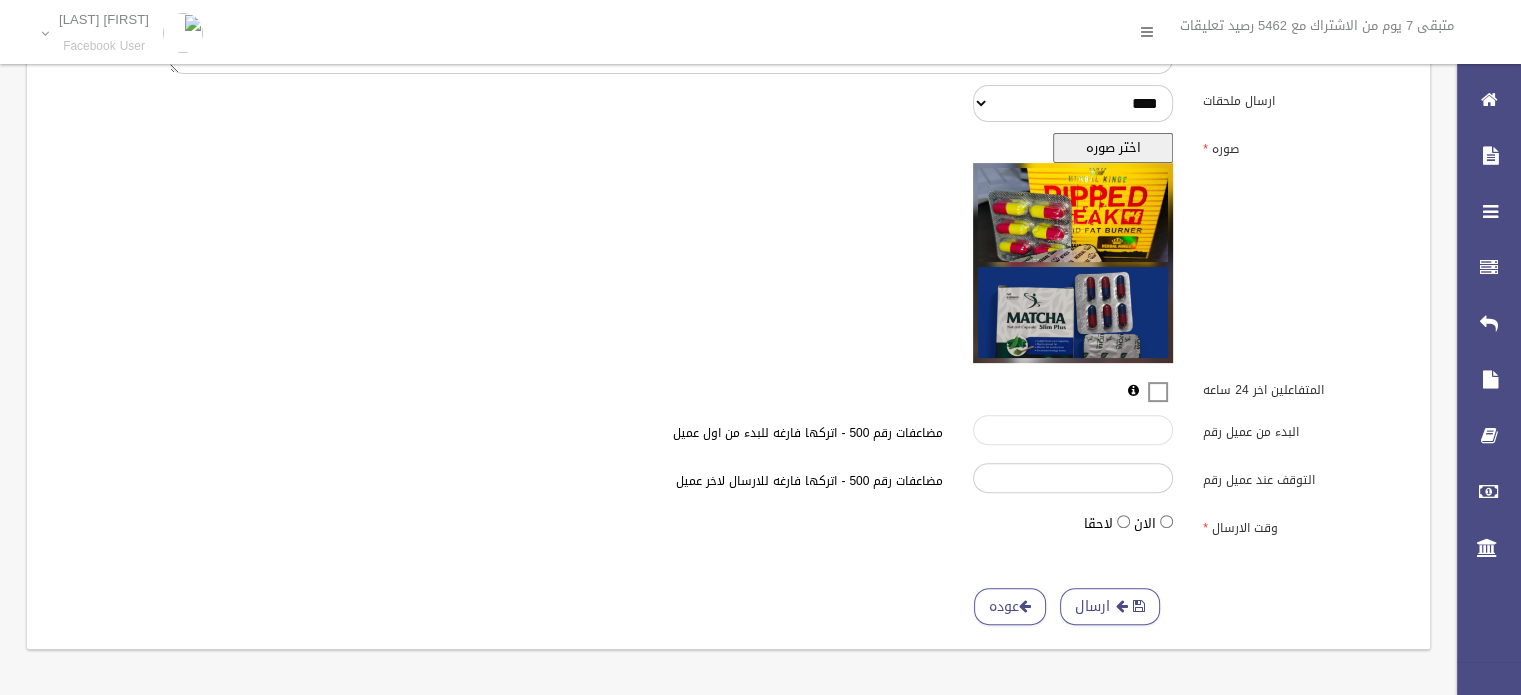 click on "البدء من عميل رقم" at bounding box center (1073, 430) 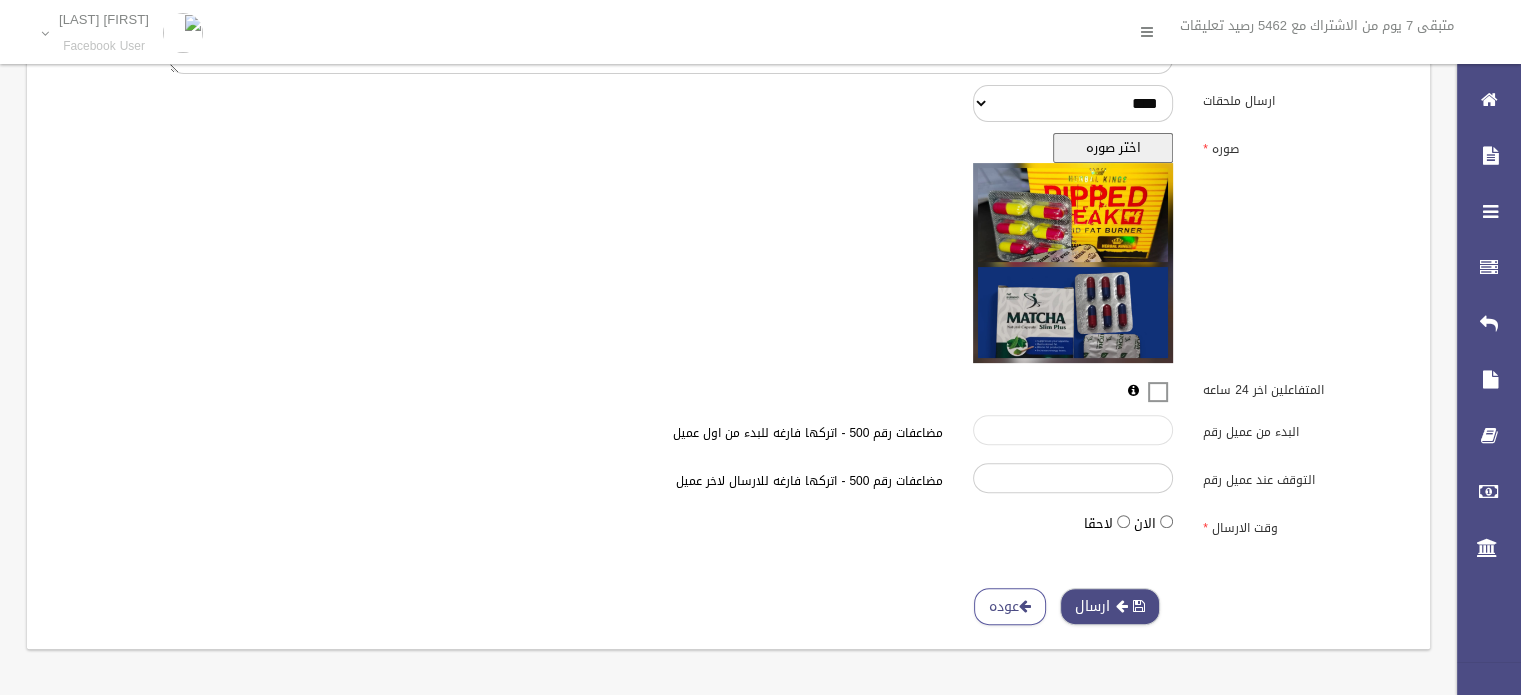 type on "*****" 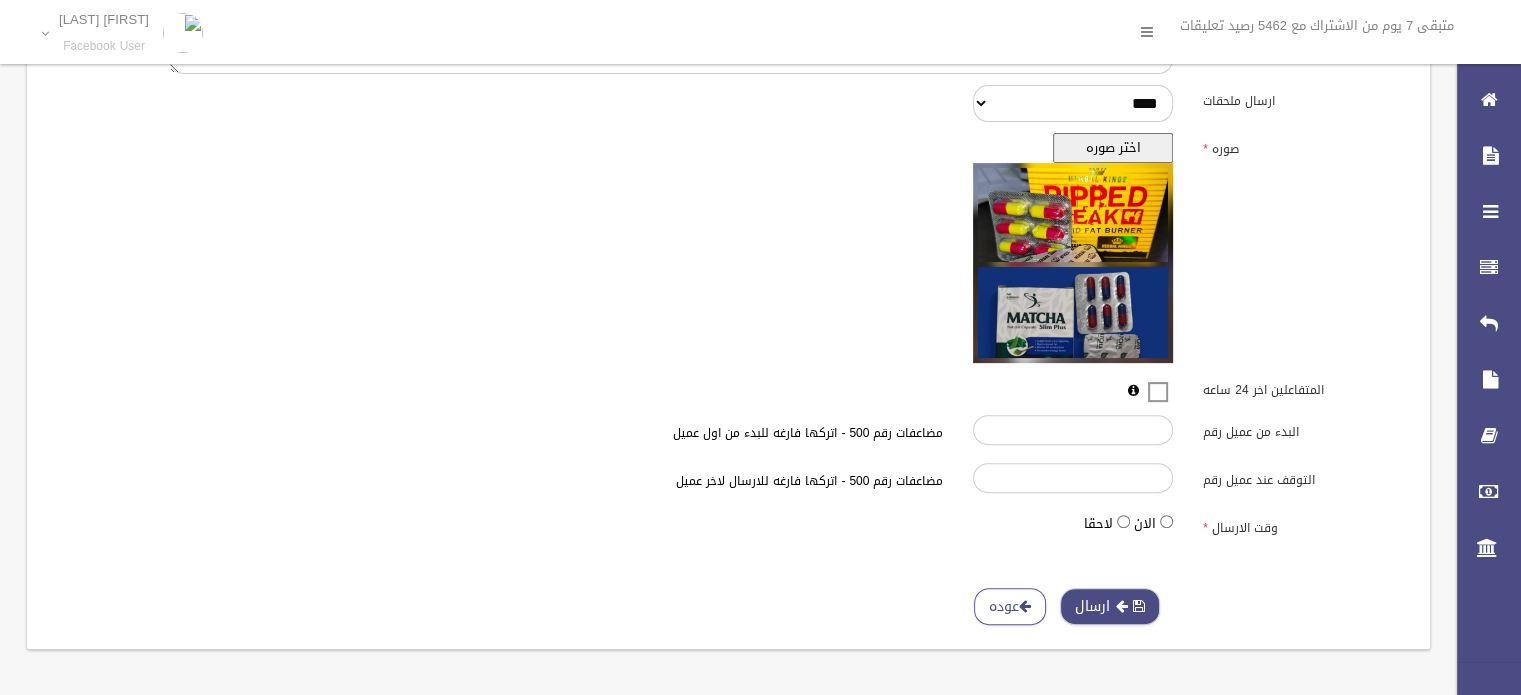 click on "ارسال" at bounding box center [1110, 606] 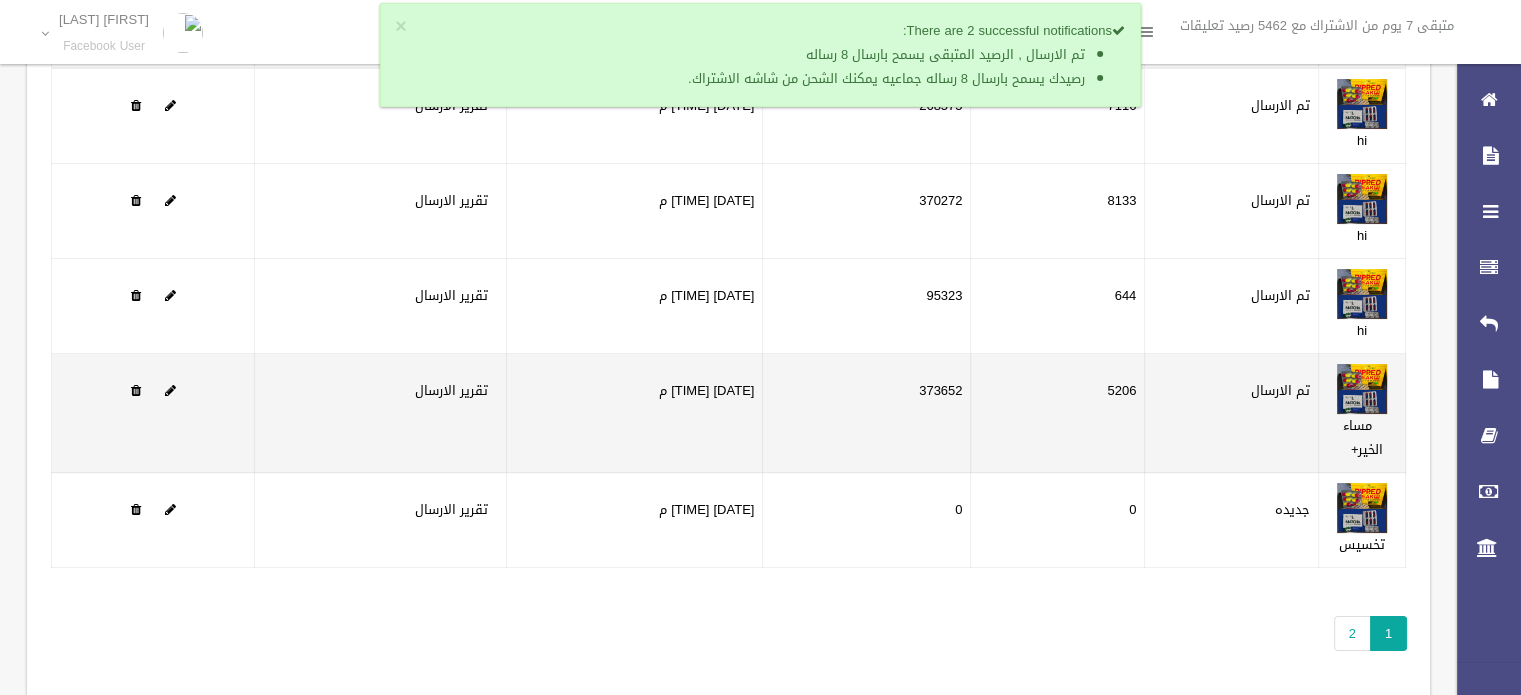 scroll, scrollTop: 215, scrollLeft: 0, axis: vertical 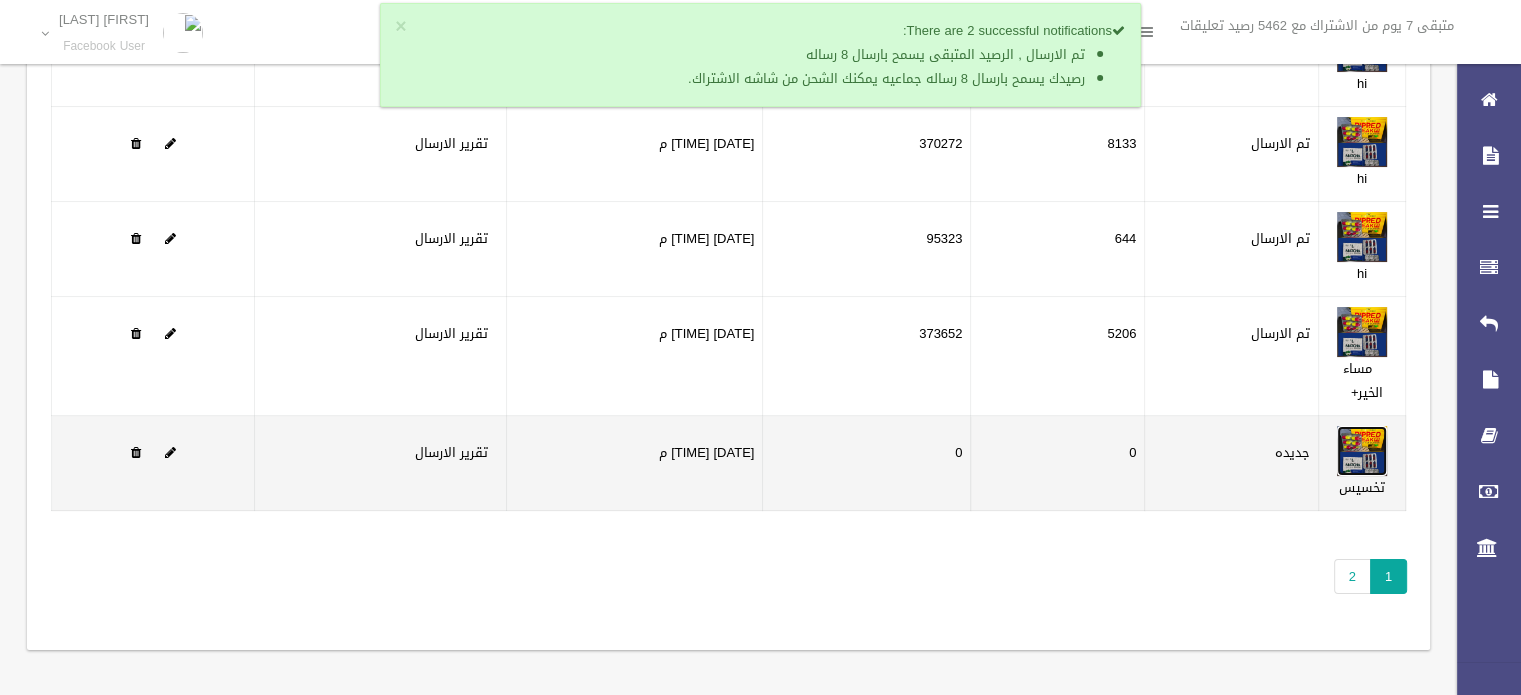 click at bounding box center (1362, 451) 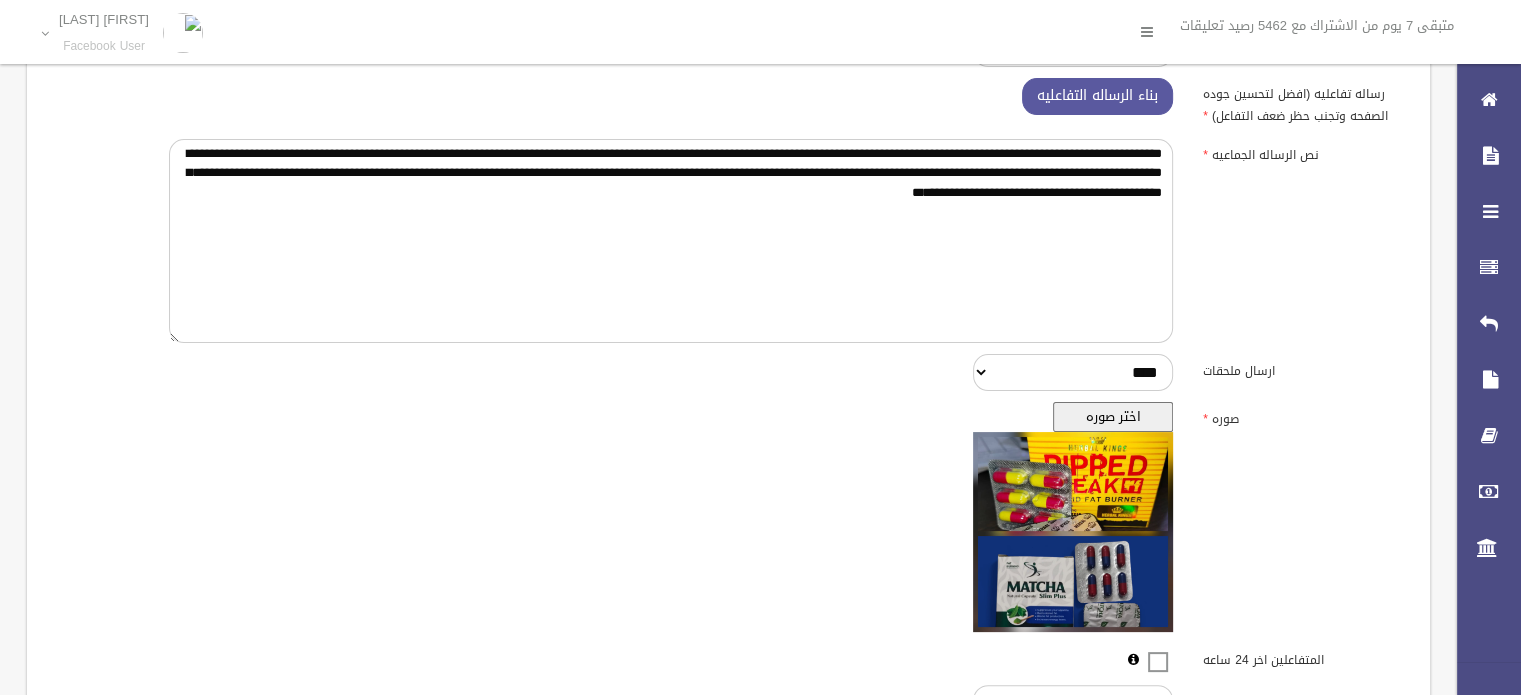 scroll, scrollTop: 549, scrollLeft: 0, axis: vertical 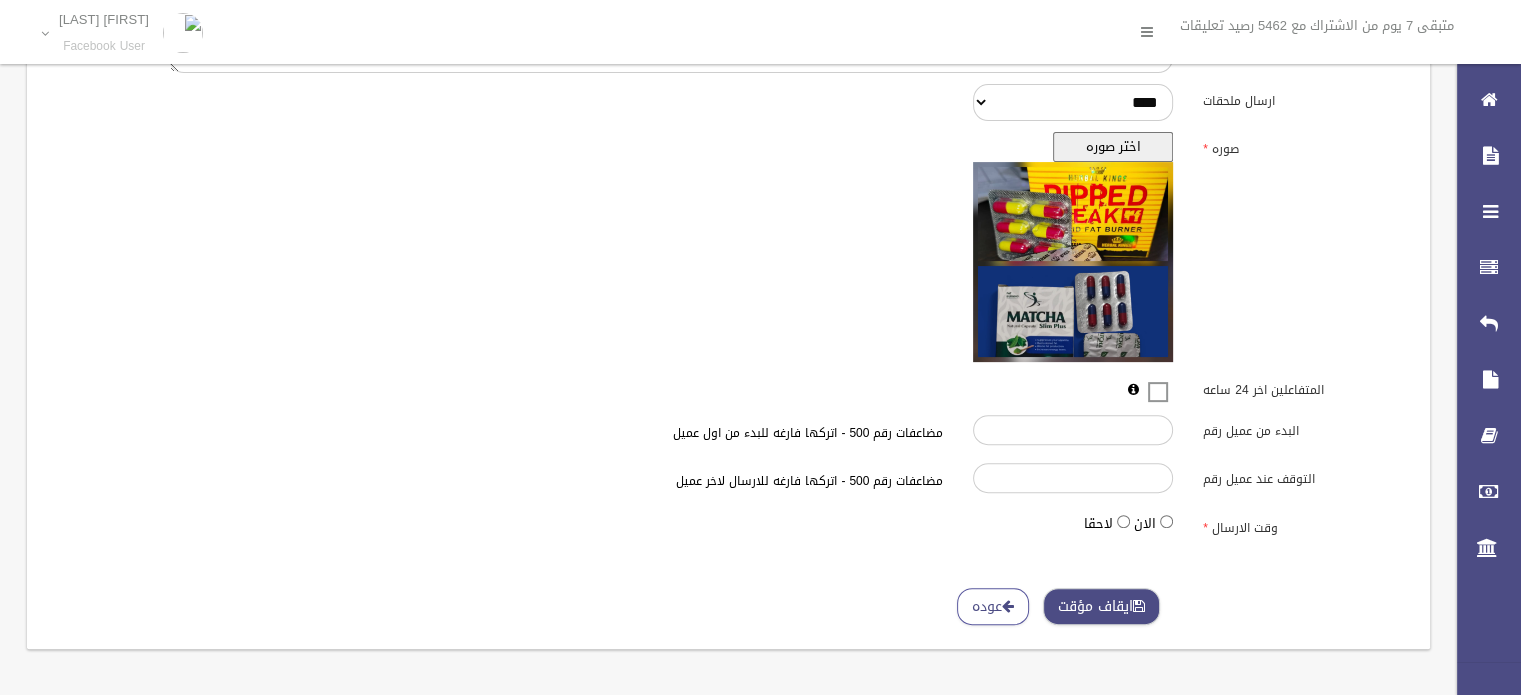 click on "ايقاف مؤقت" at bounding box center (1101, 606) 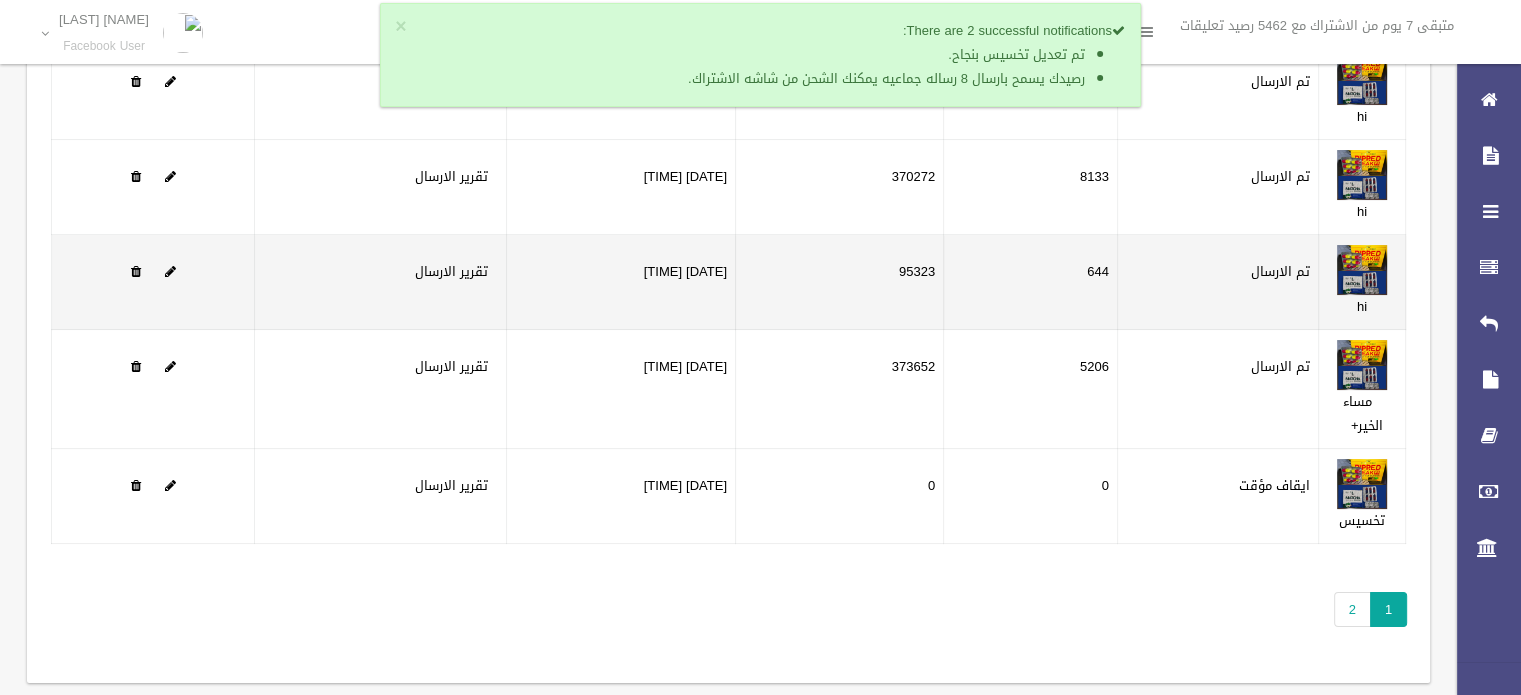 scroll, scrollTop: 215, scrollLeft: 0, axis: vertical 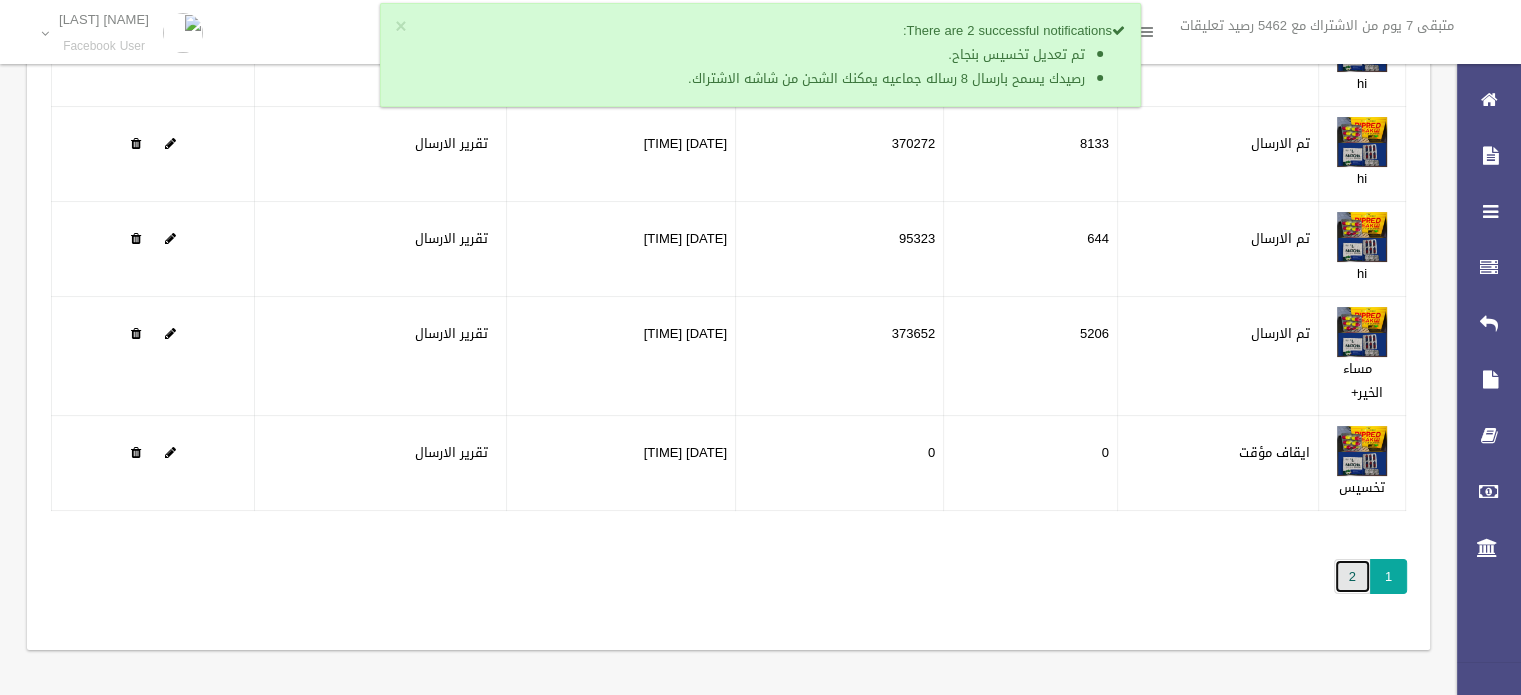 click on "2" at bounding box center [1352, 576] 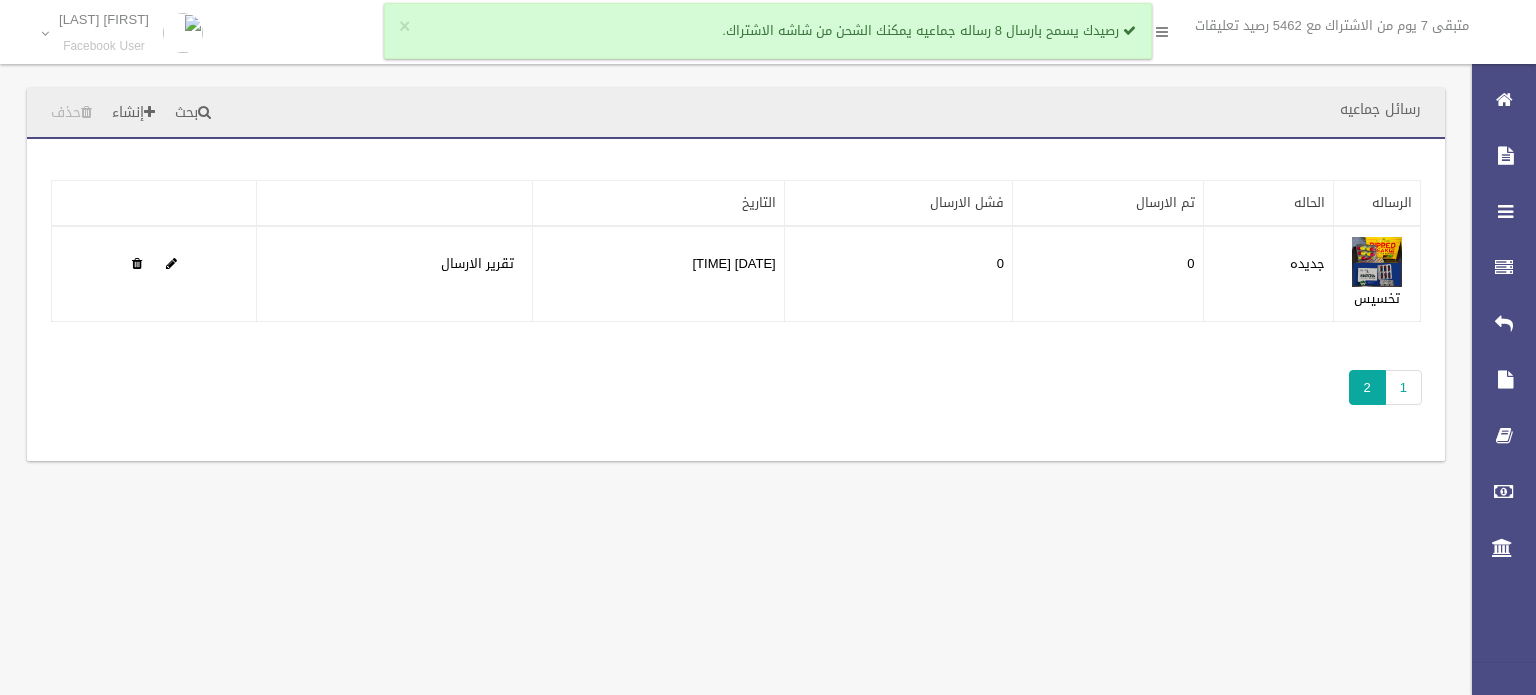 scroll, scrollTop: 0, scrollLeft: 0, axis: both 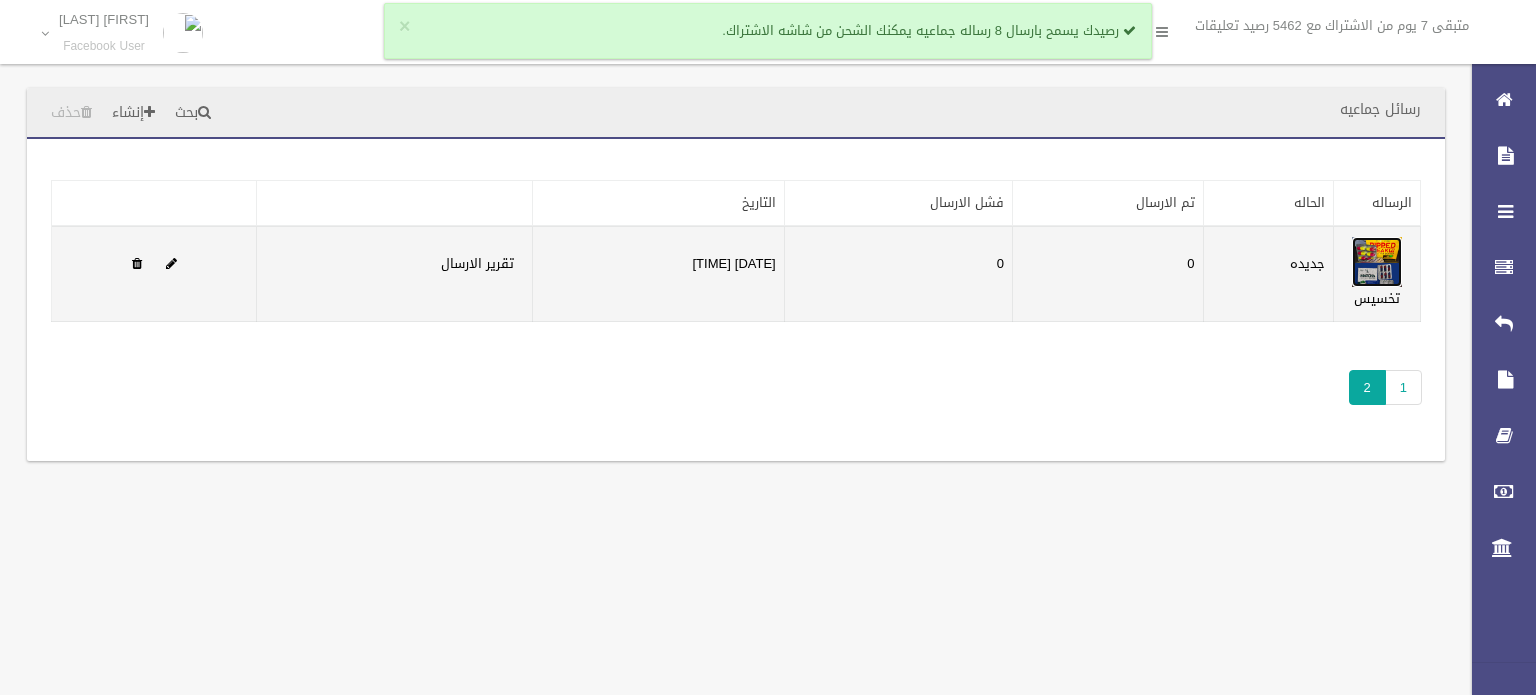 click at bounding box center (1377, 262) 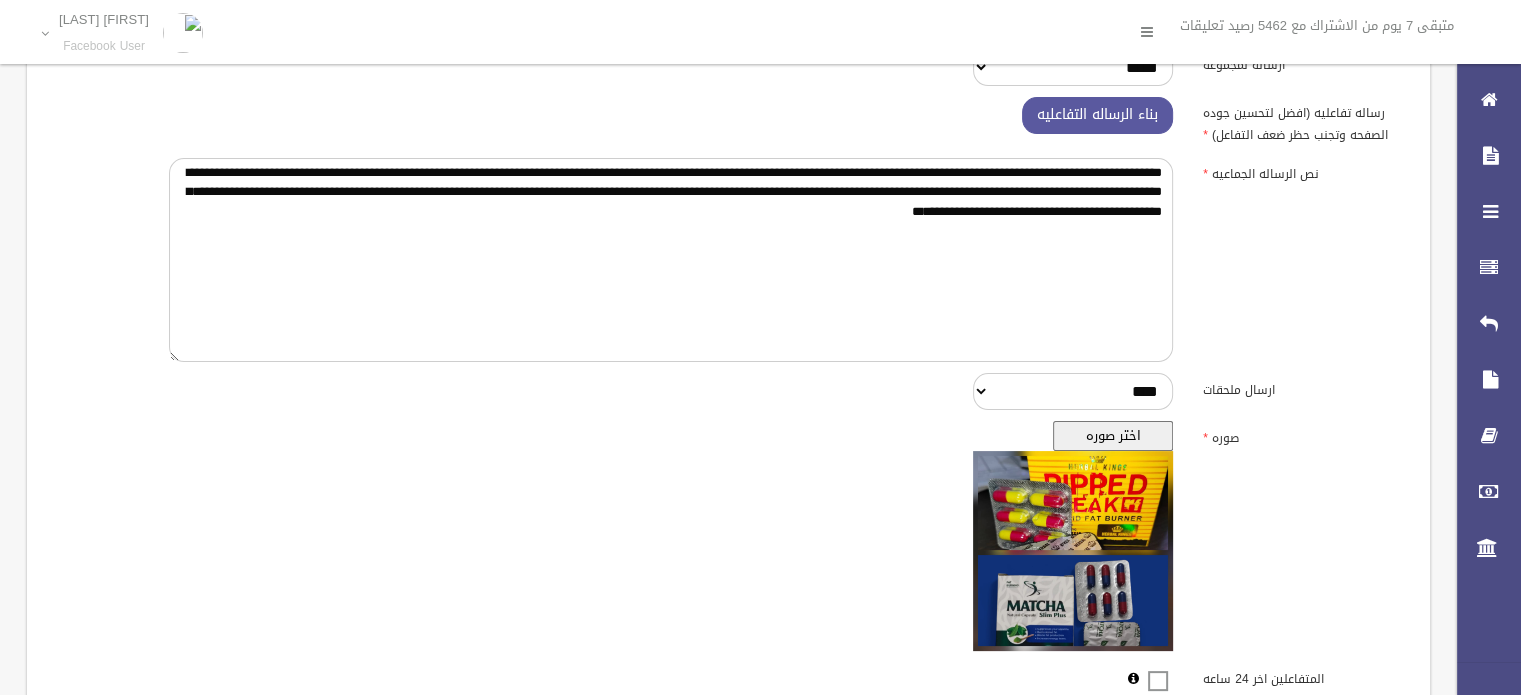 scroll, scrollTop: 500, scrollLeft: 0, axis: vertical 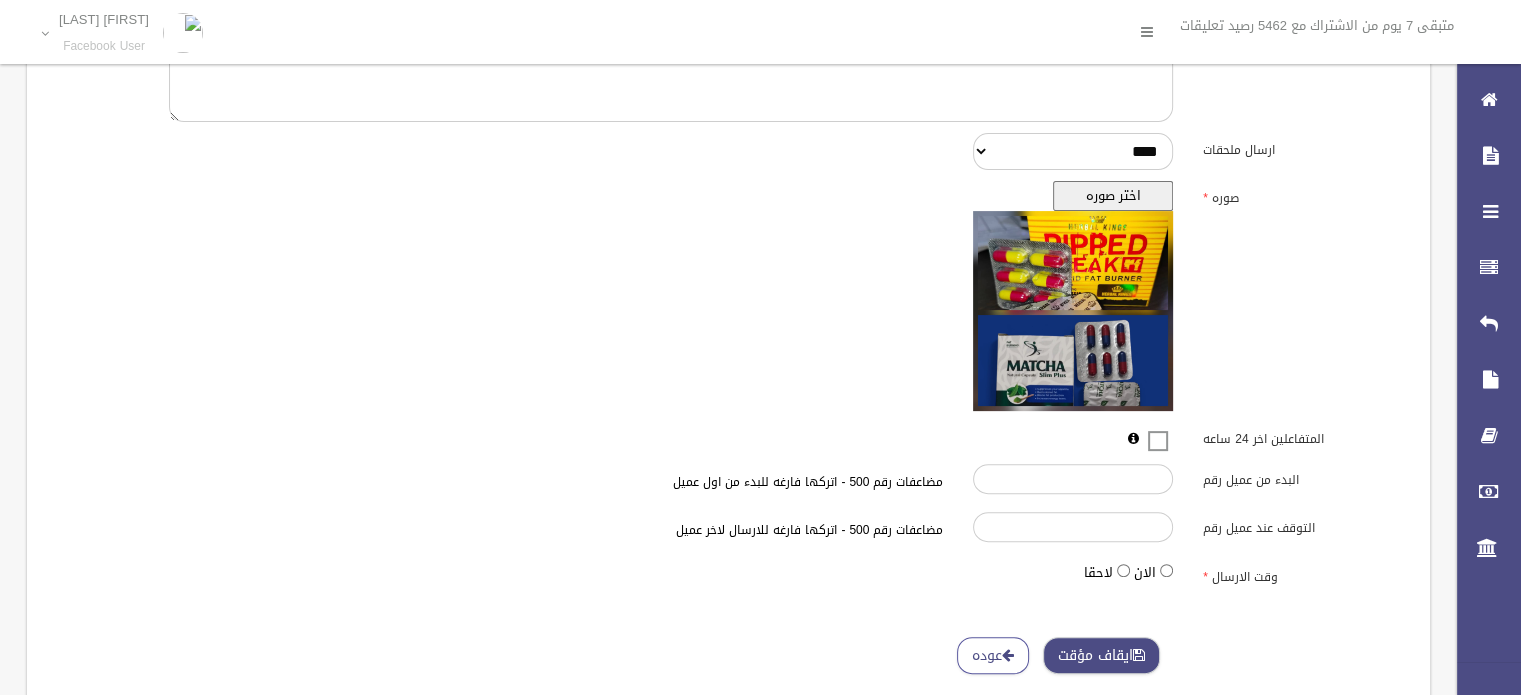click on "ايقاف مؤقت" at bounding box center (1101, 655) 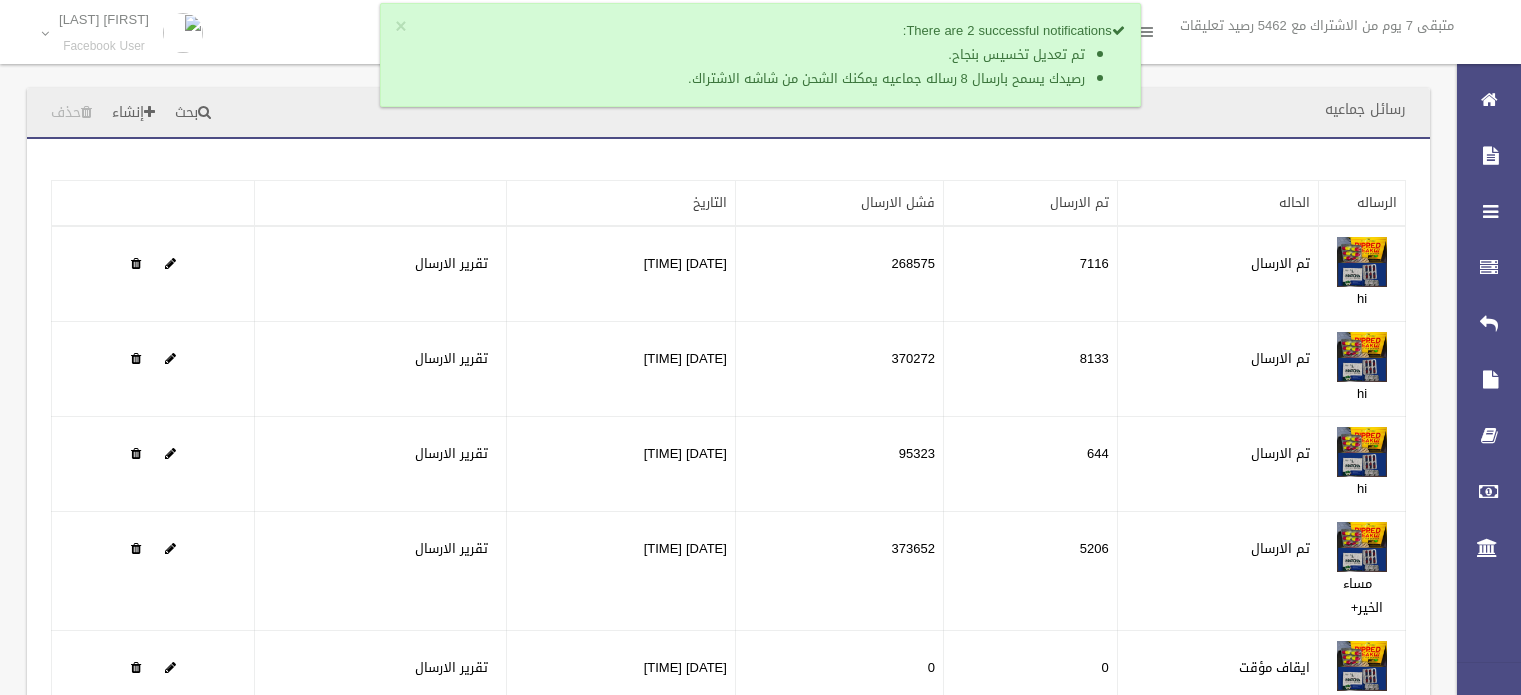 scroll, scrollTop: 0, scrollLeft: 0, axis: both 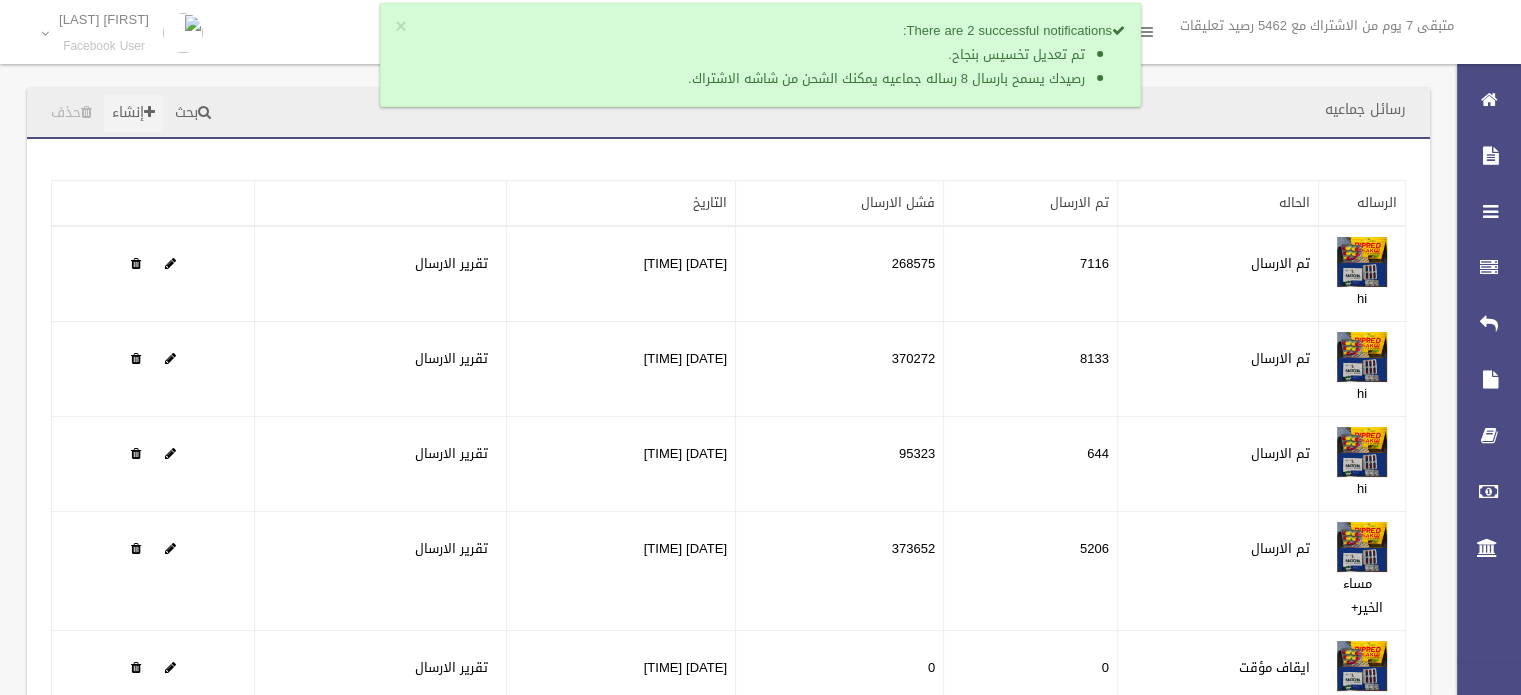 click on "إنشاء" at bounding box center [133, 113] 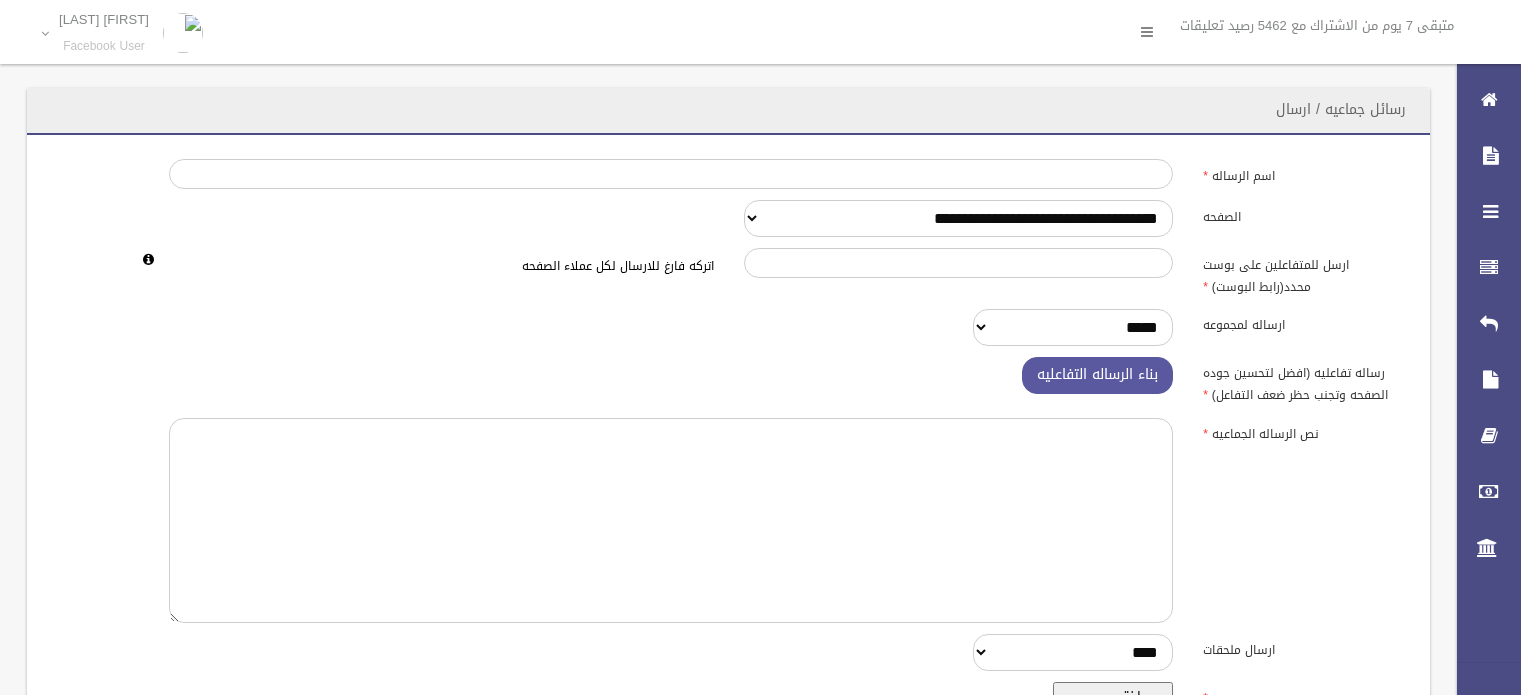 scroll, scrollTop: 0, scrollLeft: 0, axis: both 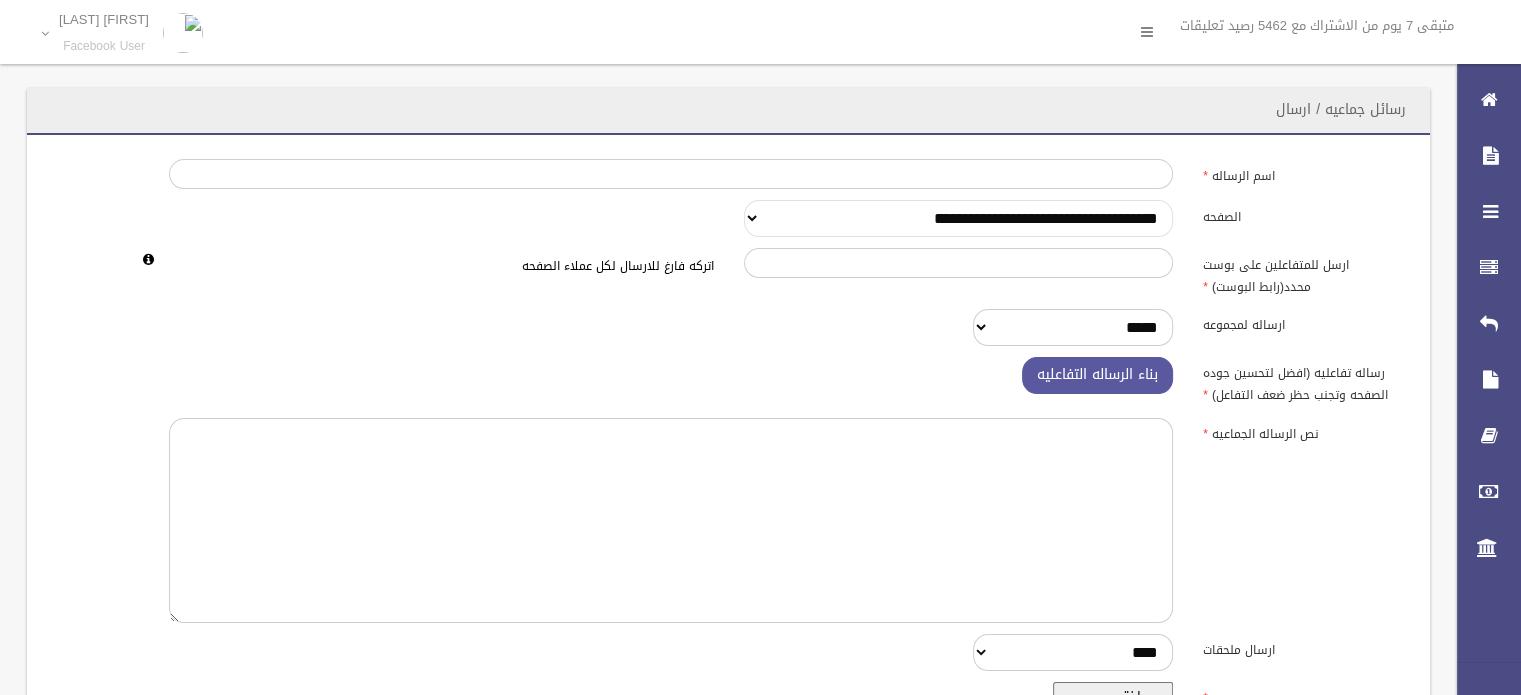 click on "**********" at bounding box center (959, 218) 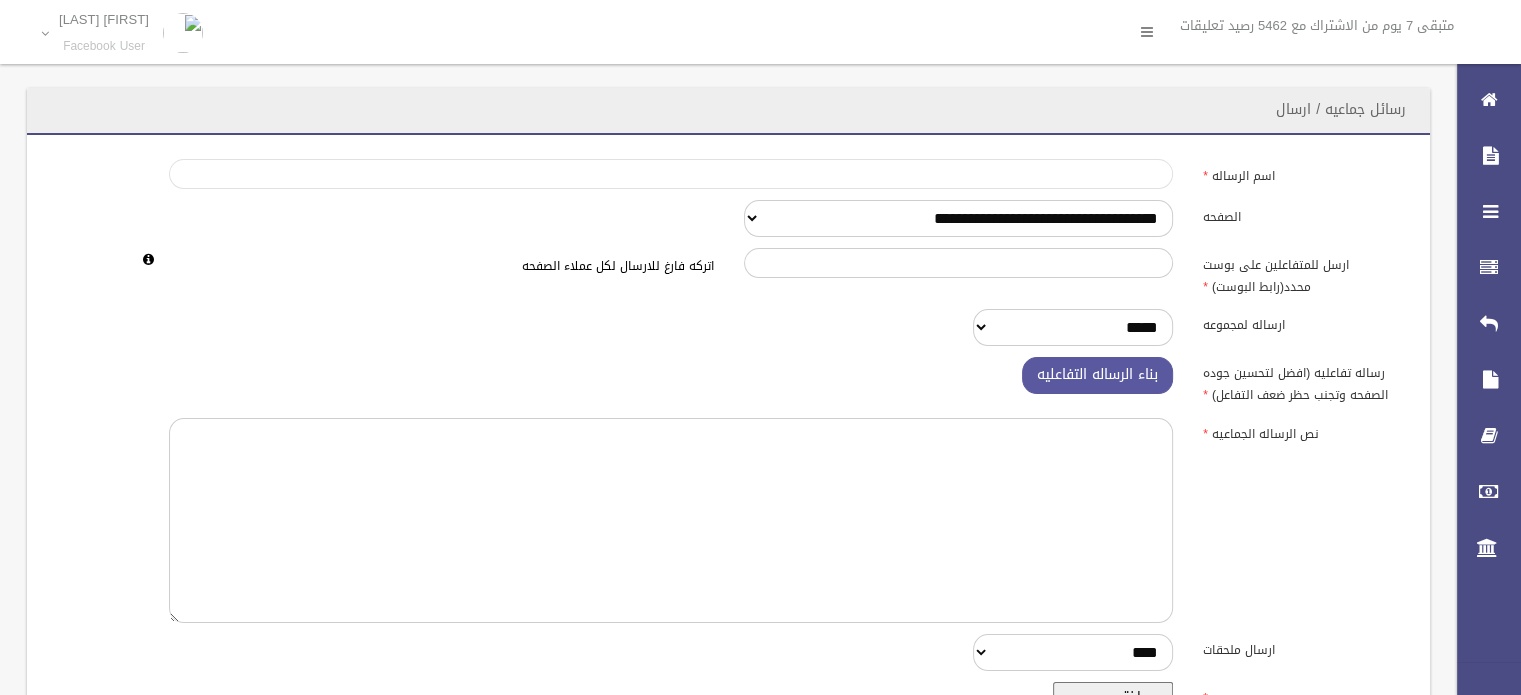 click on "اسم الرساله" at bounding box center [671, 174] 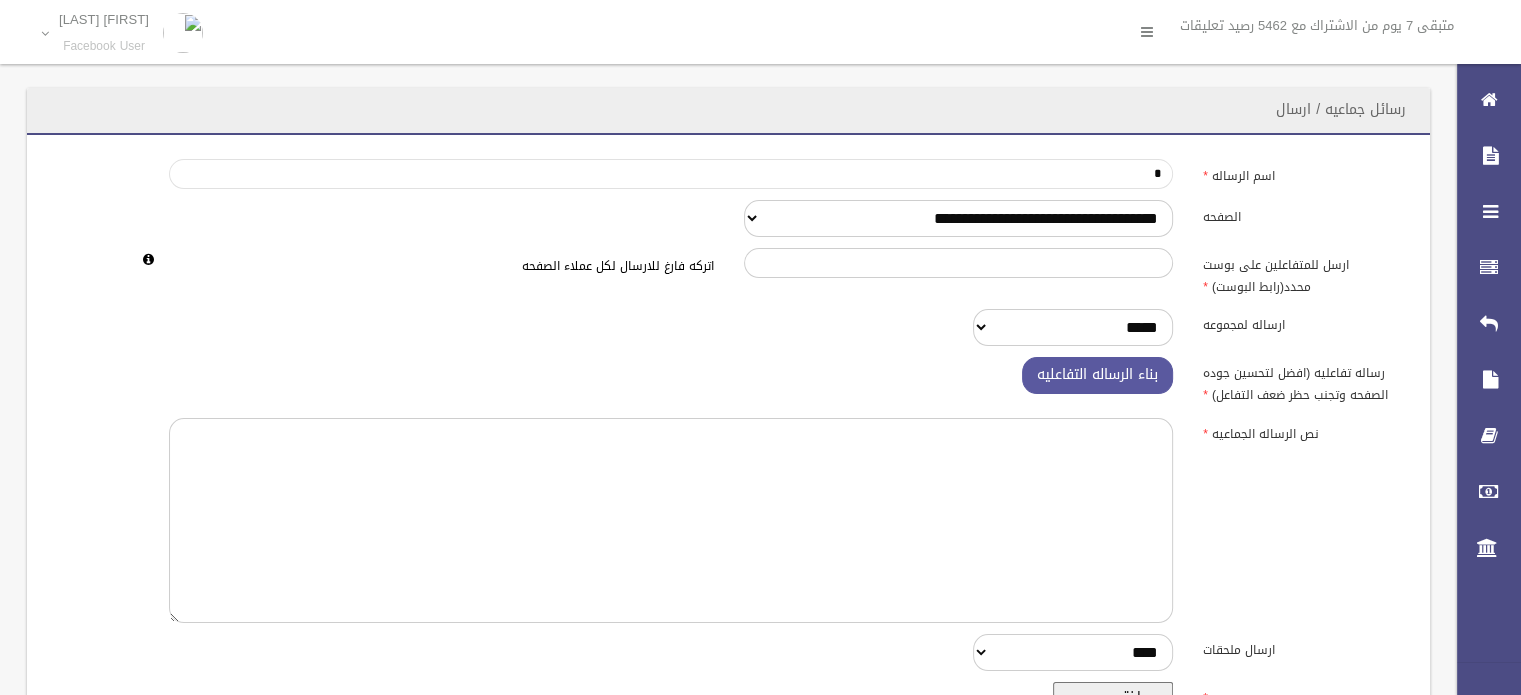 type on "*****" 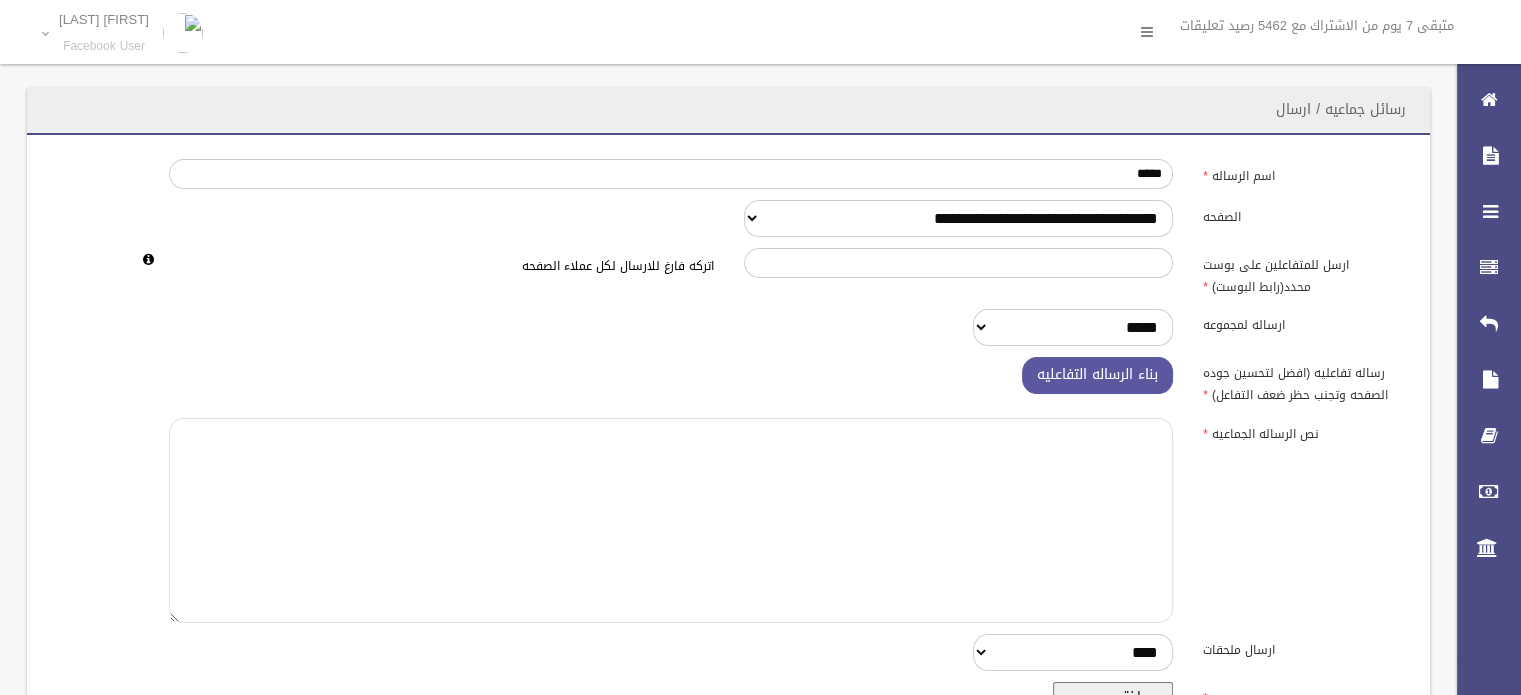 paste on "**********" 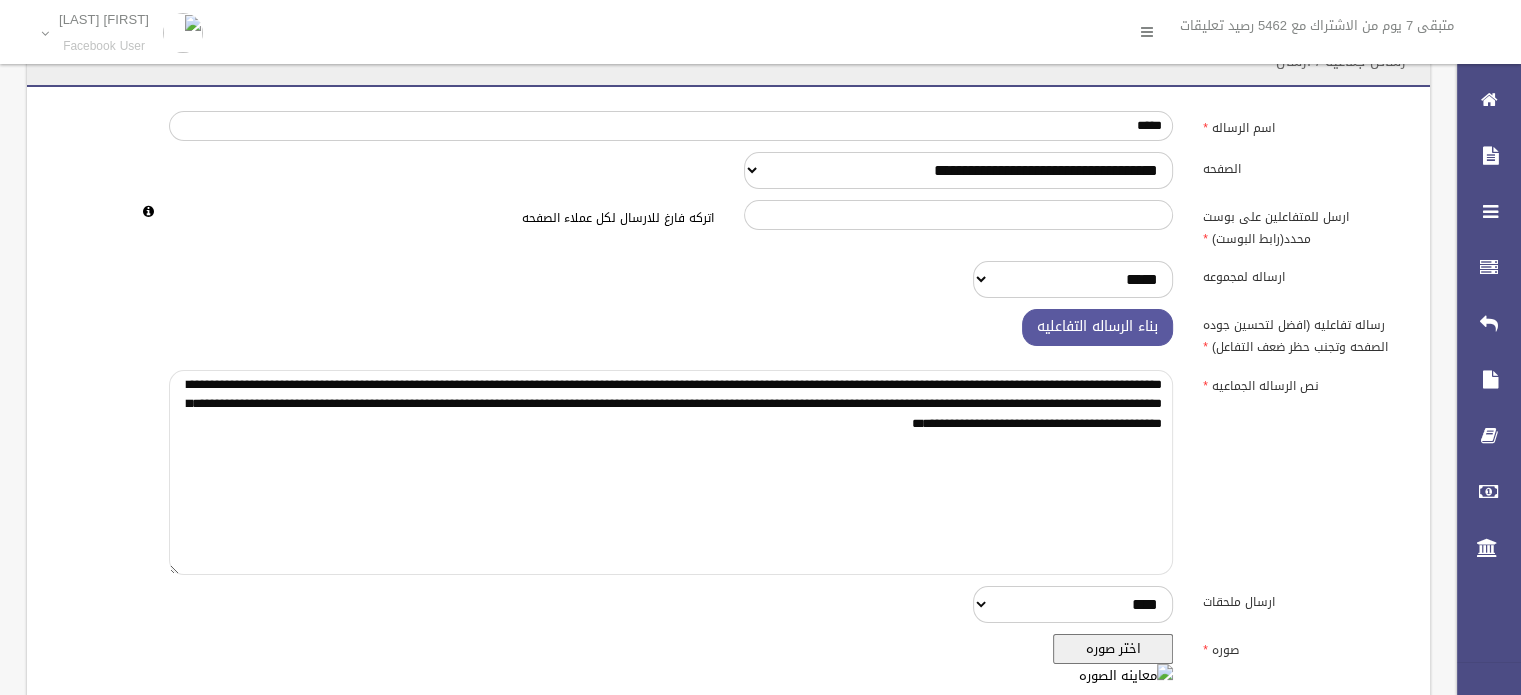 scroll, scrollTop: 300, scrollLeft: 0, axis: vertical 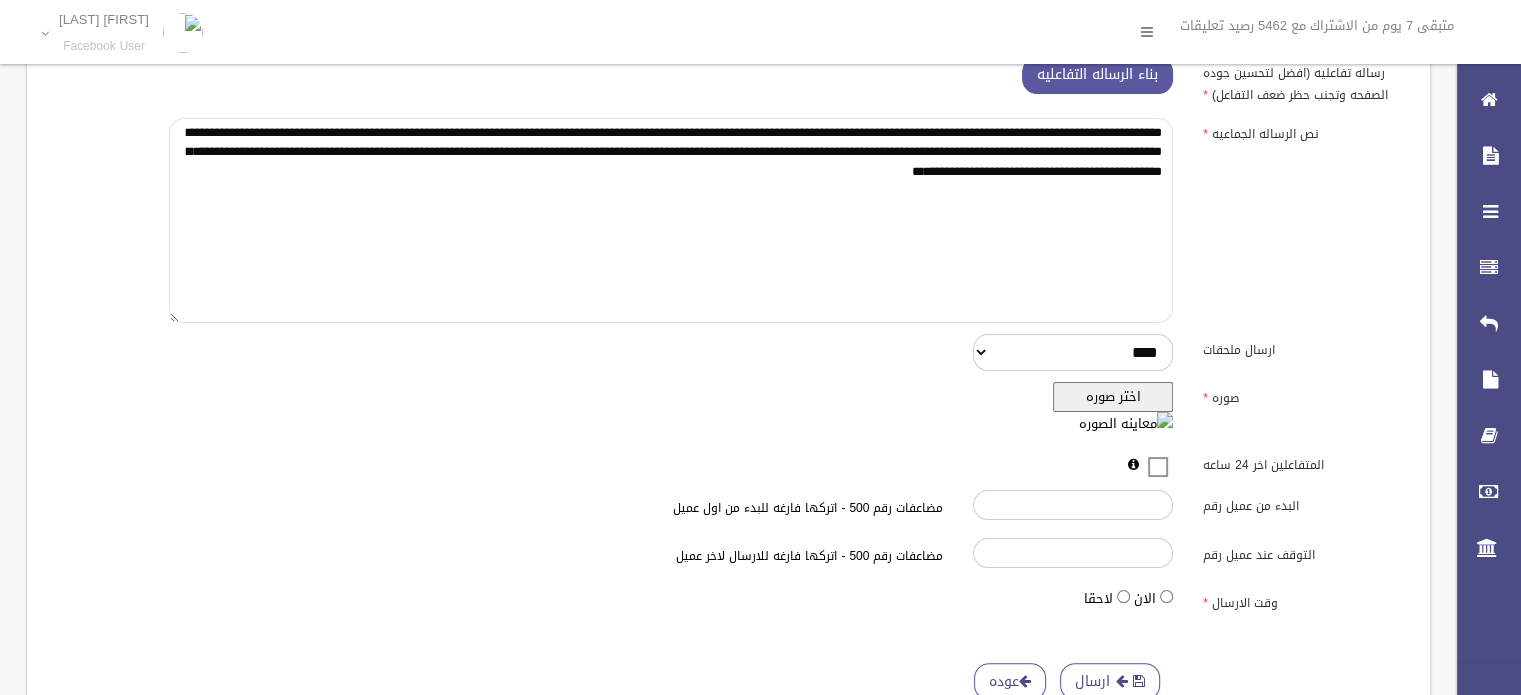 type on "**********" 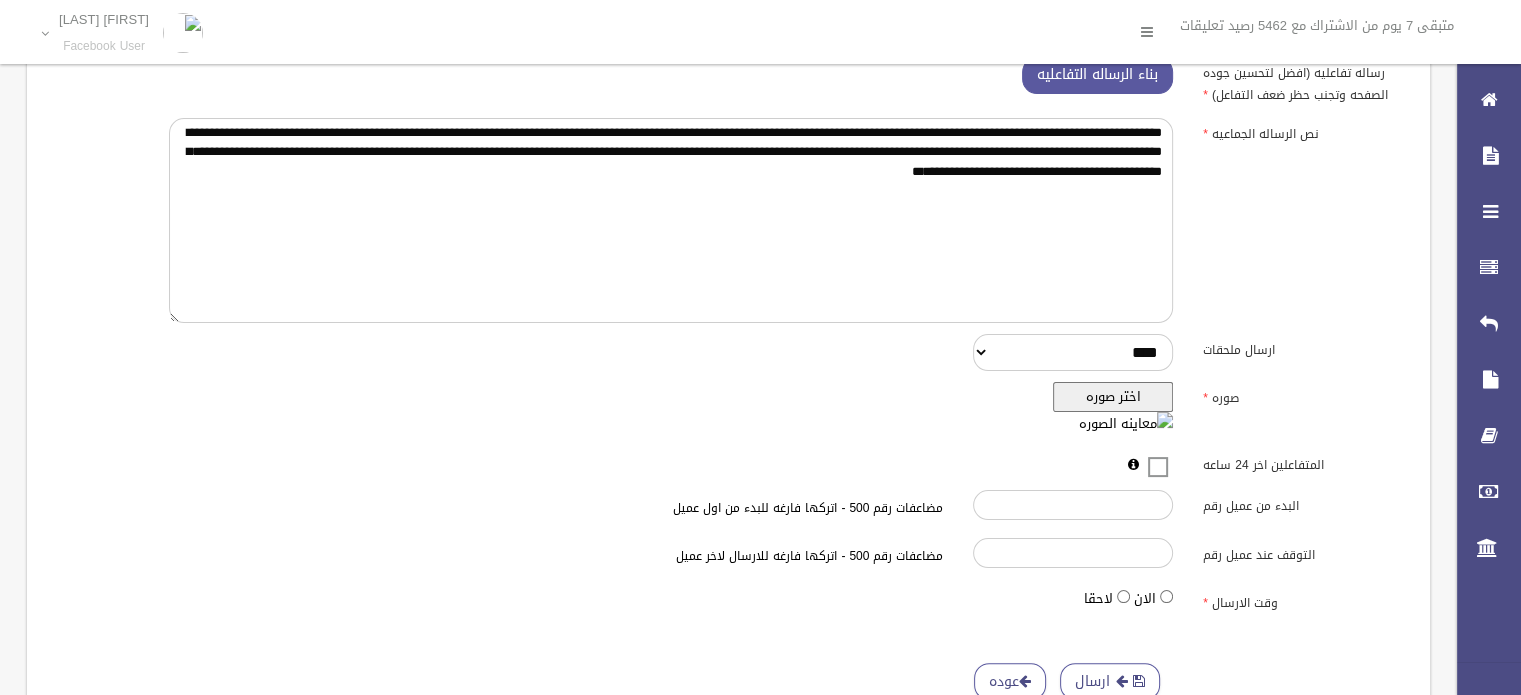 click on "اختر صوره" at bounding box center (1113, 397) 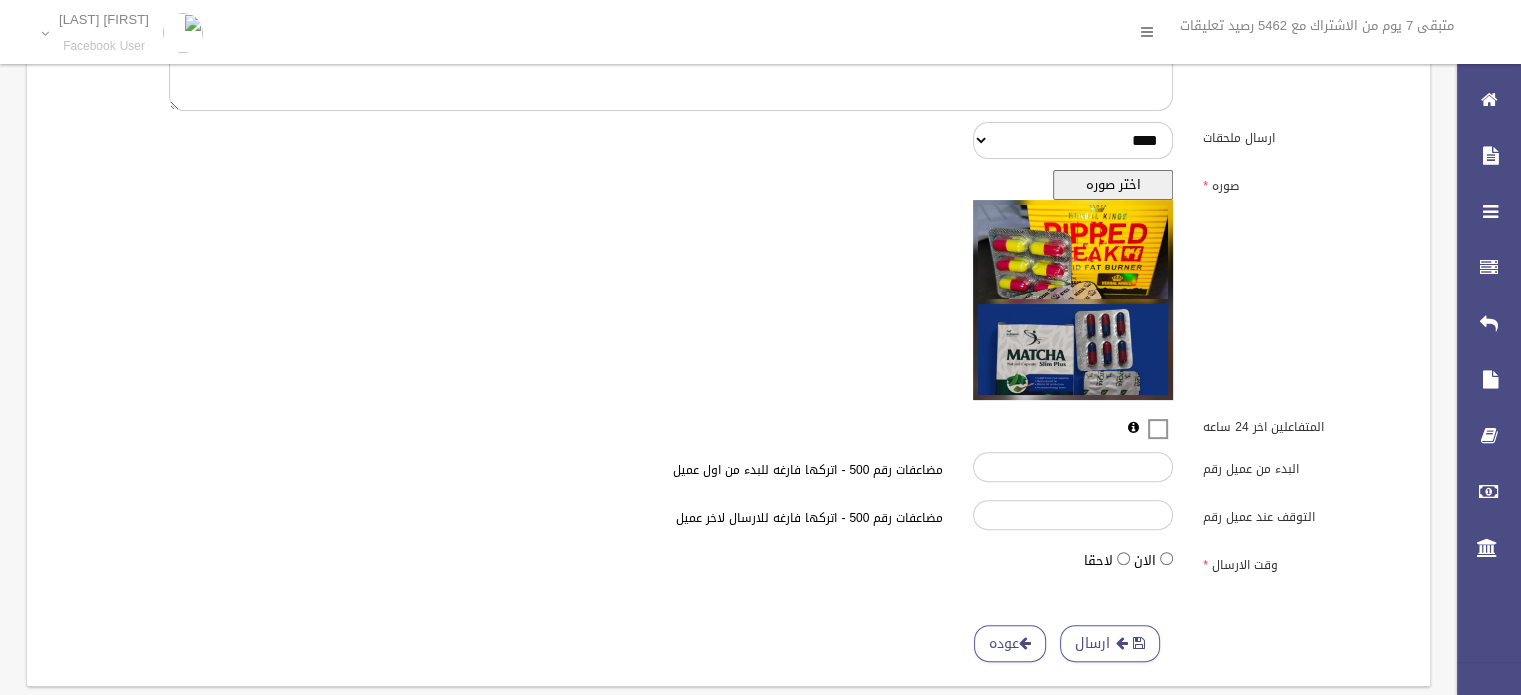 scroll, scrollTop: 549, scrollLeft: 0, axis: vertical 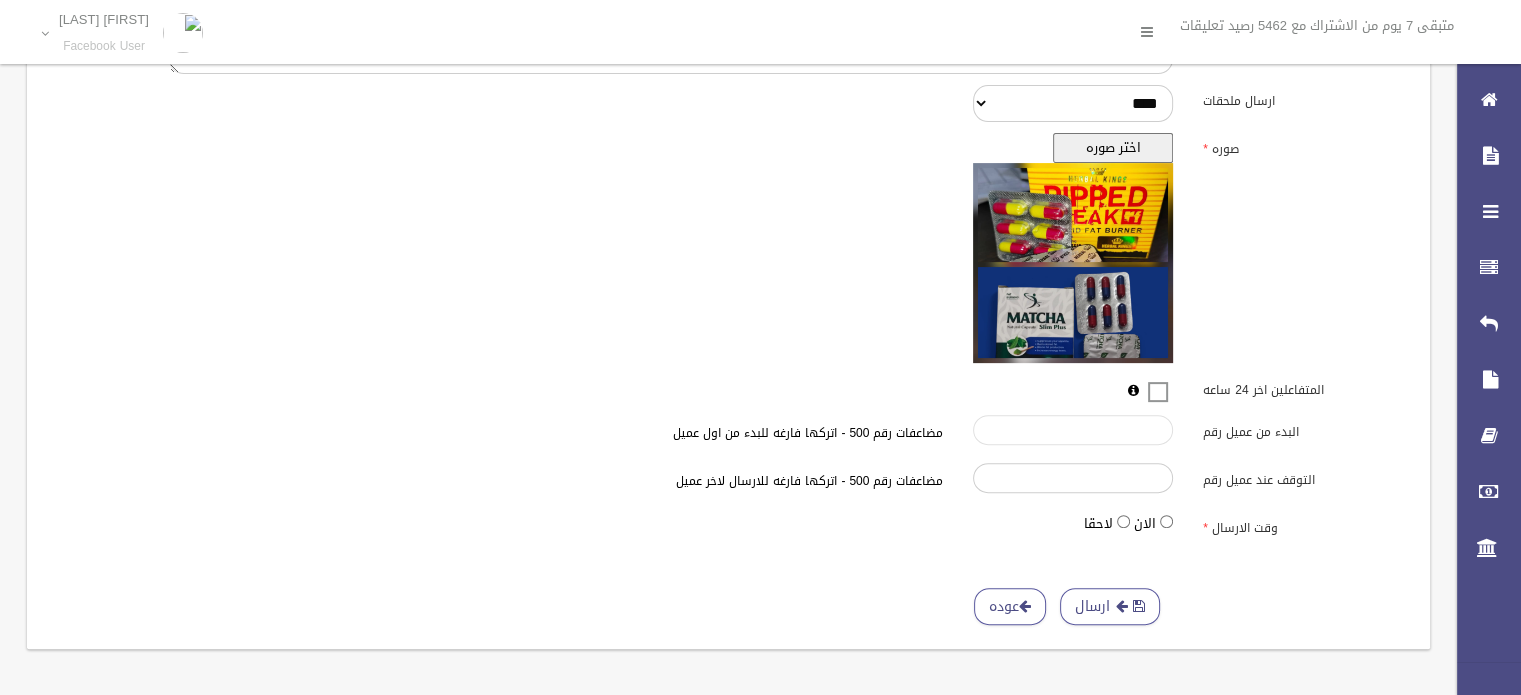 click on "البدء من عميل رقم" at bounding box center [1073, 430] 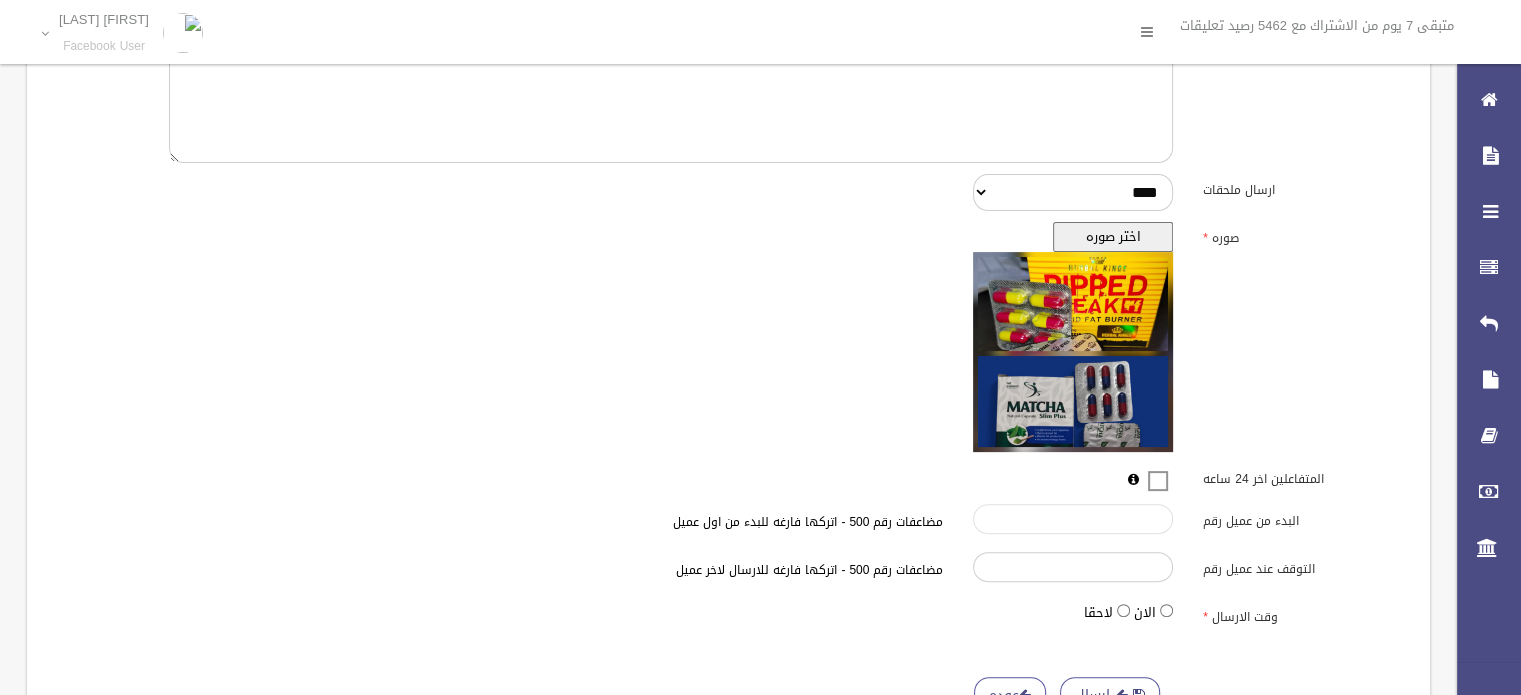 scroll, scrollTop: 549, scrollLeft: 0, axis: vertical 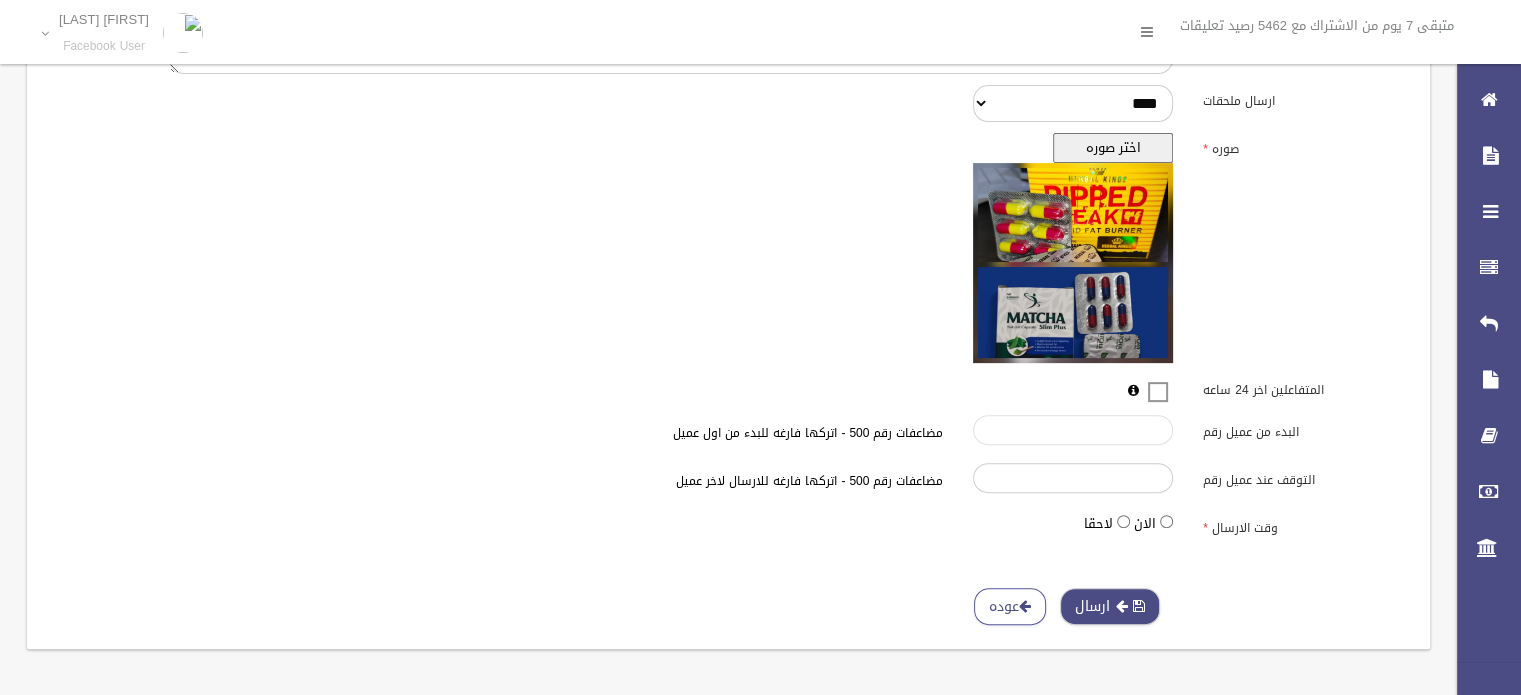 type on "*****" 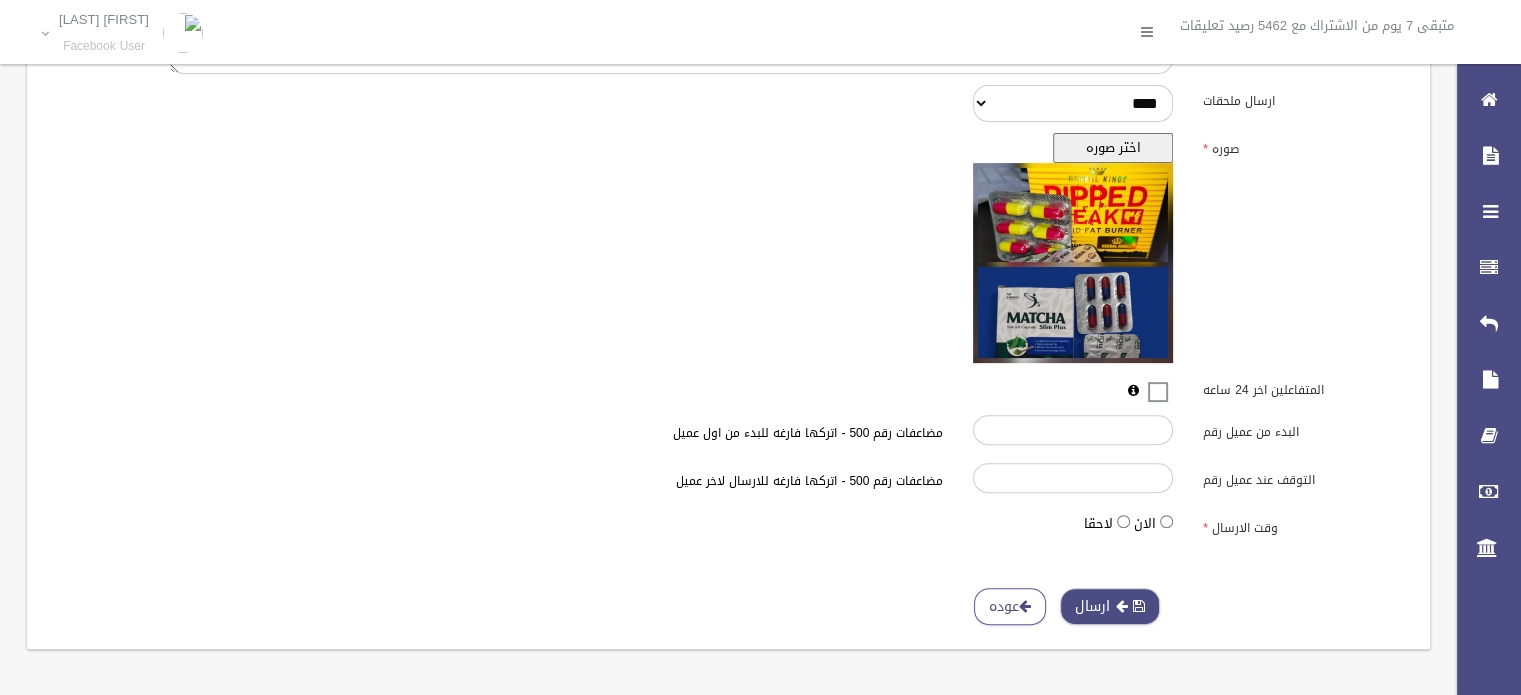 click on "ارسال" at bounding box center (1110, 606) 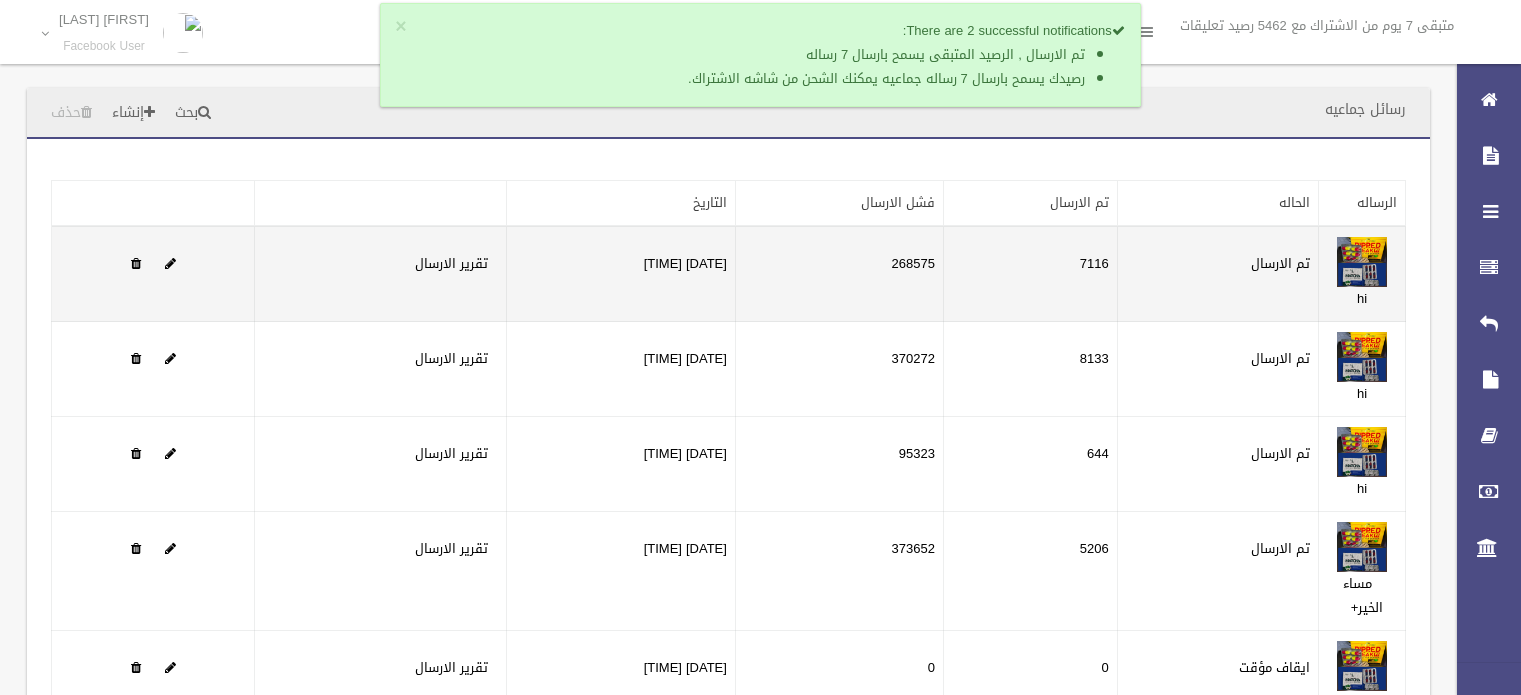scroll, scrollTop: 0, scrollLeft: 0, axis: both 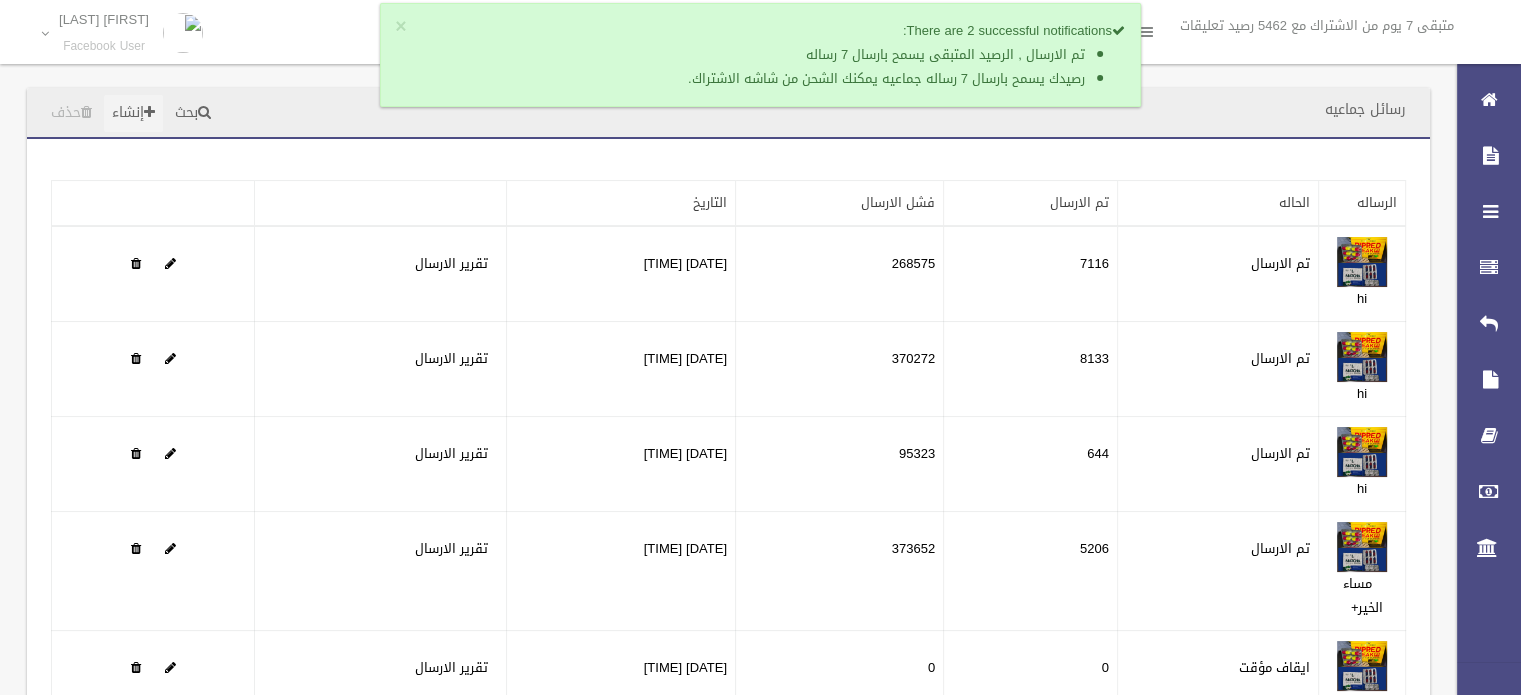 click on "إنشاء" at bounding box center [133, 113] 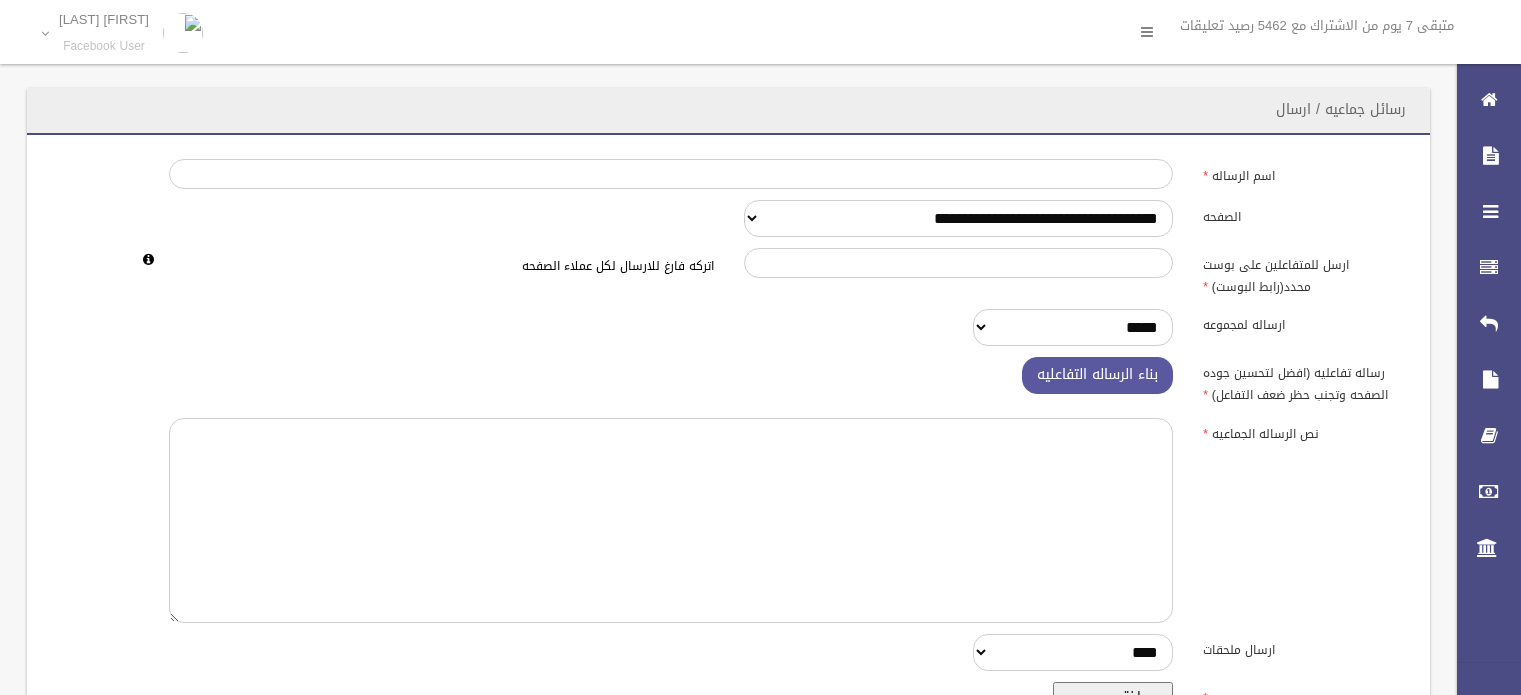 scroll, scrollTop: 0, scrollLeft: 0, axis: both 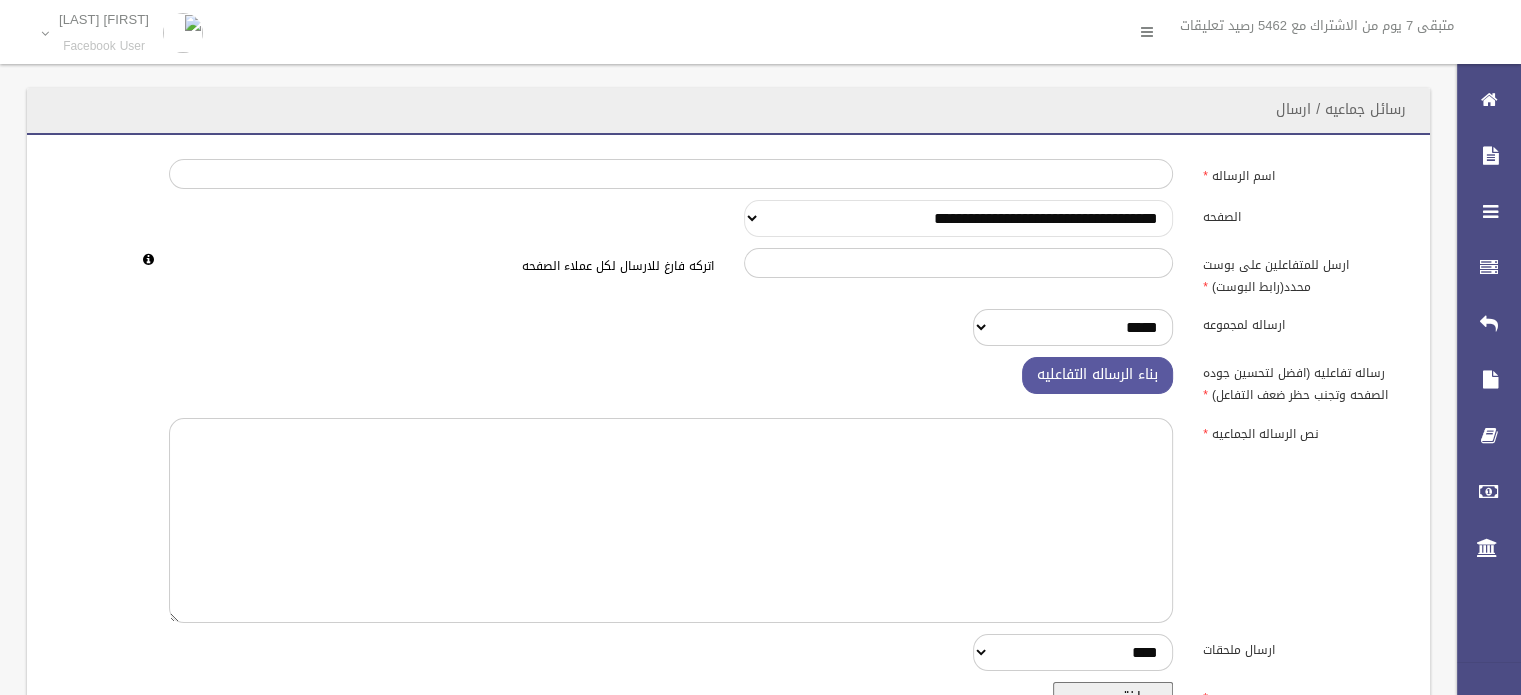 click on "**********" at bounding box center (959, 218) 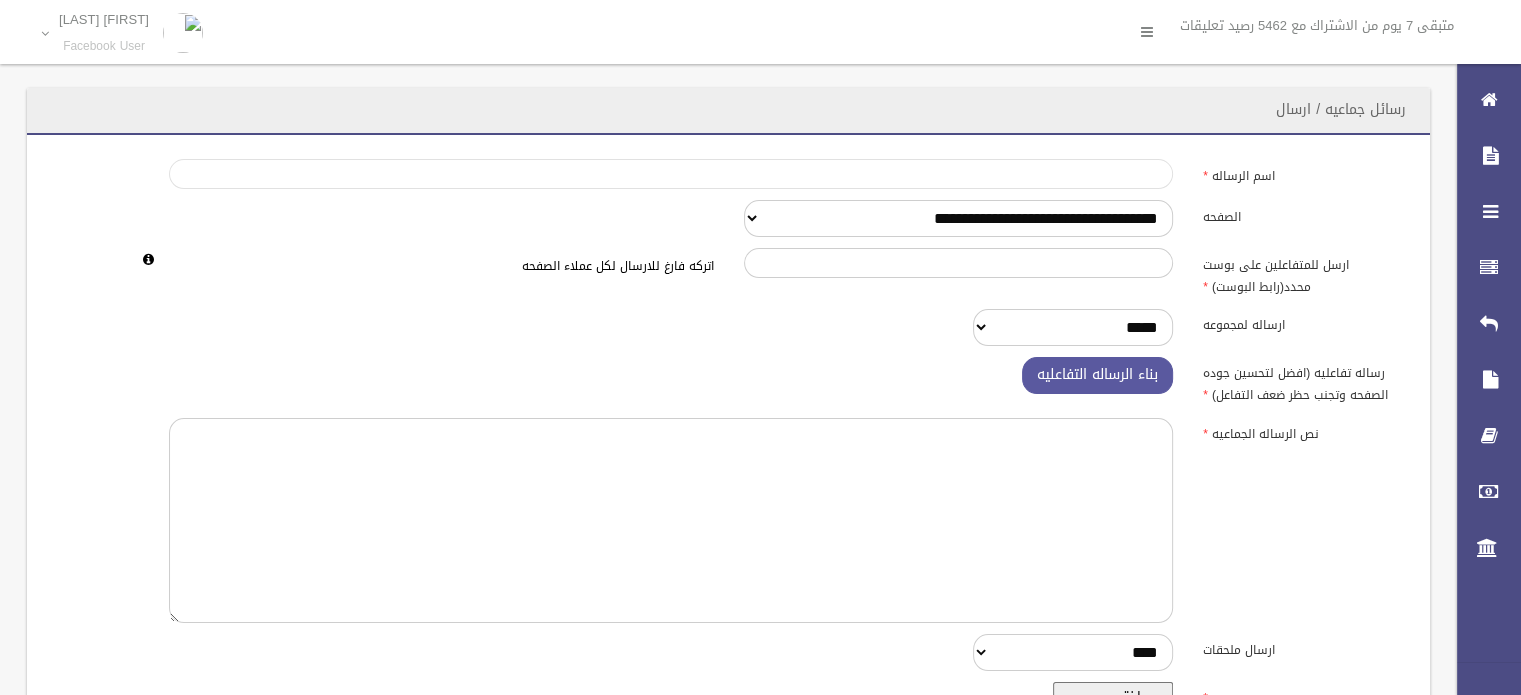 click on "اسم الرساله" at bounding box center [671, 174] 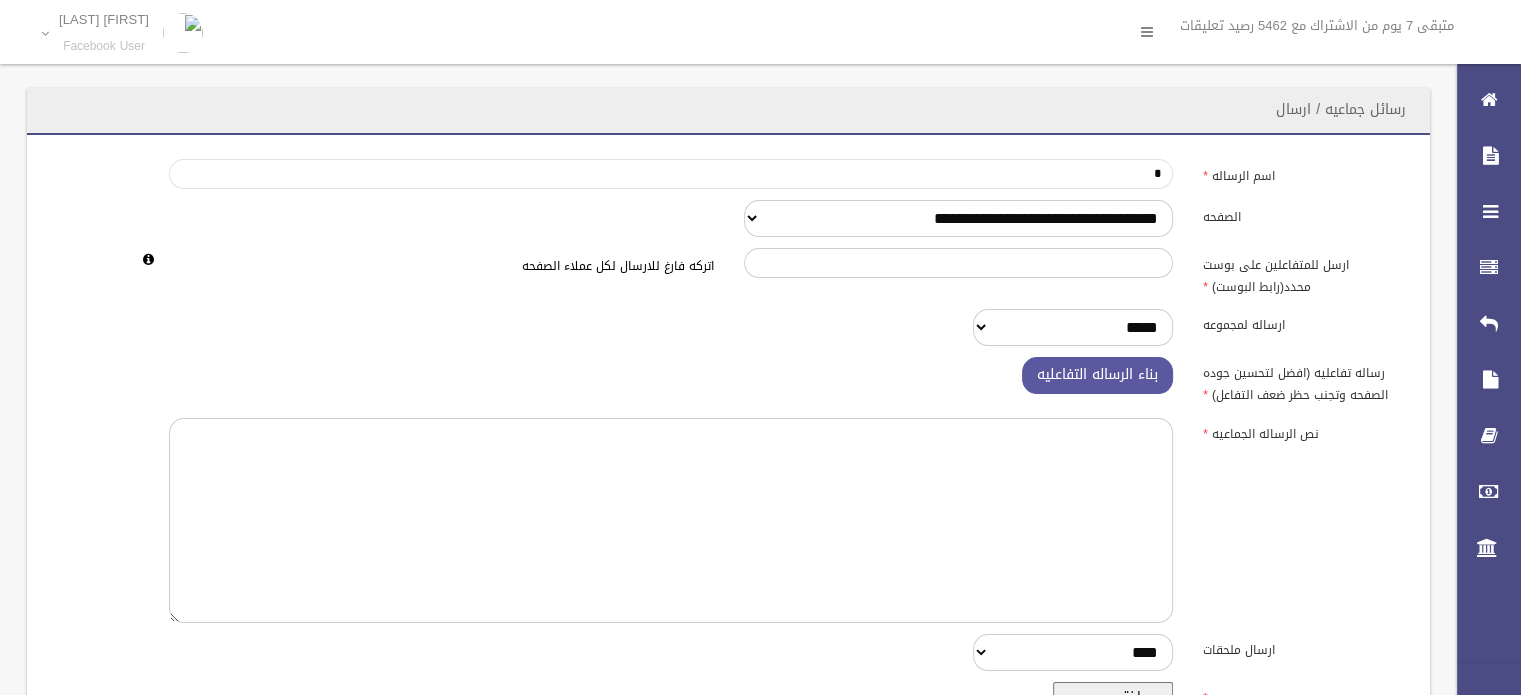 type on "*****" 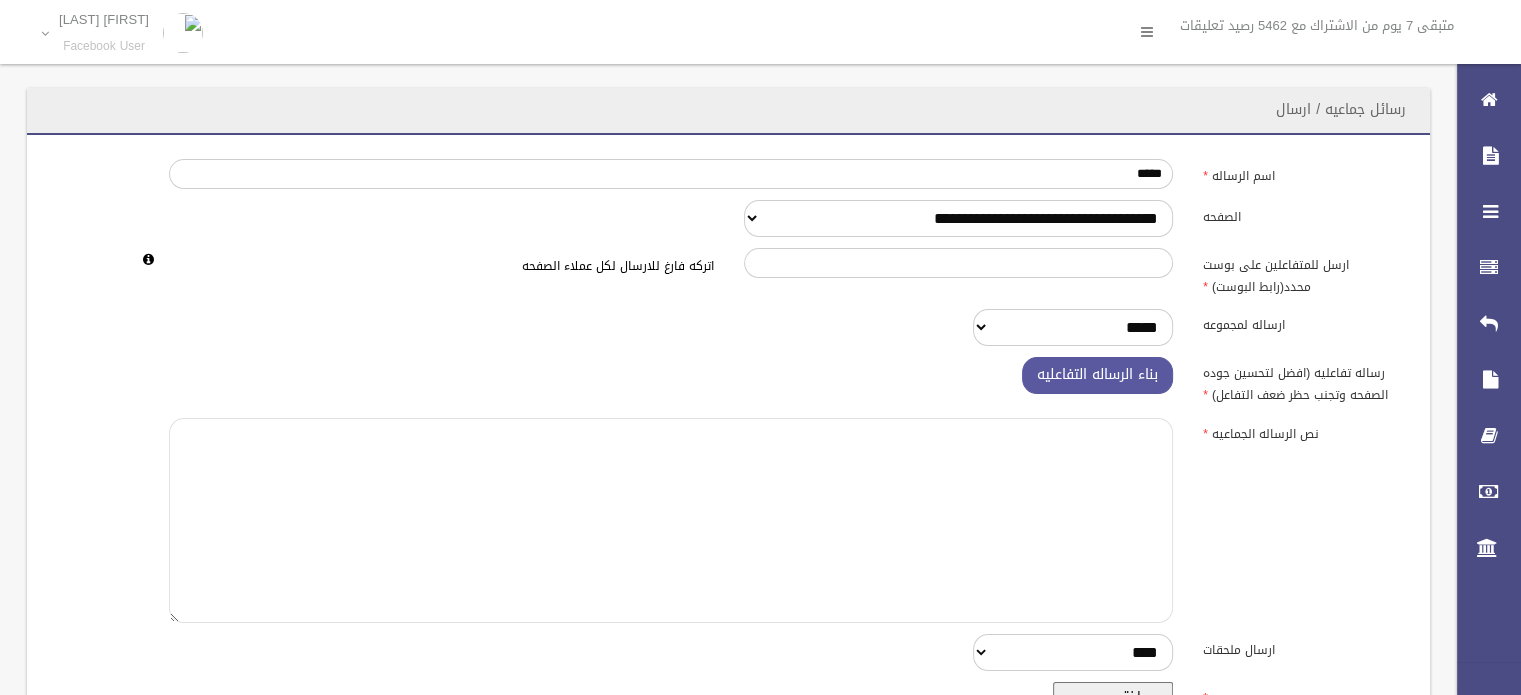paste on "**********" 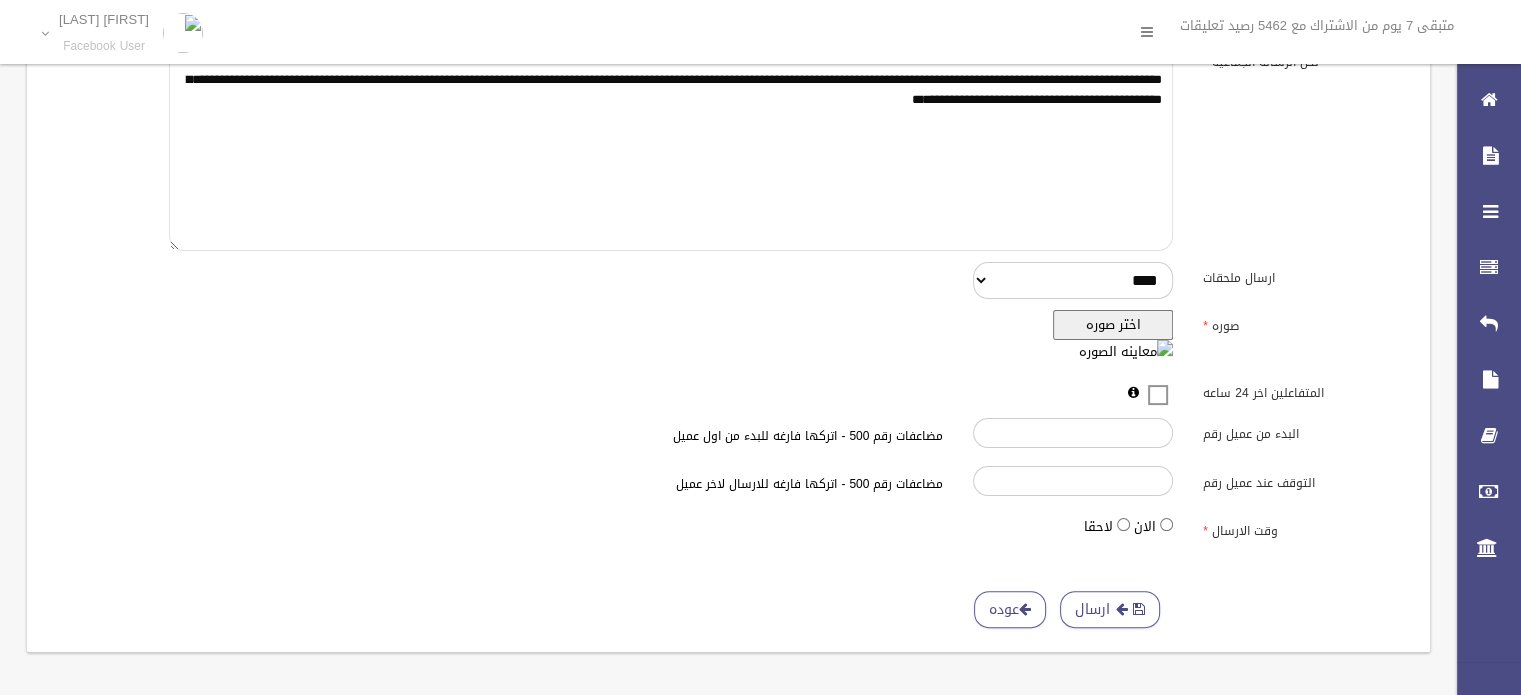 scroll, scrollTop: 375, scrollLeft: 0, axis: vertical 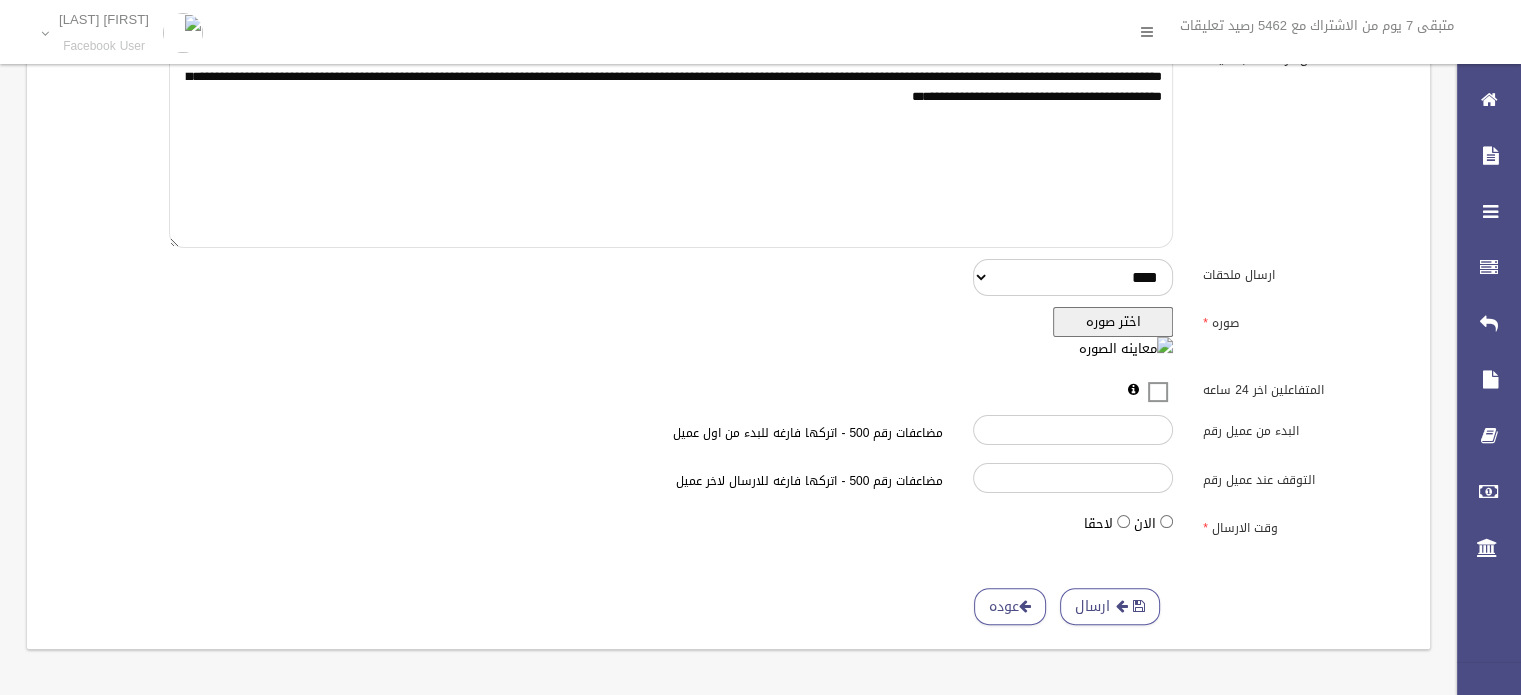 type on "**********" 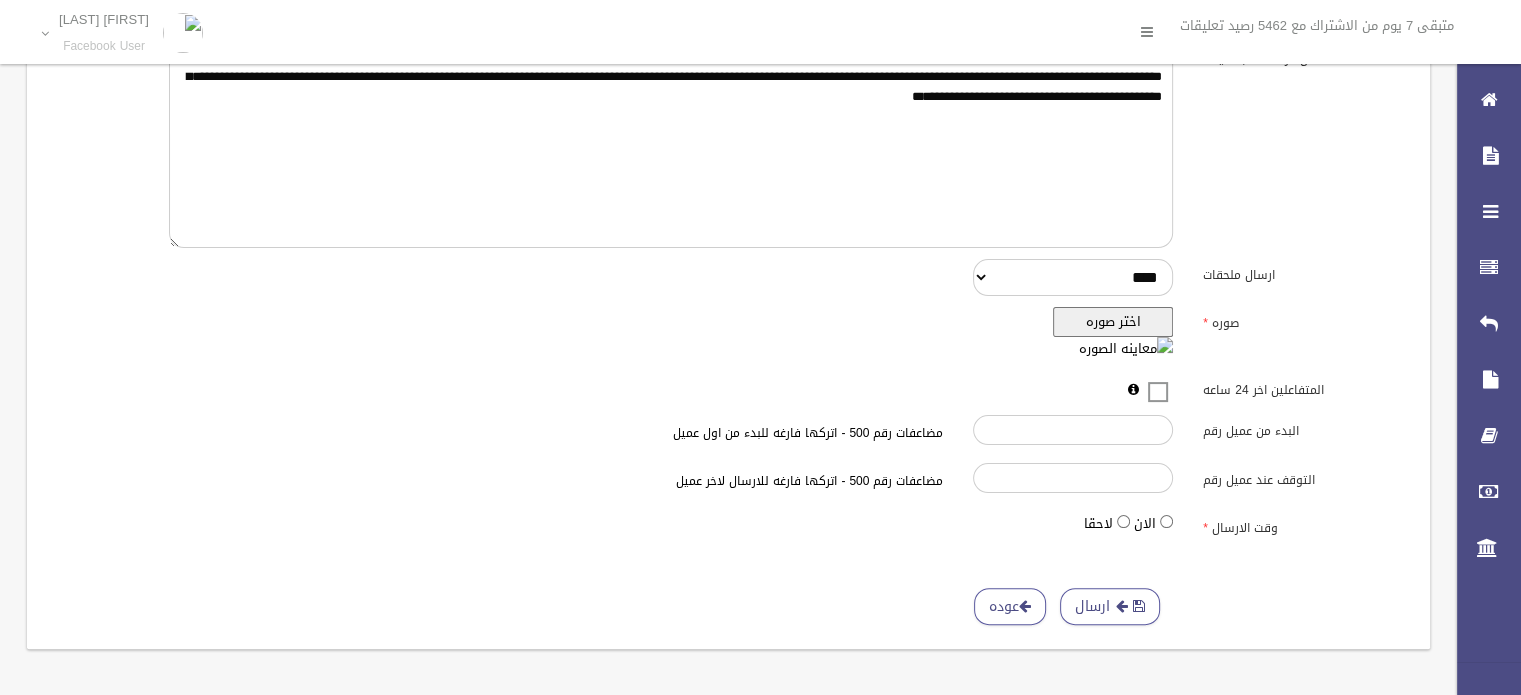 click on "اختر صوره" at bounding box center (1113, 322) 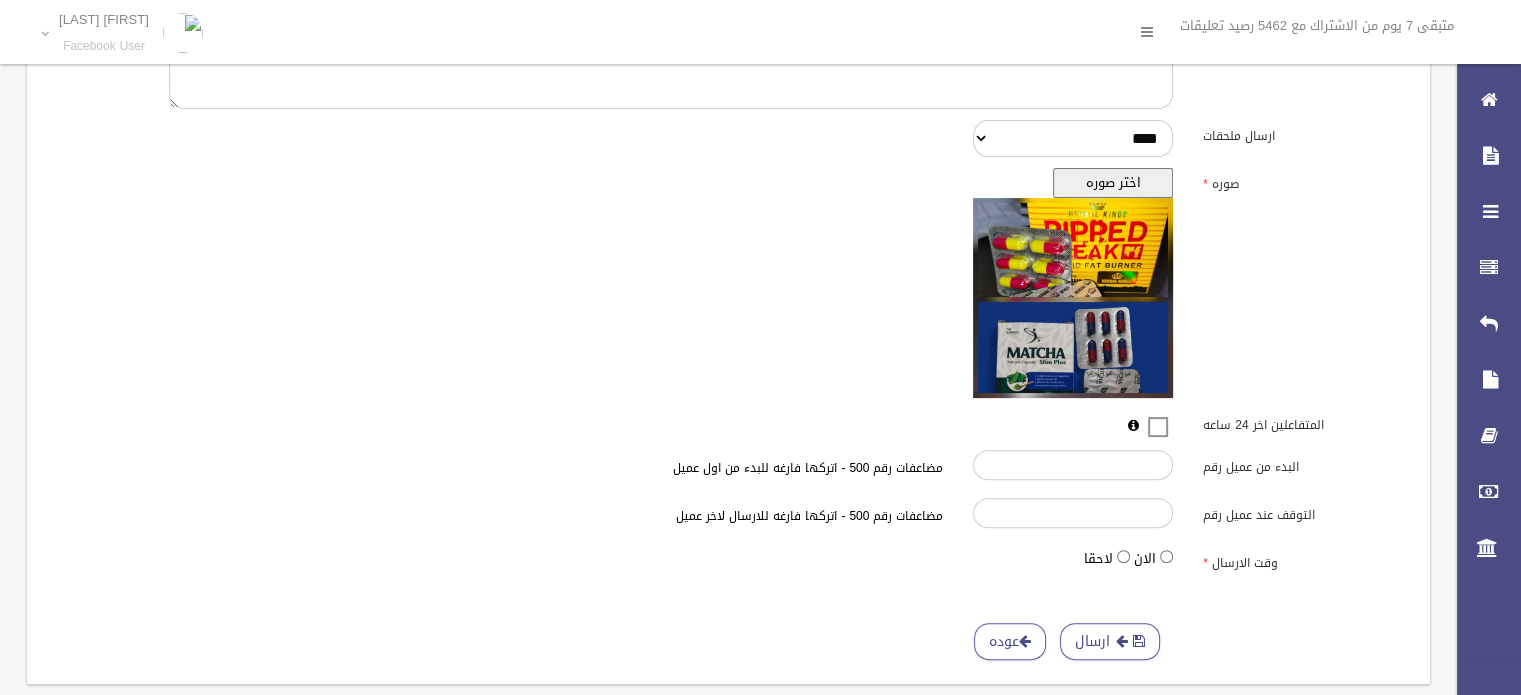 scroll, scrollTop: 549, scrollLeft: 0, axis: vertical 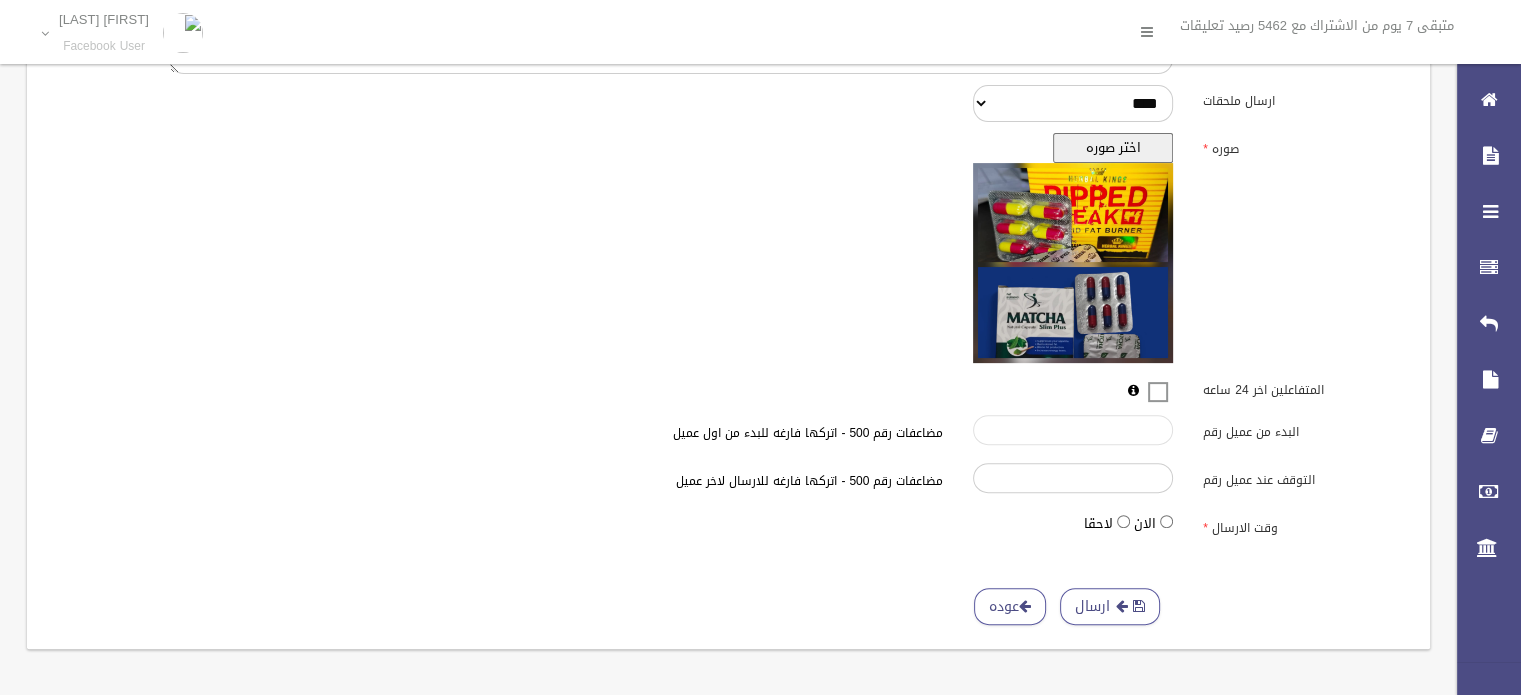 click on "البدء من عميل رقم" at bounding box center [1073, 430] 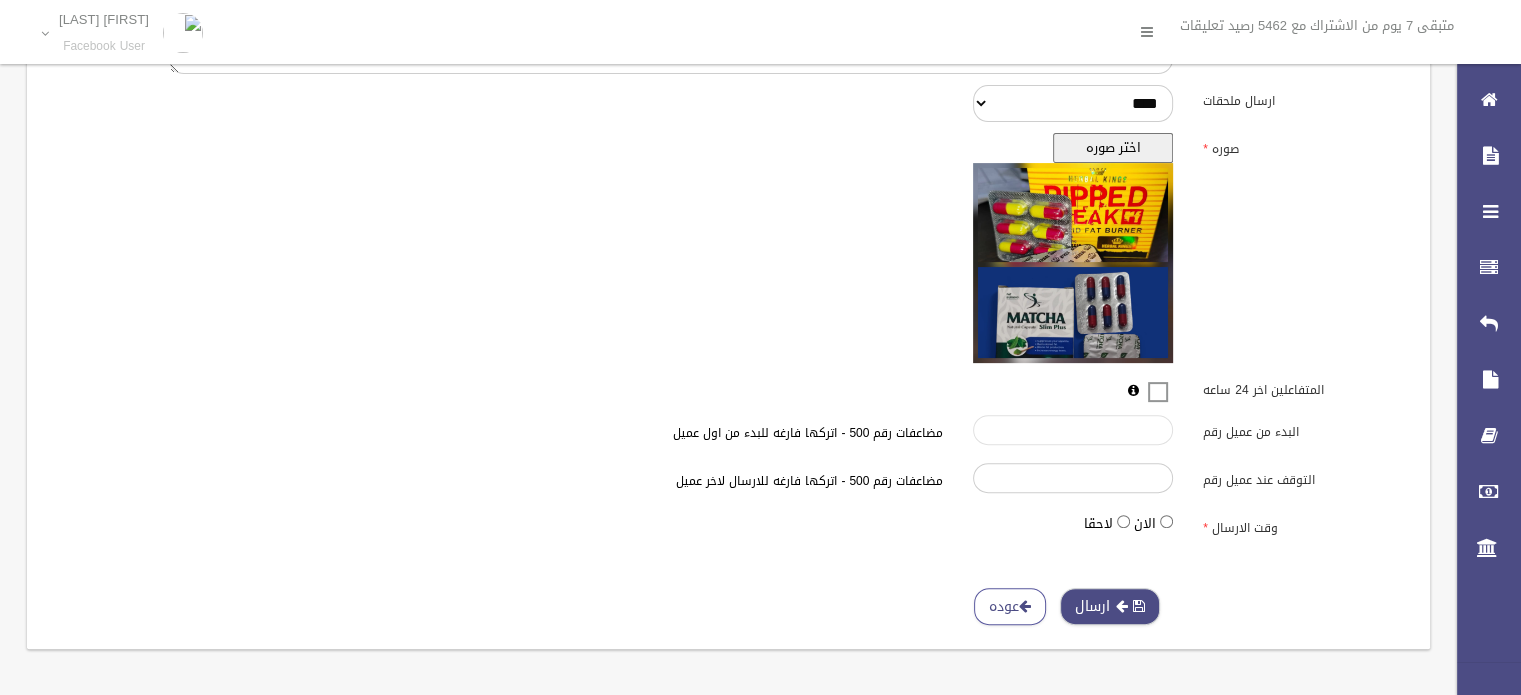 type on "*****" 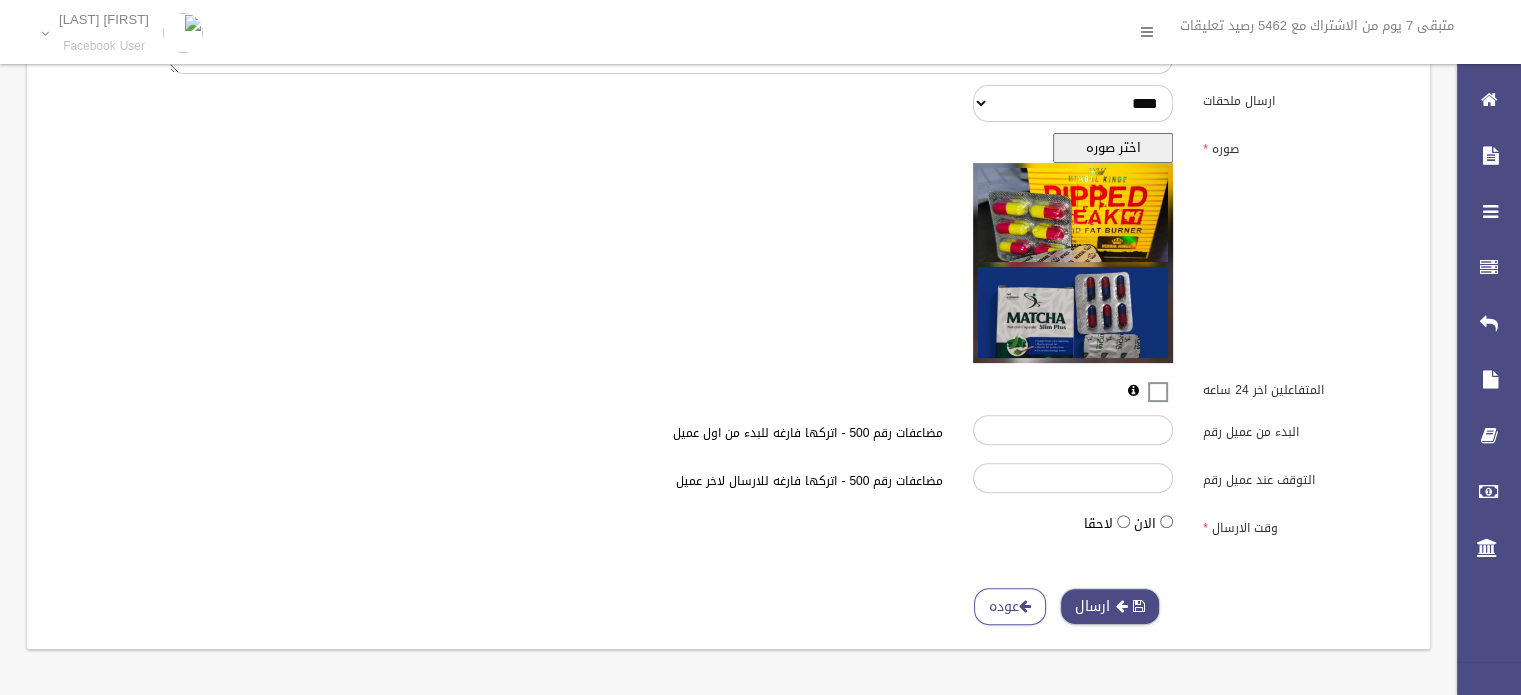 click on "ارسال" at bounding box center [1110, 606] 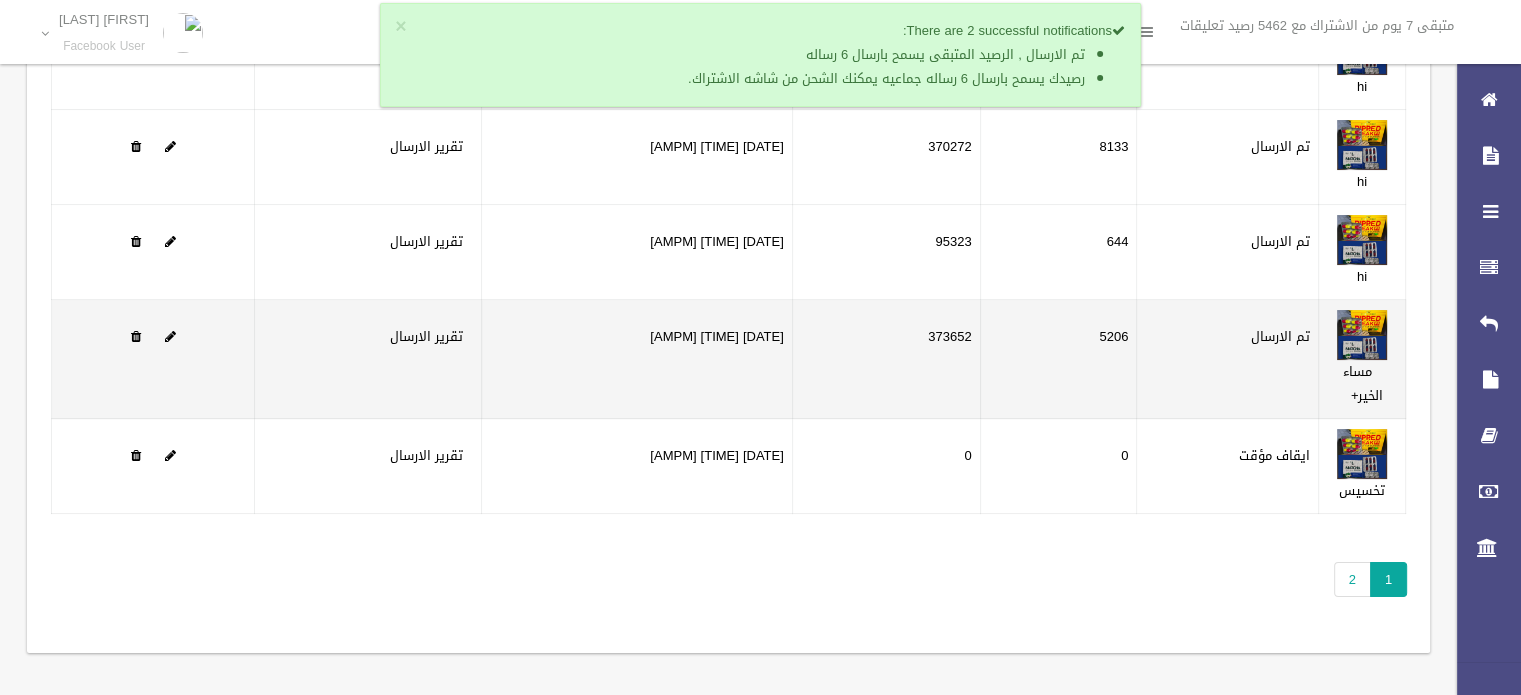 scroll, scrollTop: 215, scrollLeft: 0, axis: vertical 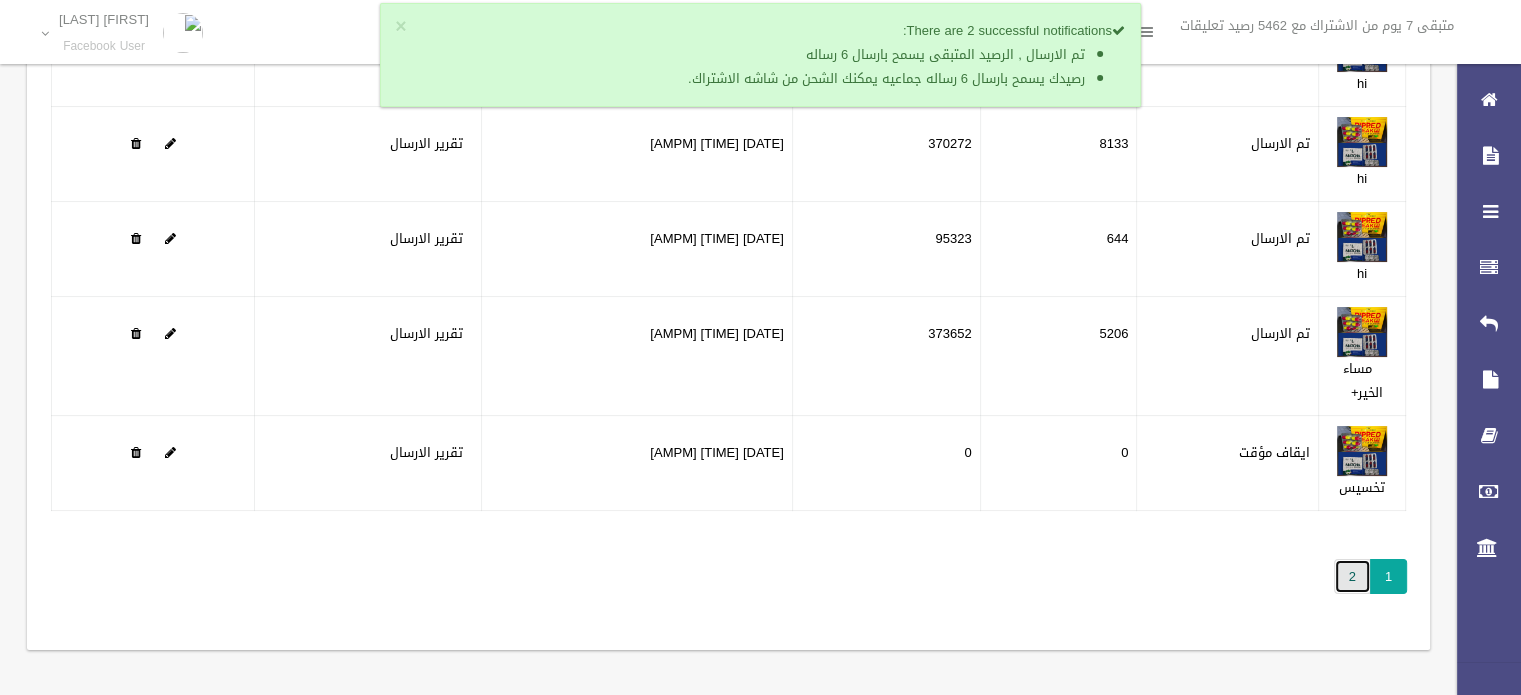 click on "2" at bounding box center [1352, 576] 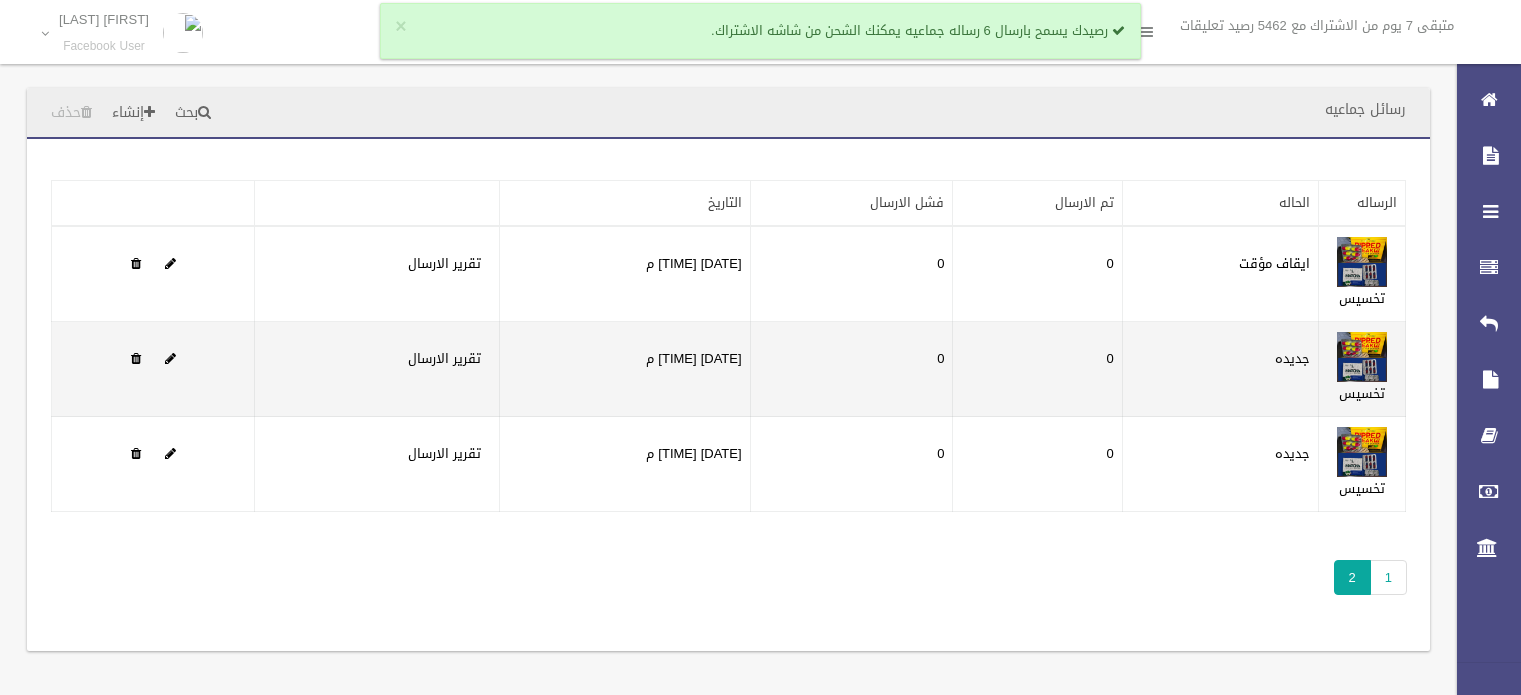 scroll, scrollTop: 0, scrollLeft: 0, axis: both 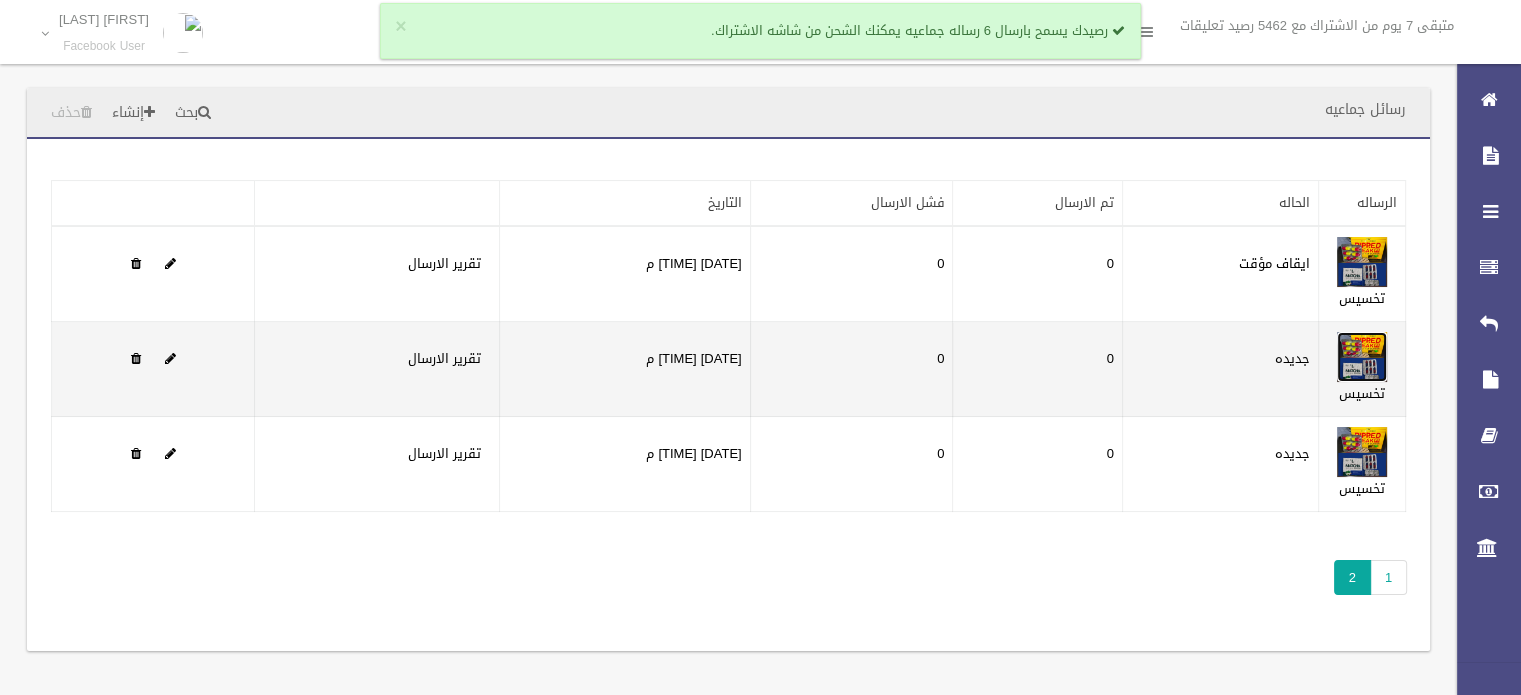 click at bounding box center (1362, 357) 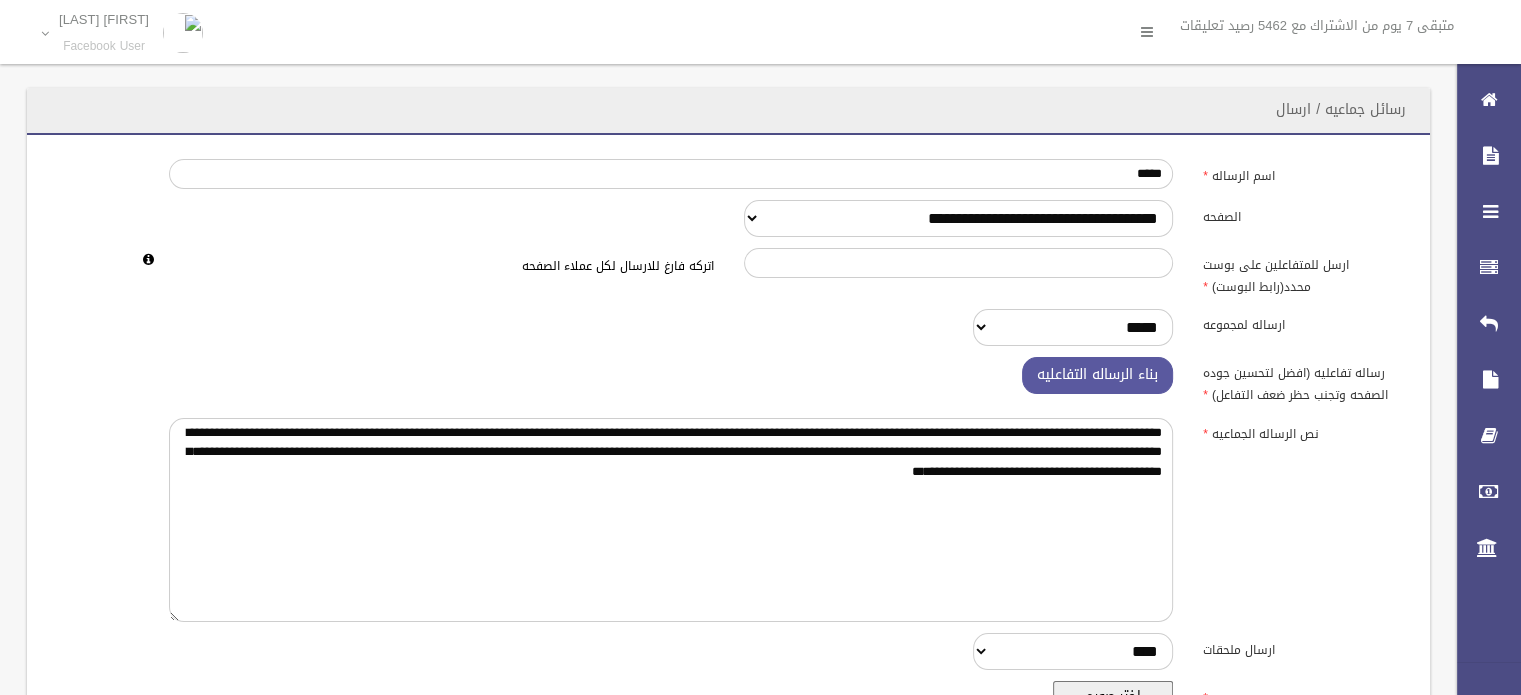 scroll, scrollTop: 549, scrollLeft: 0, axis: vertical 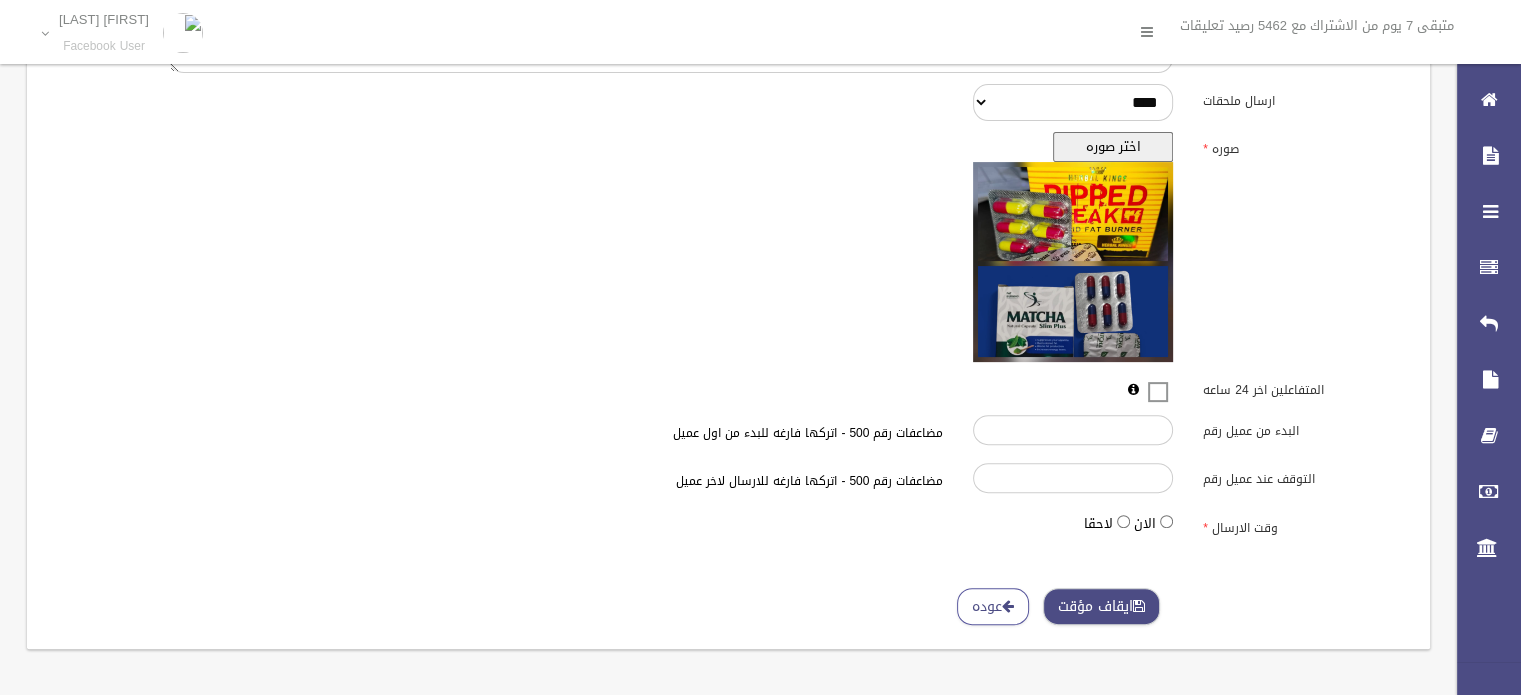 click on "ايقاف مؤقت" at bounding box center [1101, 606] 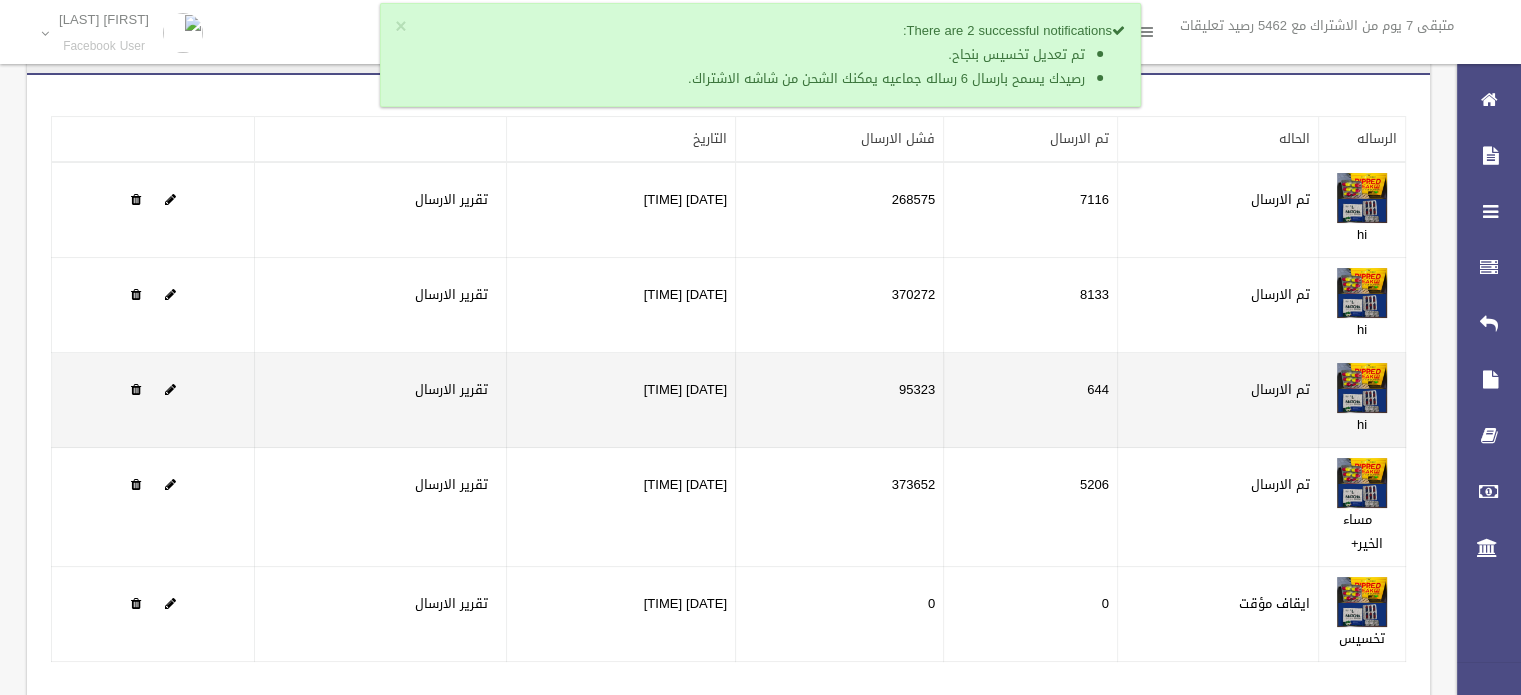 scroll, scrollTop: 215, scrollLeft: 0, axis: vertical 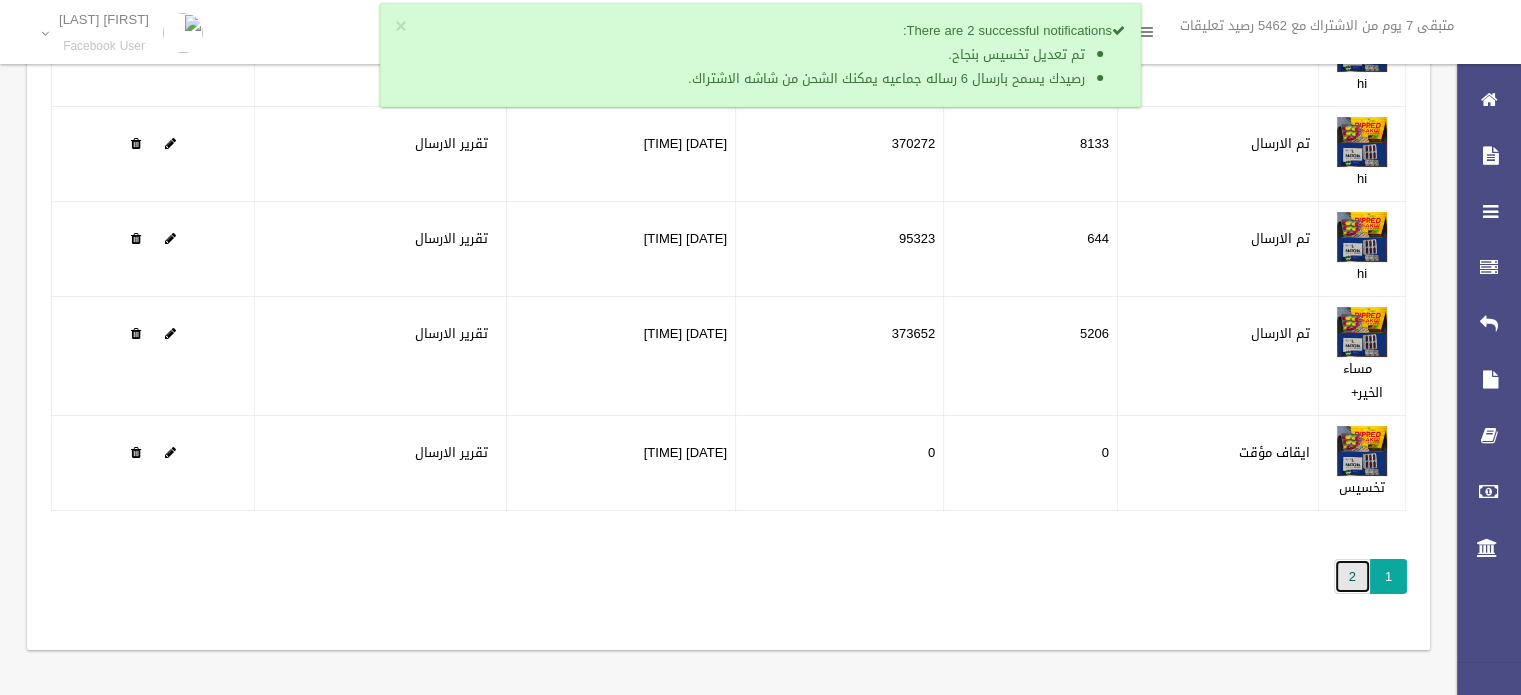 click on "2" at bounding box center (1352, 576) 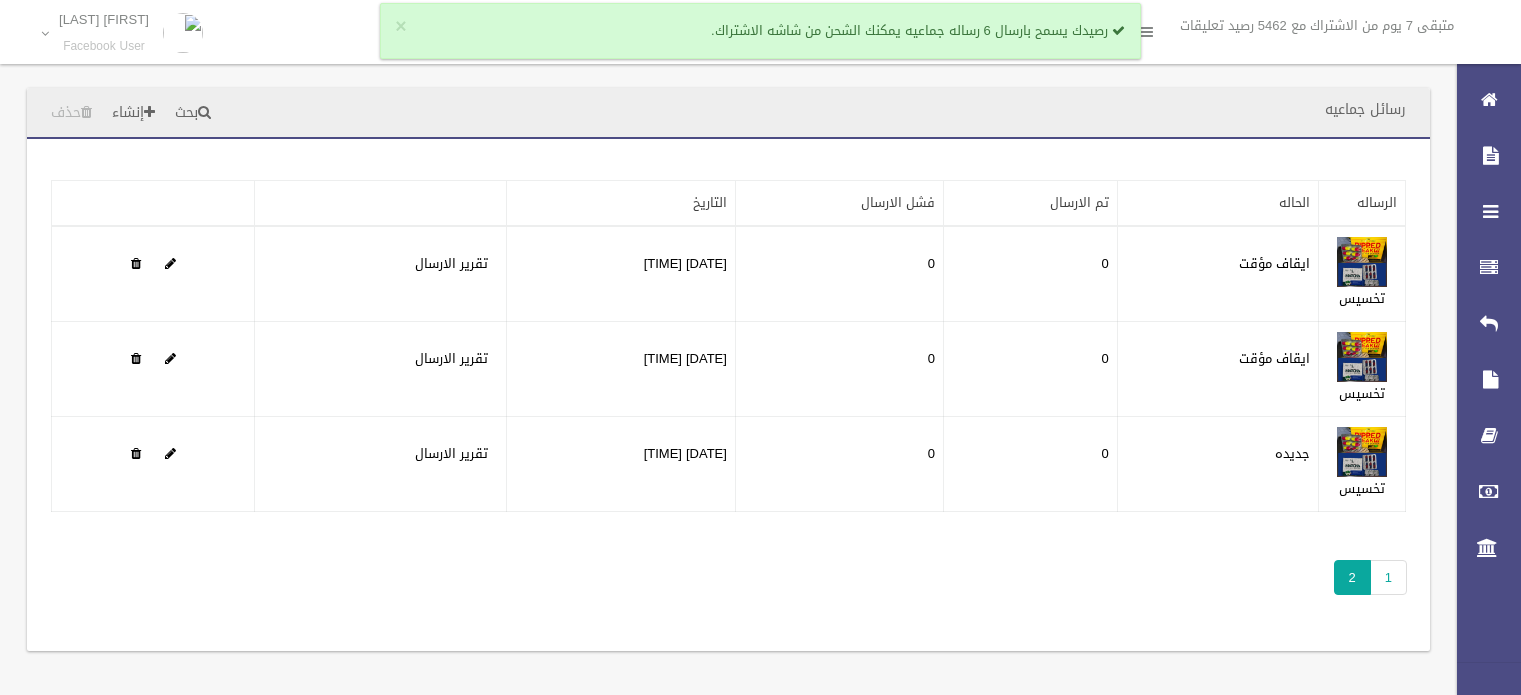 scroll, scrollTop: 0, scrollLeft: 0, axis: both 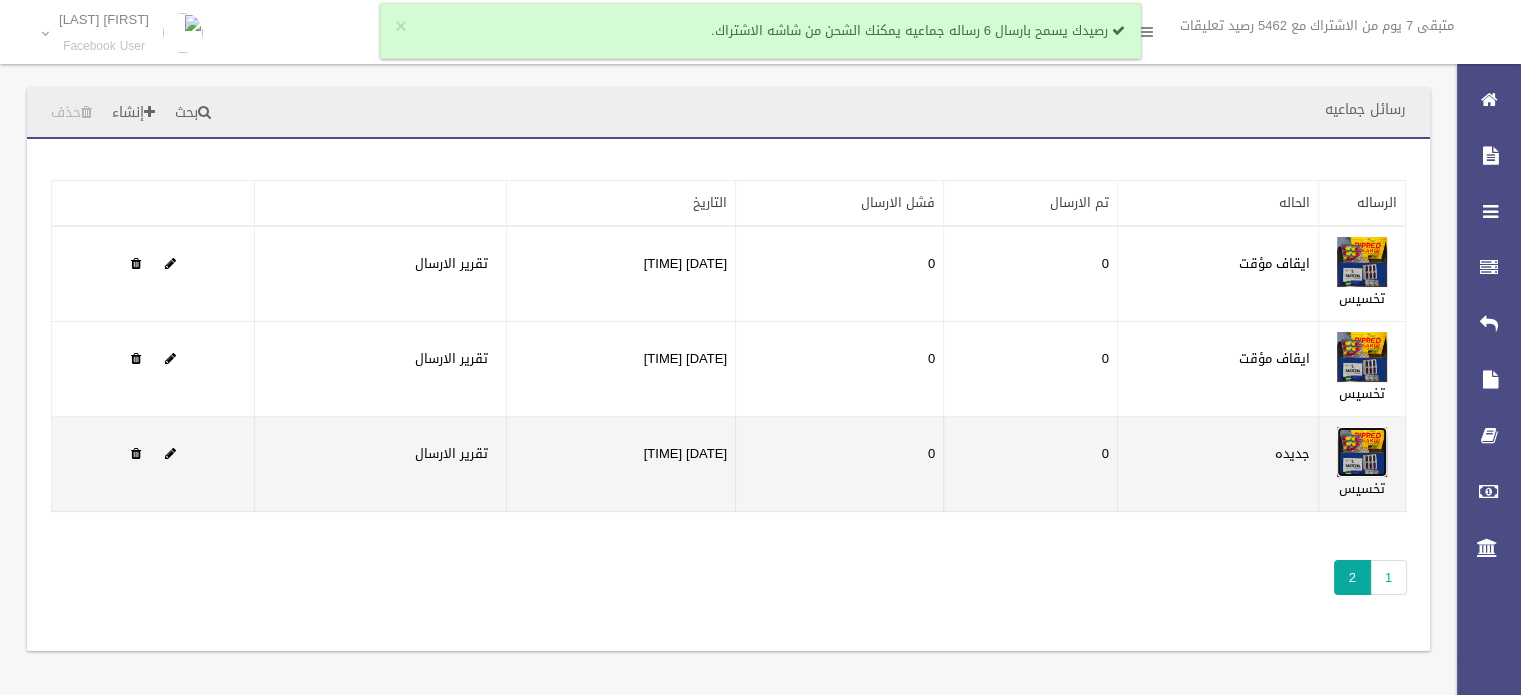 click at bounding box center (1362, 452) 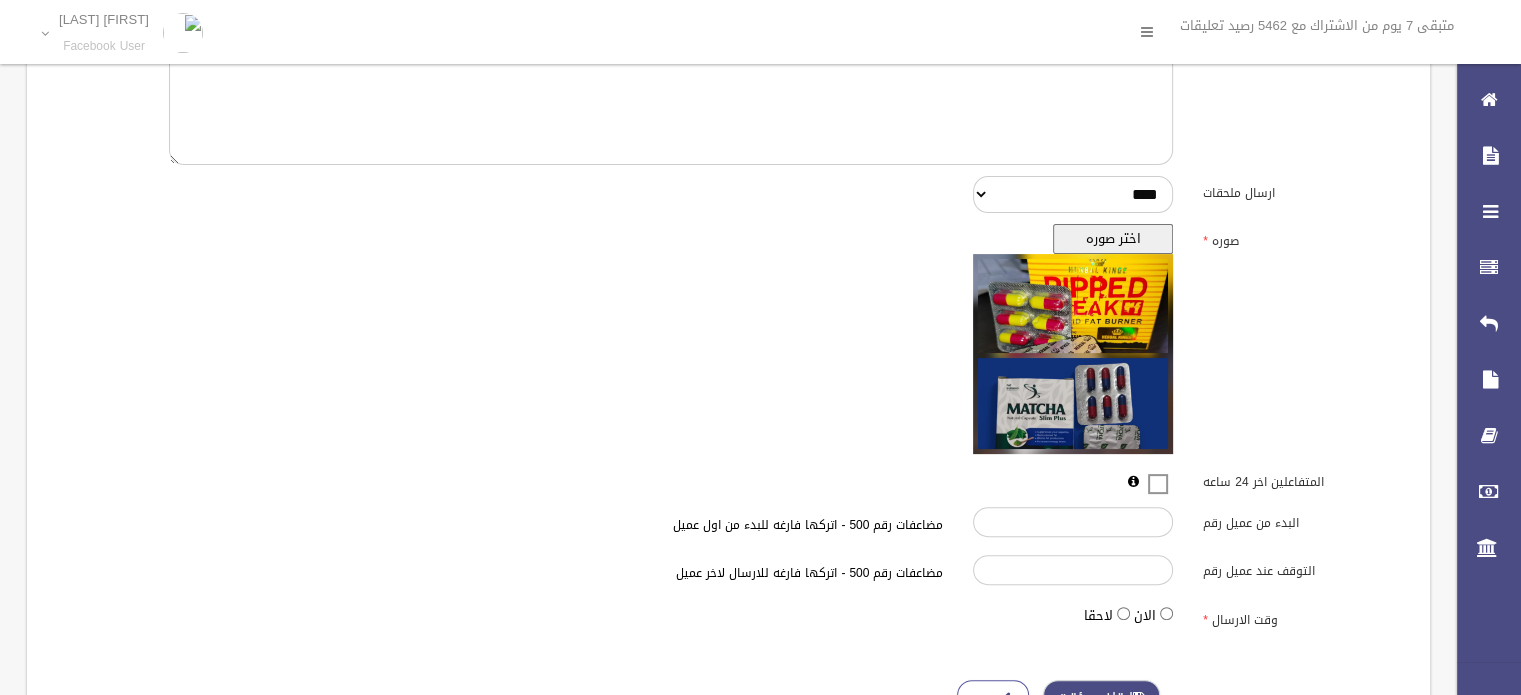 scroll, scrollTop: 549, scrollLeft: 0, axis: vertical 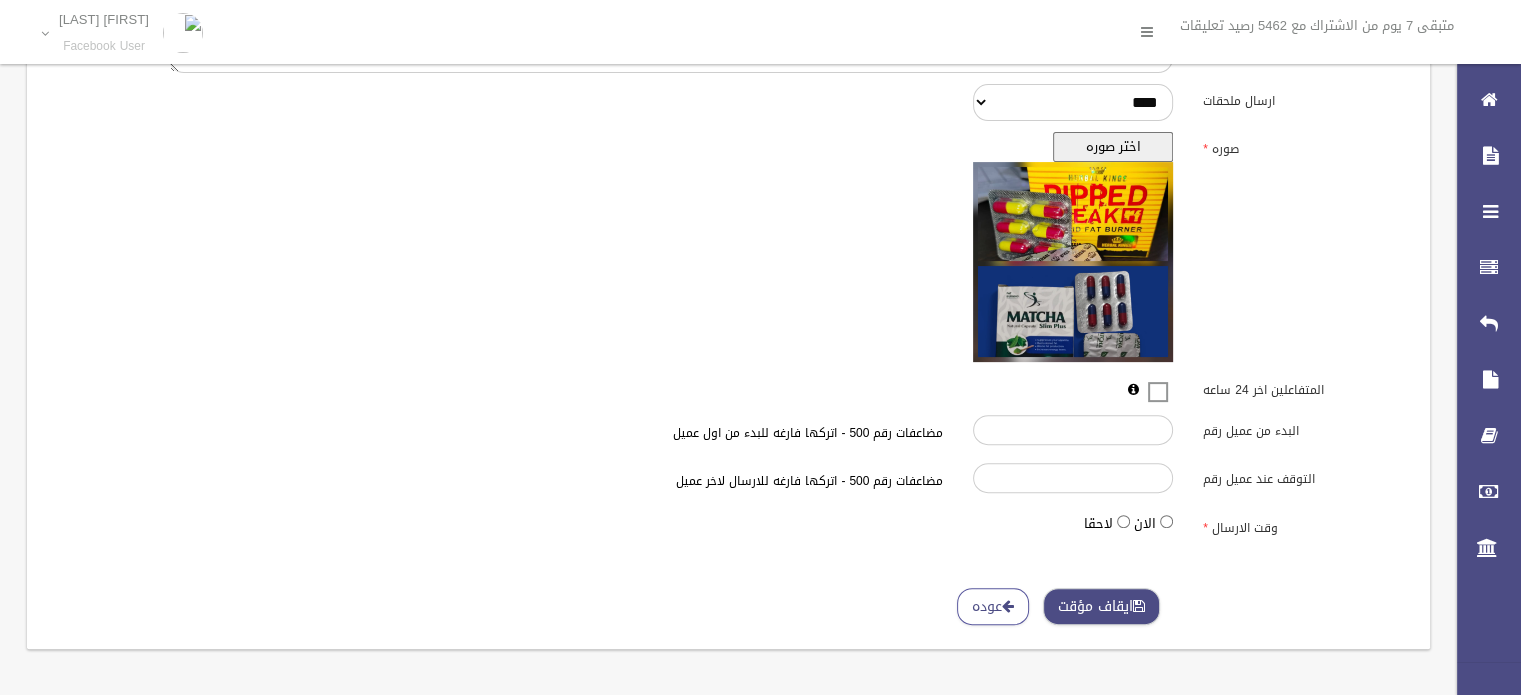 click on "ايقاف مؤقت" at bounding box center (1101, 606) 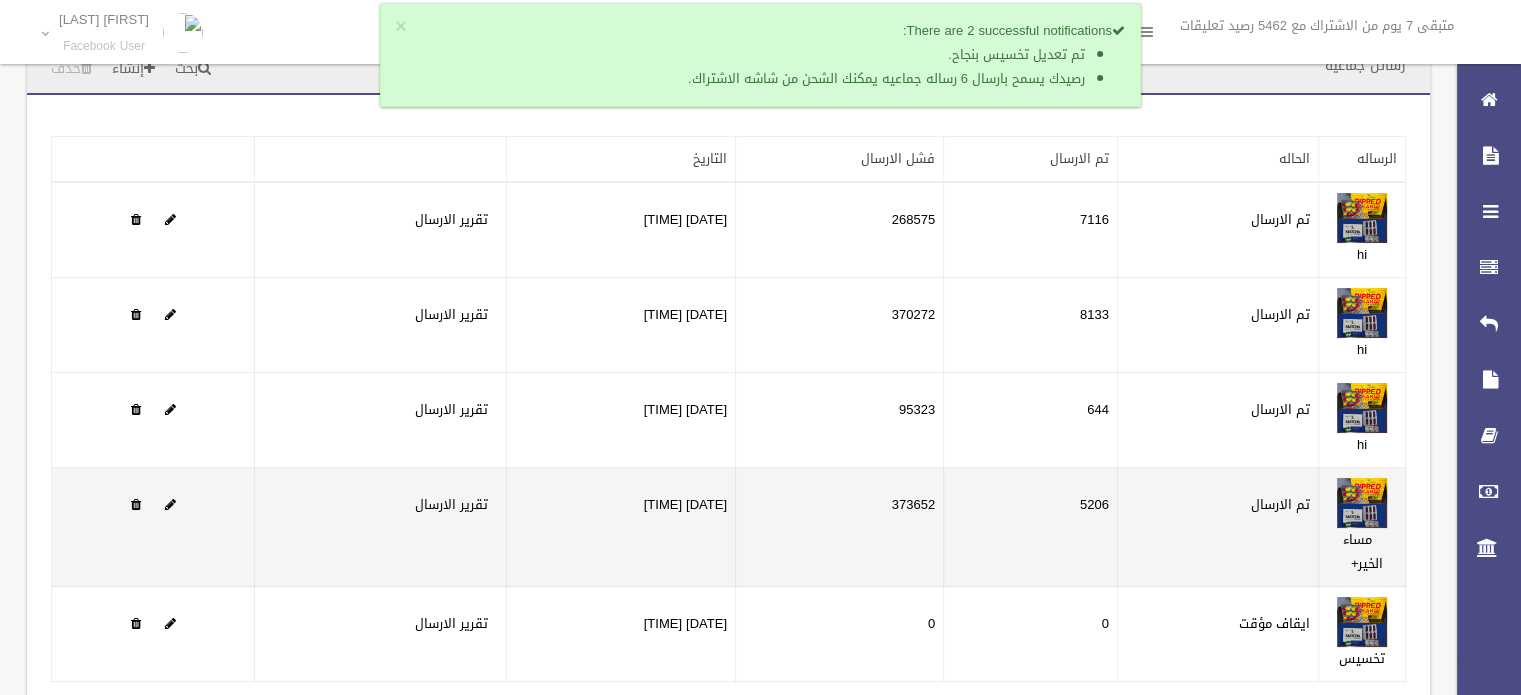 scroll, scrollTop: 0, scrollLeft: 0, axis: both 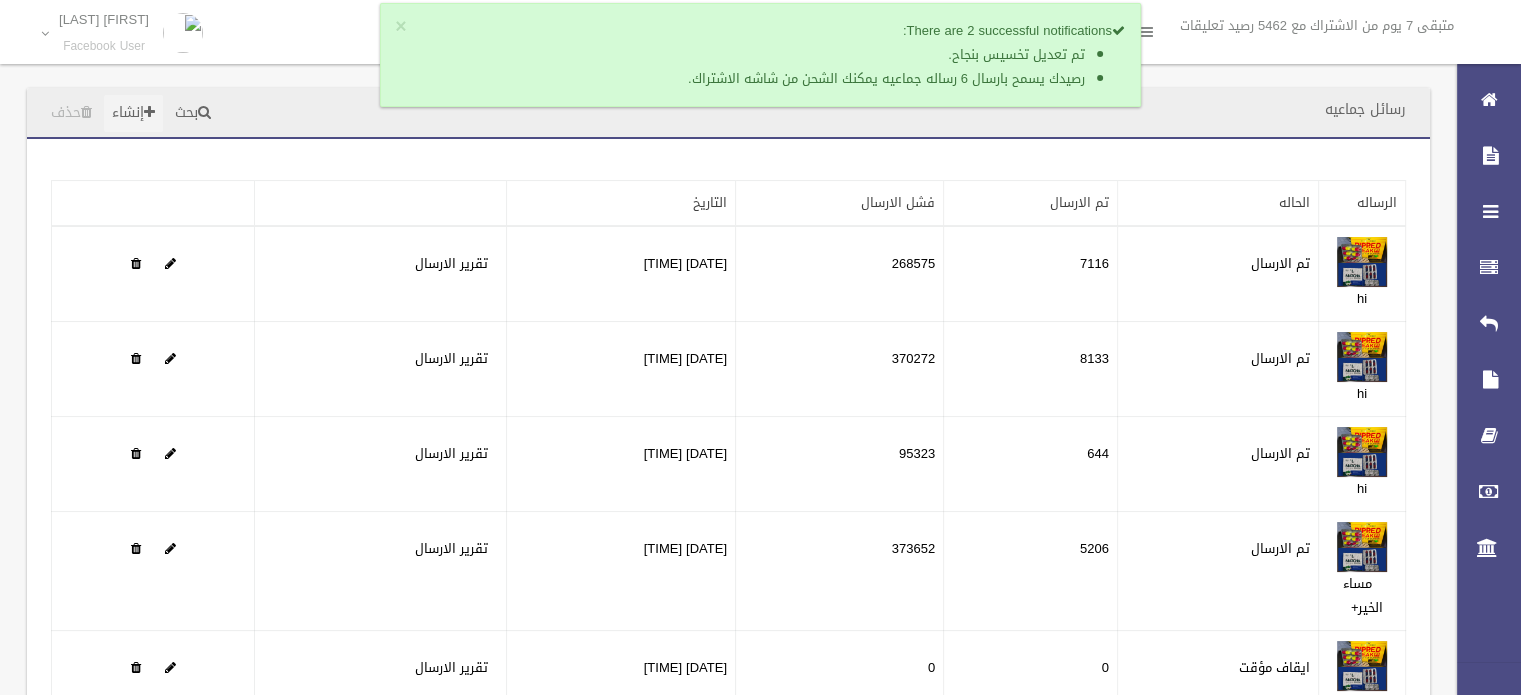 click on "إنشاء" at bounding box center (133, 113) 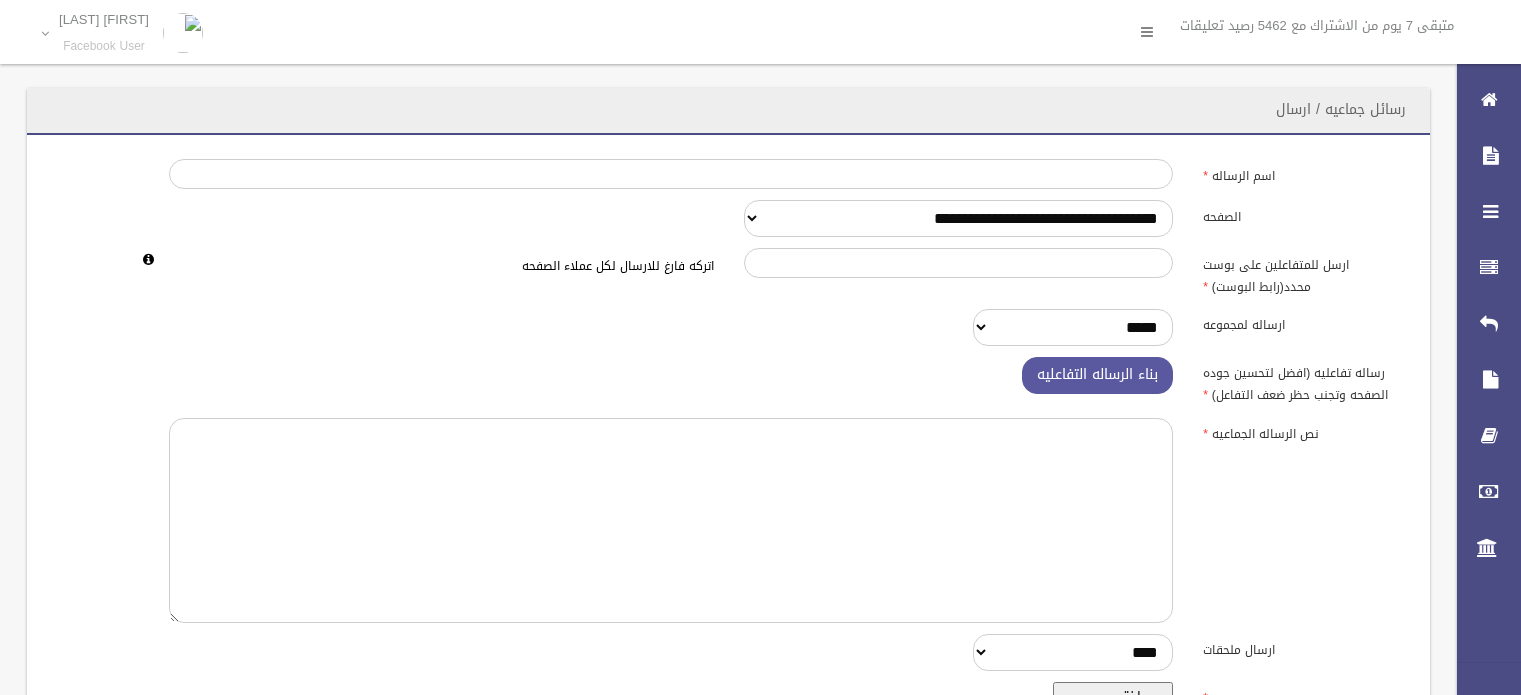 scroll, scrollTop: 0, scrollLeft: 0, axis: both 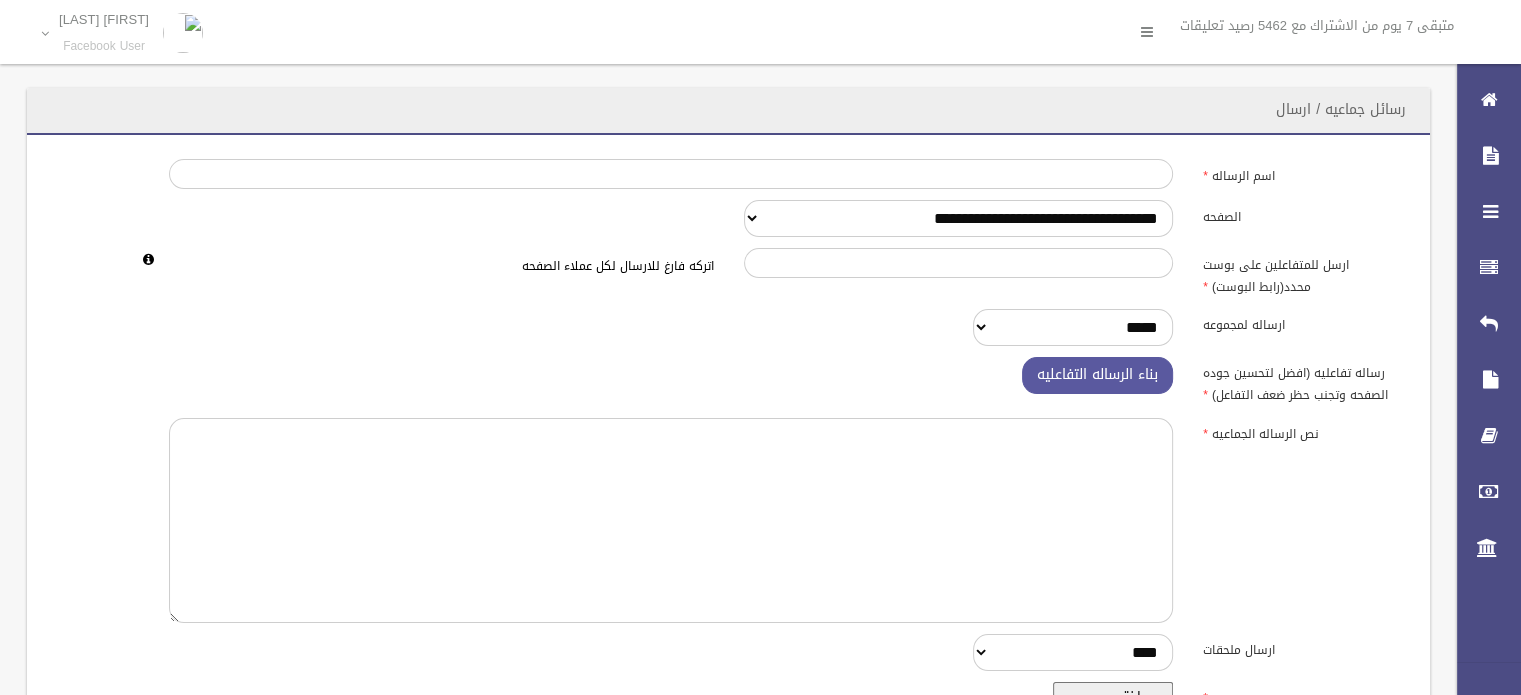 select on "******" 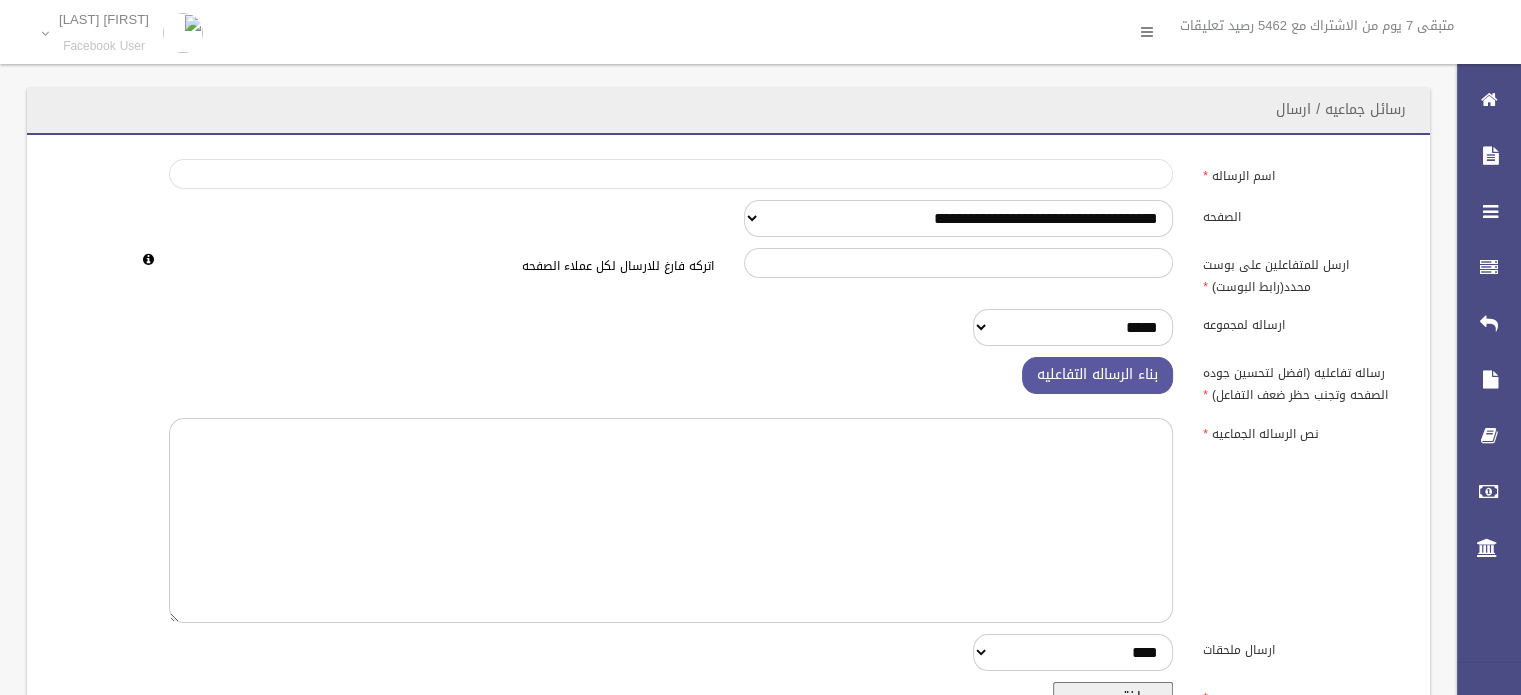 click on "اسم الرساله" at bounding box center (671, 174) 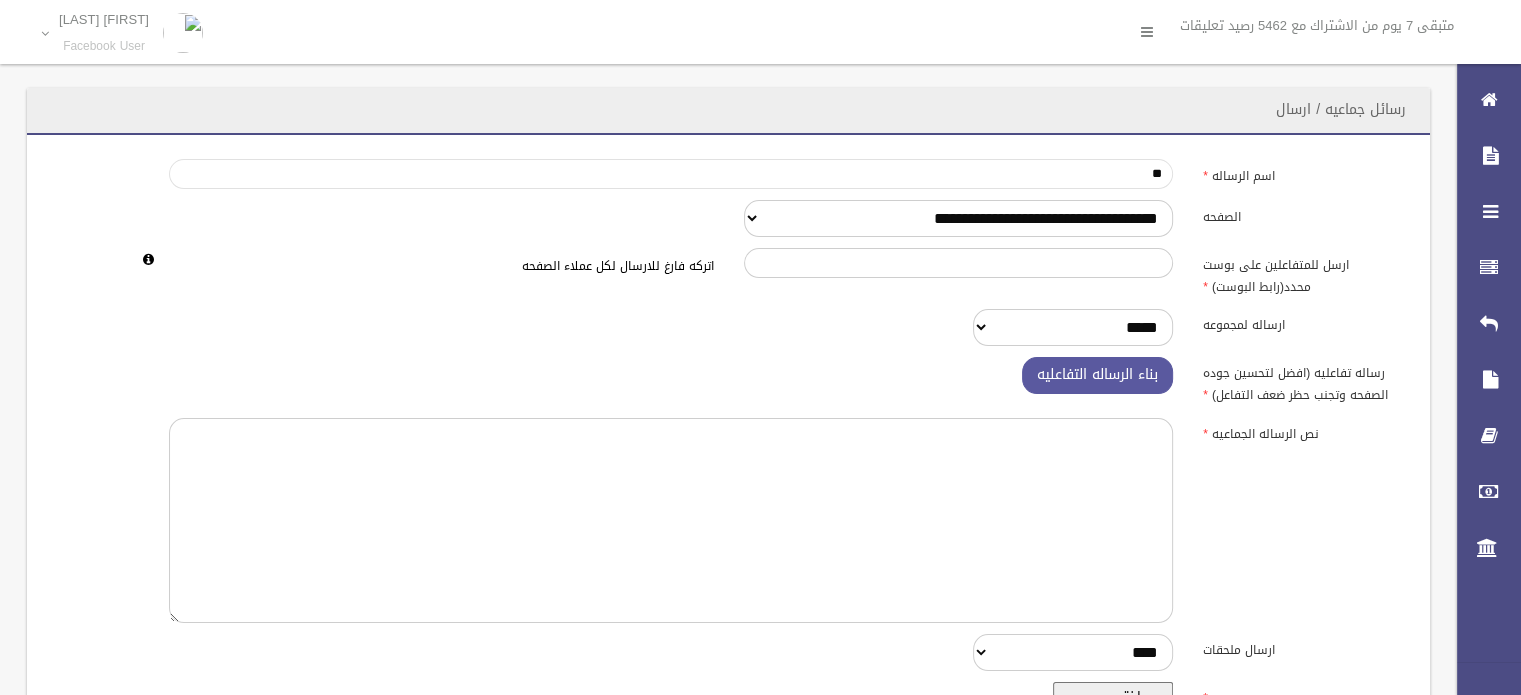 type on "*****" 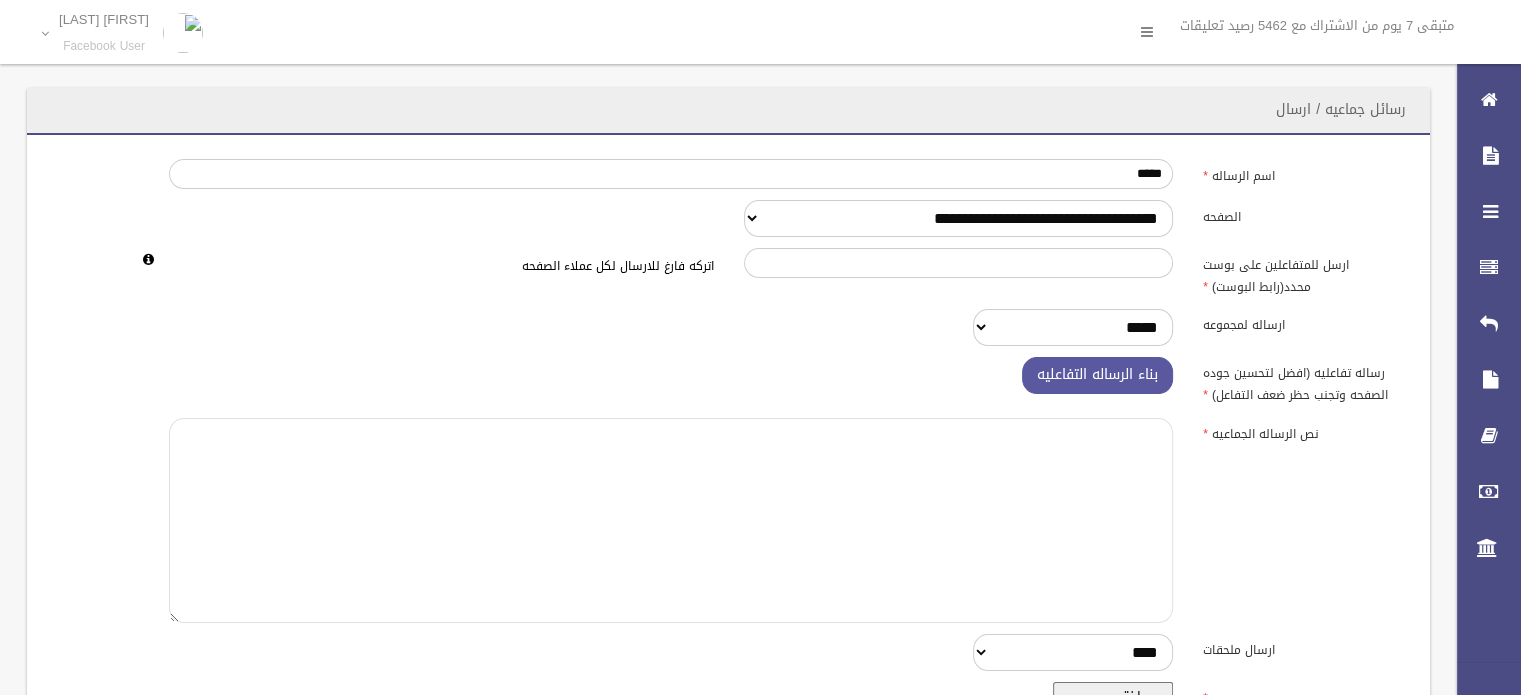 paste on "**********" 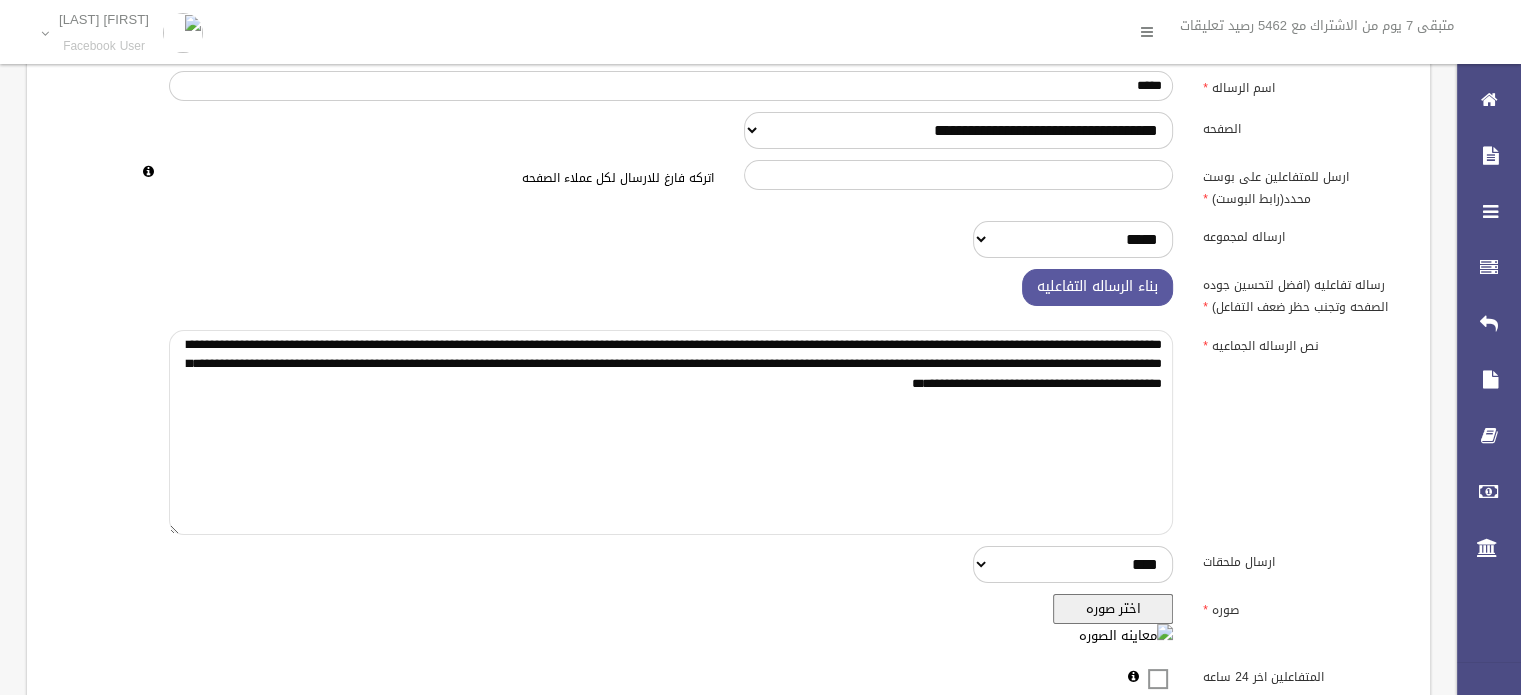 scroll, scrollTop: 375, scrollLeft: 0, axis: vertical 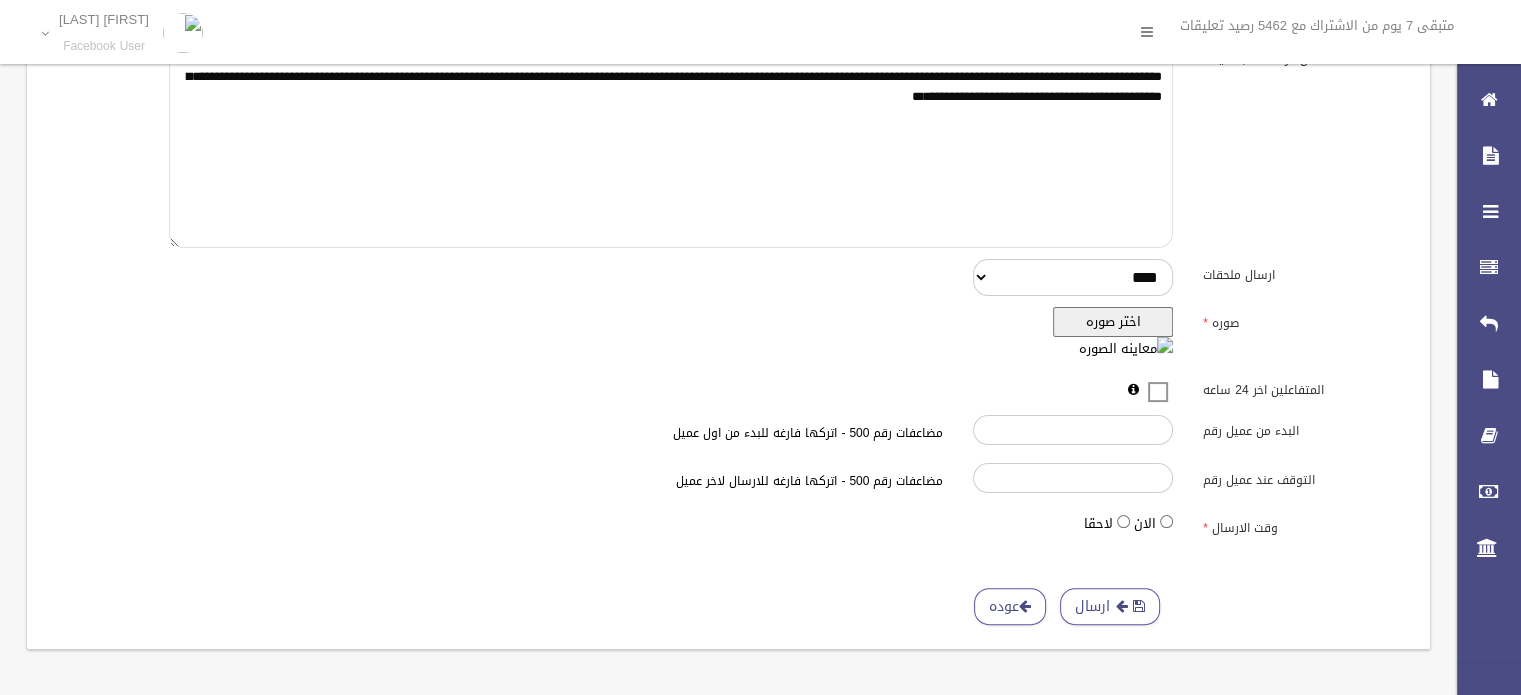 type on "**********" 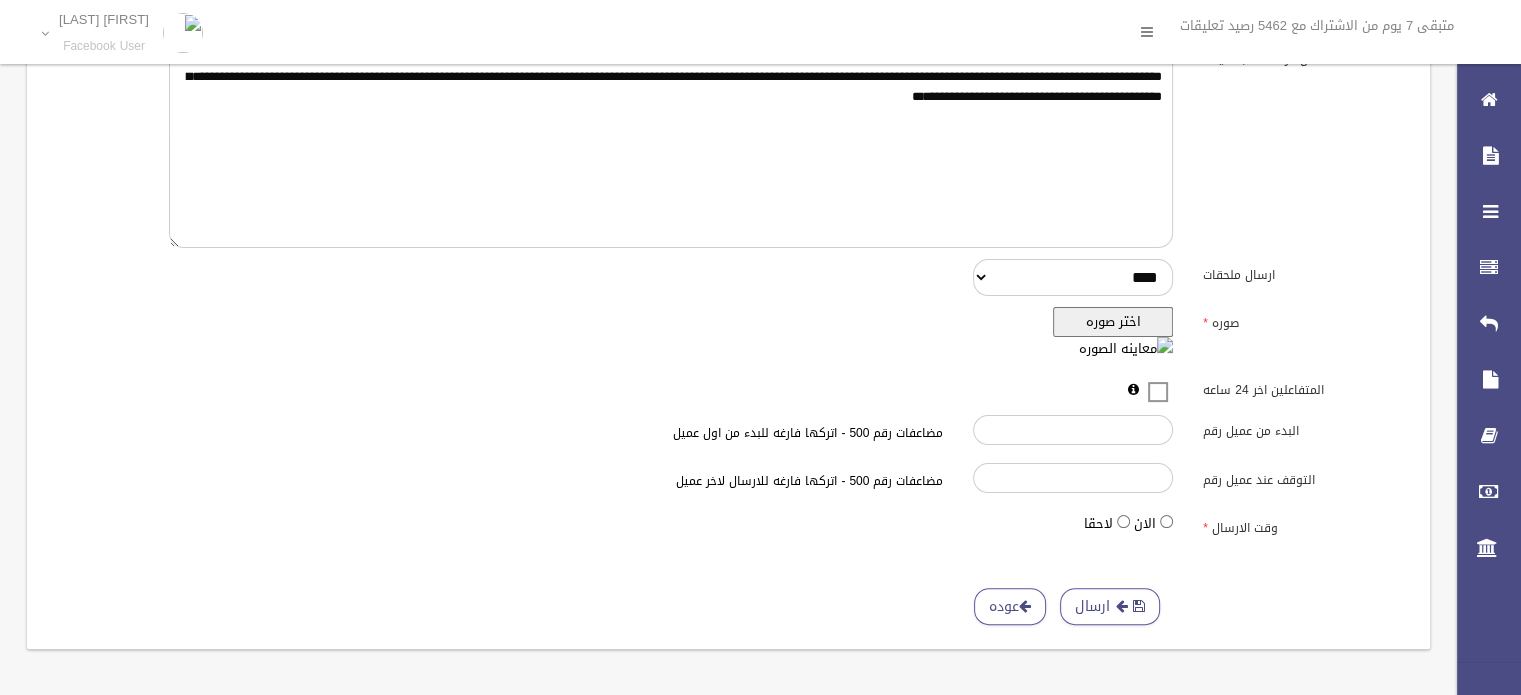 click on "اختر صوره" at bounding box center (1113, 322) 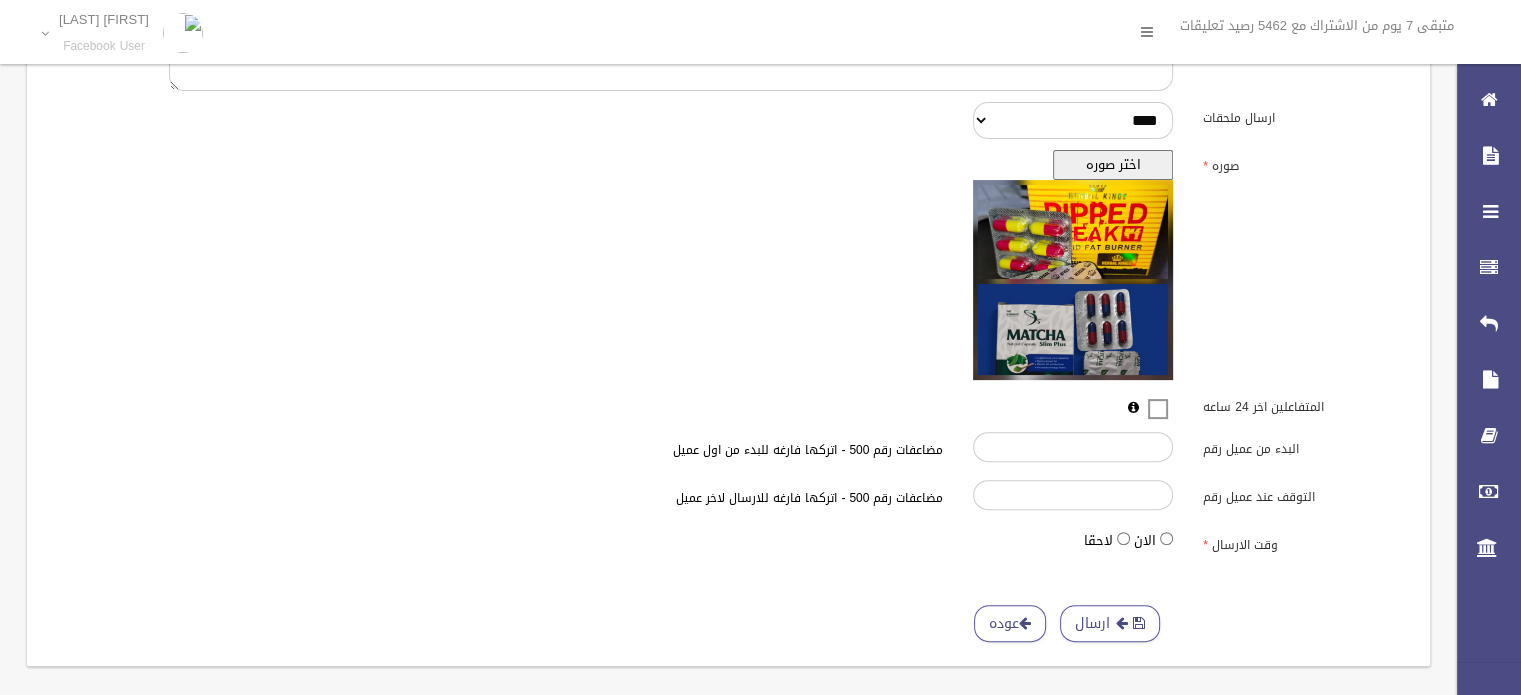 scroll, scrollTop: 549, scrollLeft: 0, axis: vertical 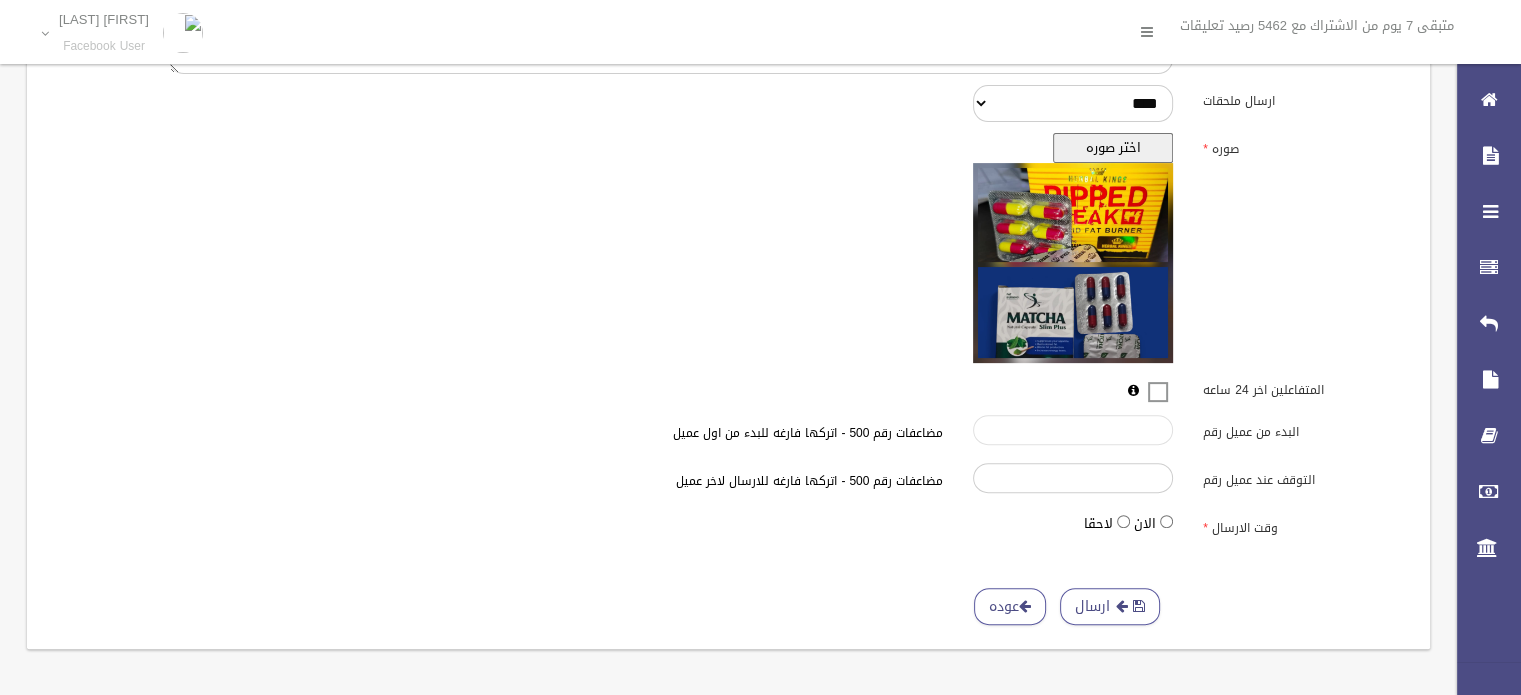 click on "البدء من عميل رقم" at bounding box center (1073, 430) 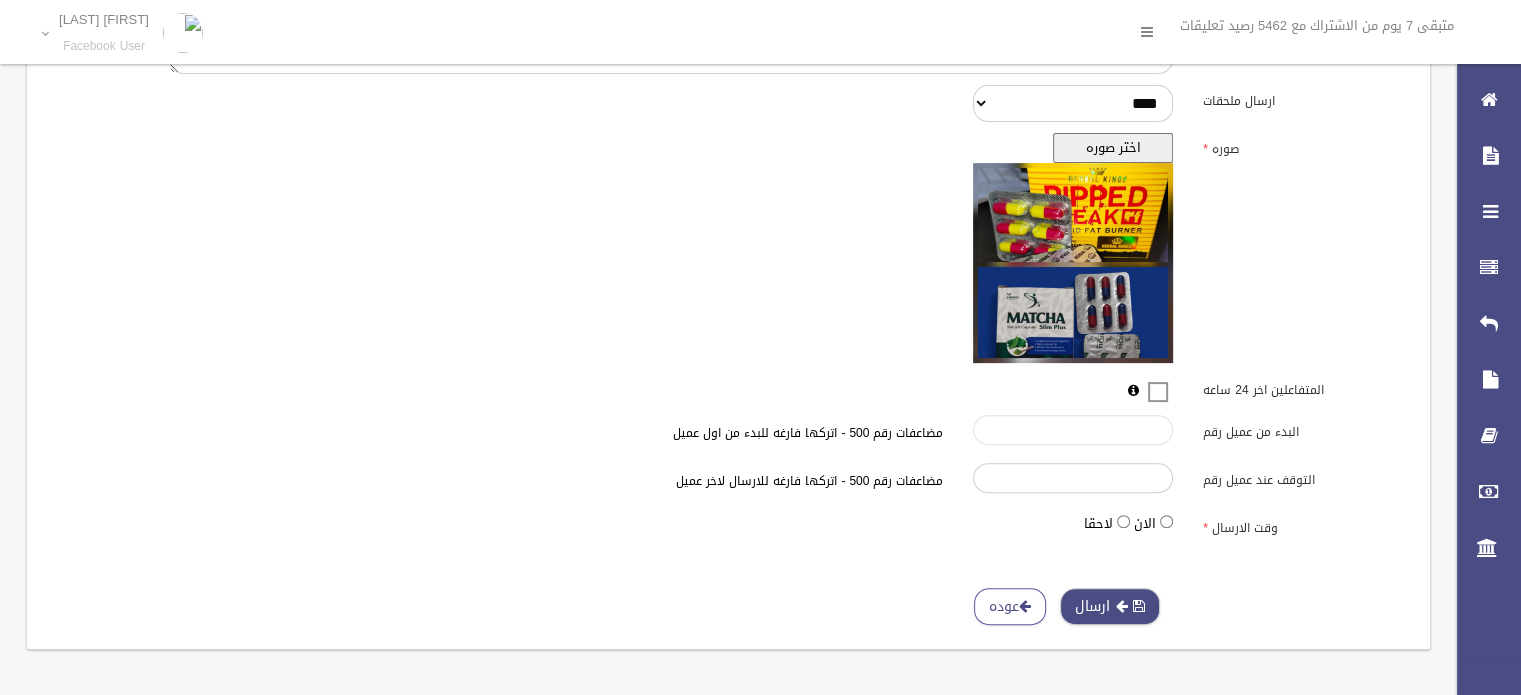 type on "*****" 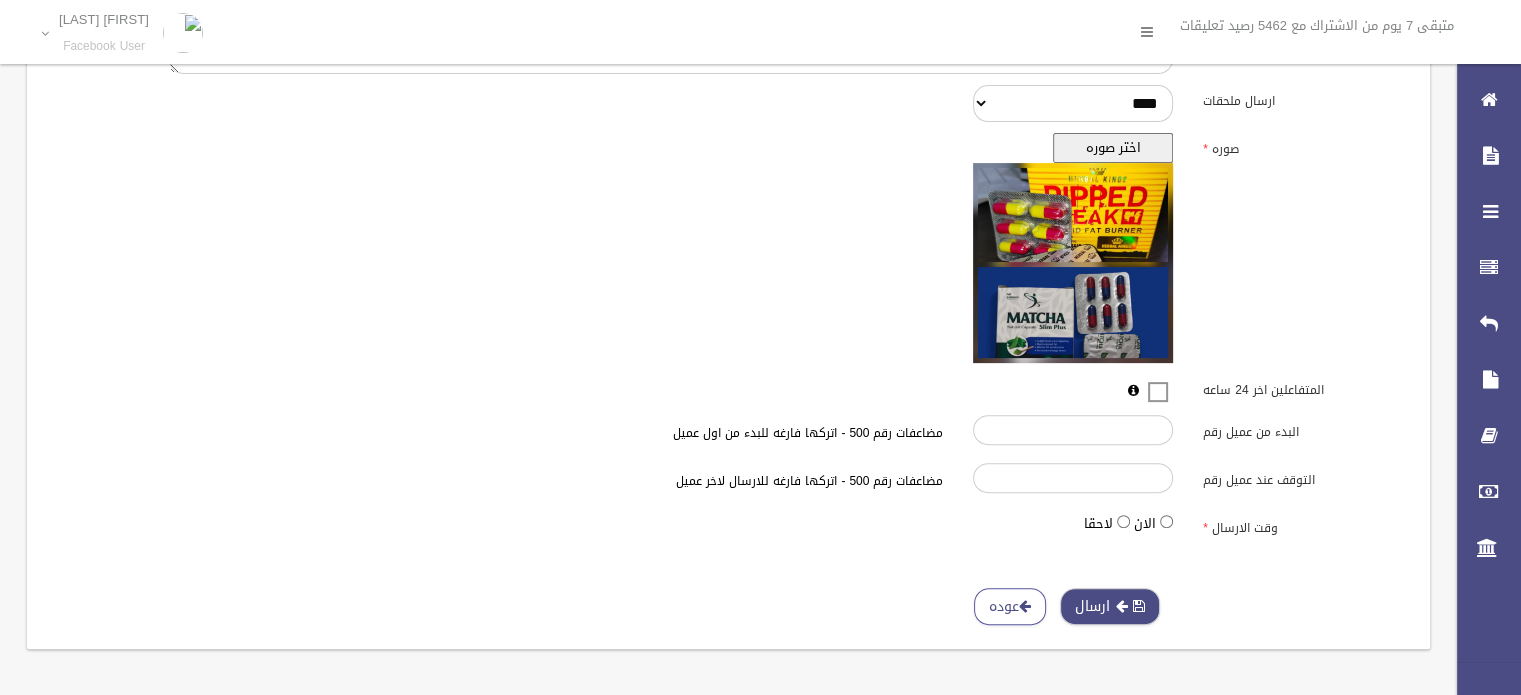 click on "ارسال" at bounding box center (1110, 606) 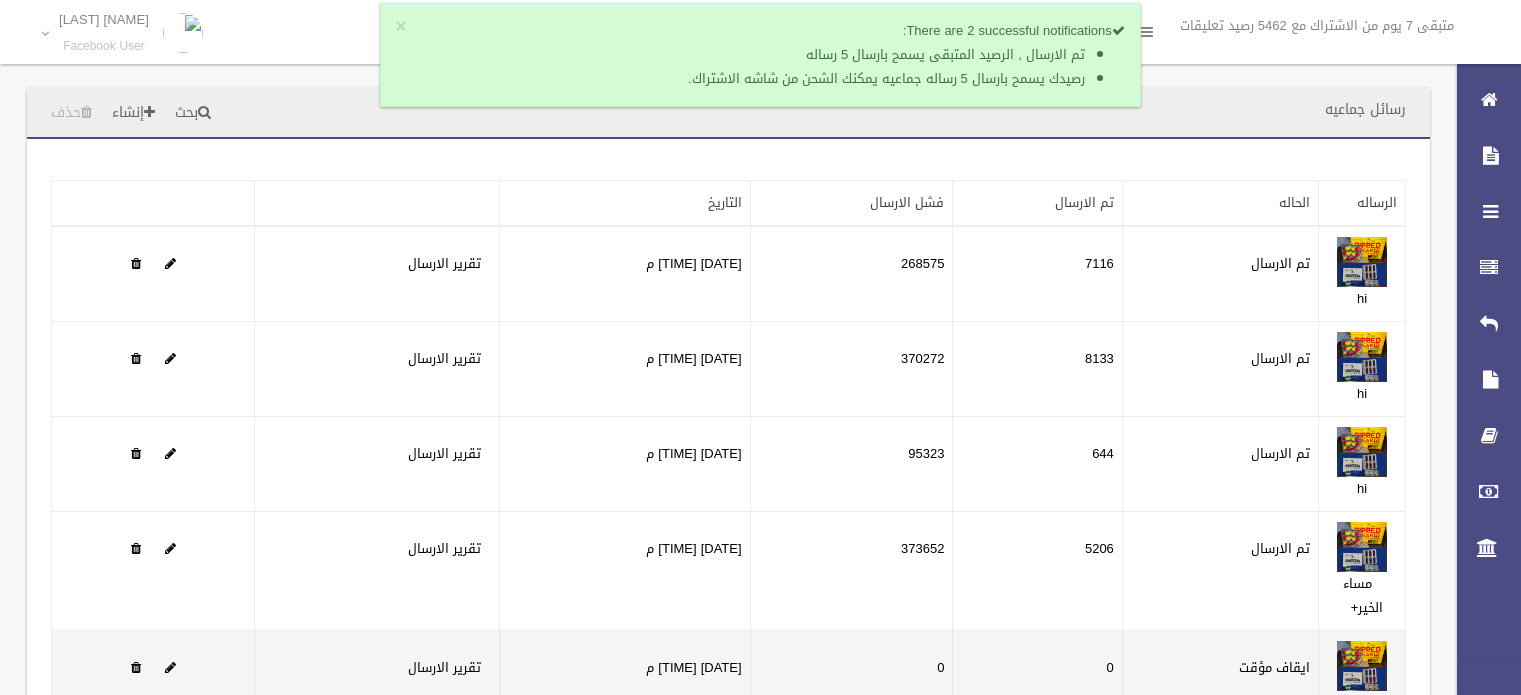 scroll, scrollTop: 215, scrollLeft: 0, axis: vertical 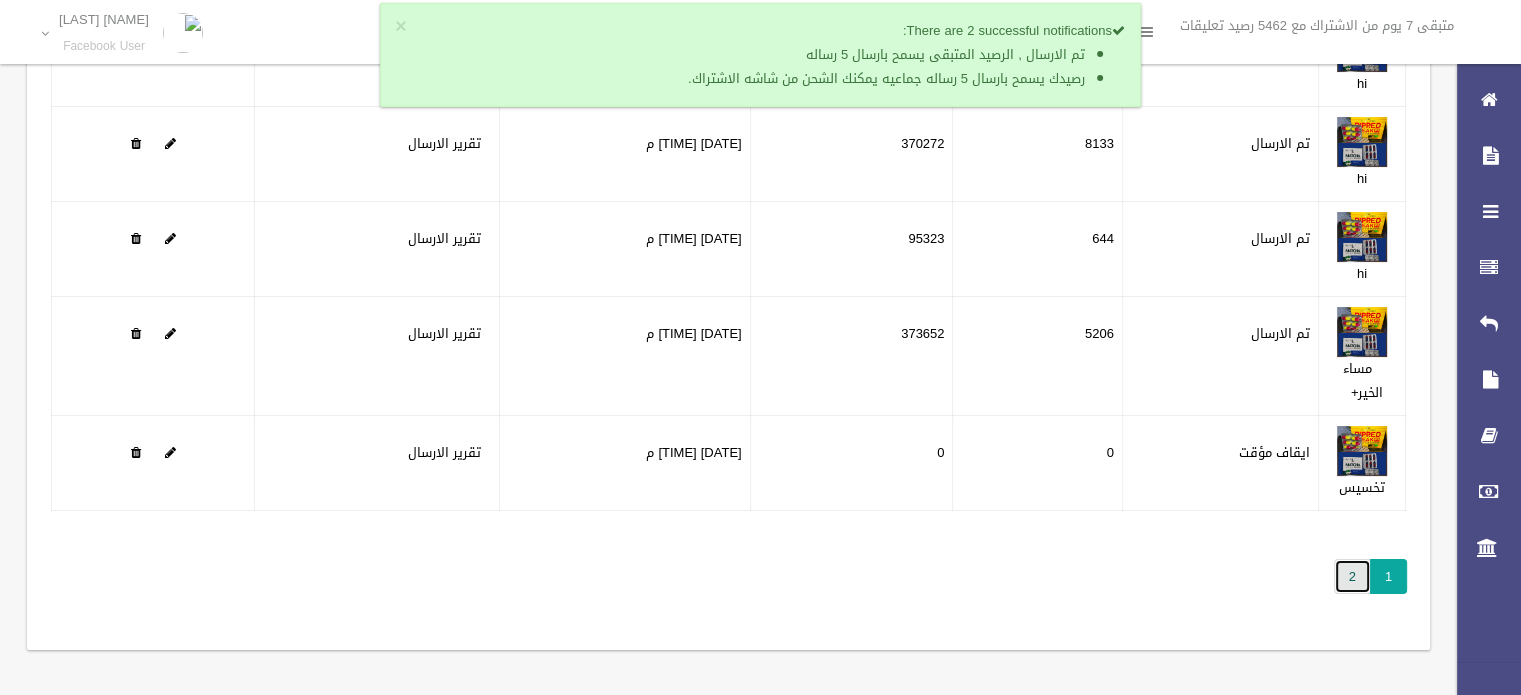 click on "2" at bounding box center [1352, 576] 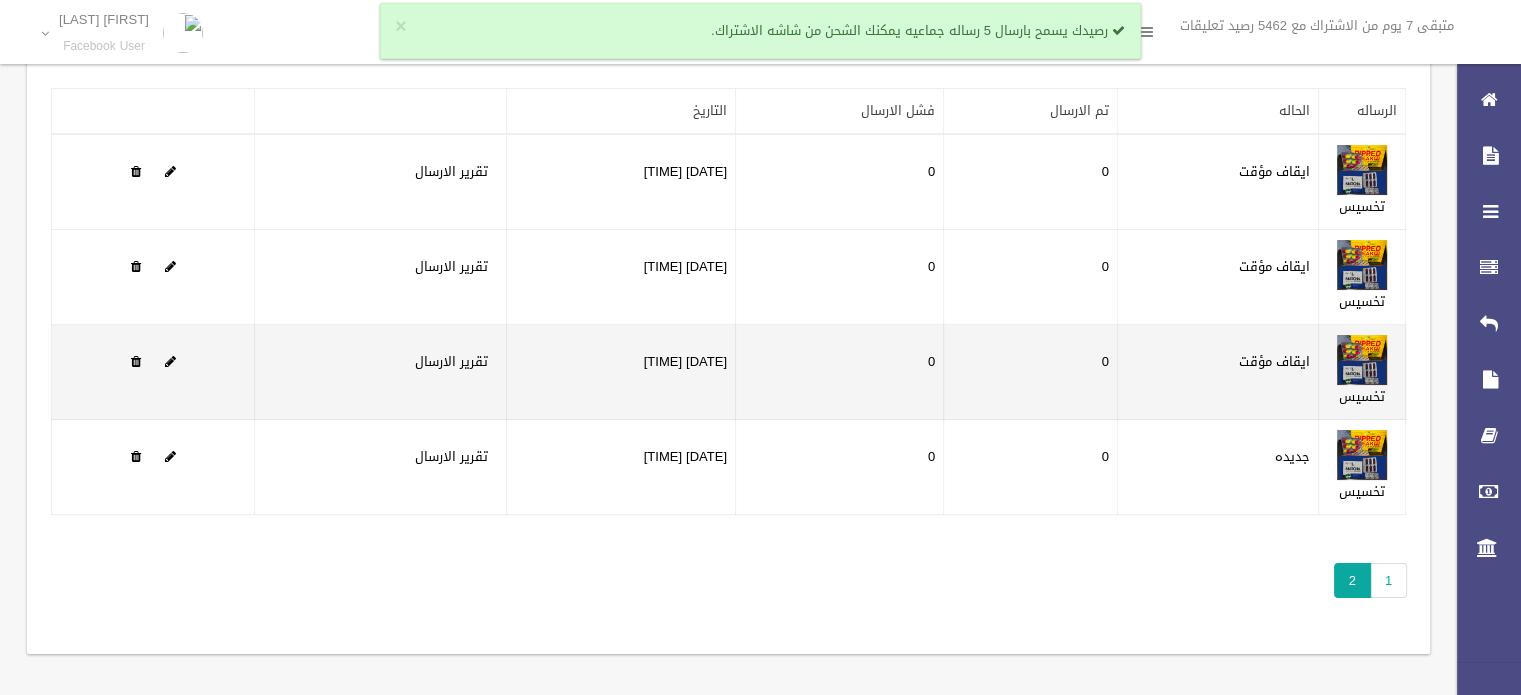 scroll, scrollTop: 96, scrollLeft: 0, axis: vertical 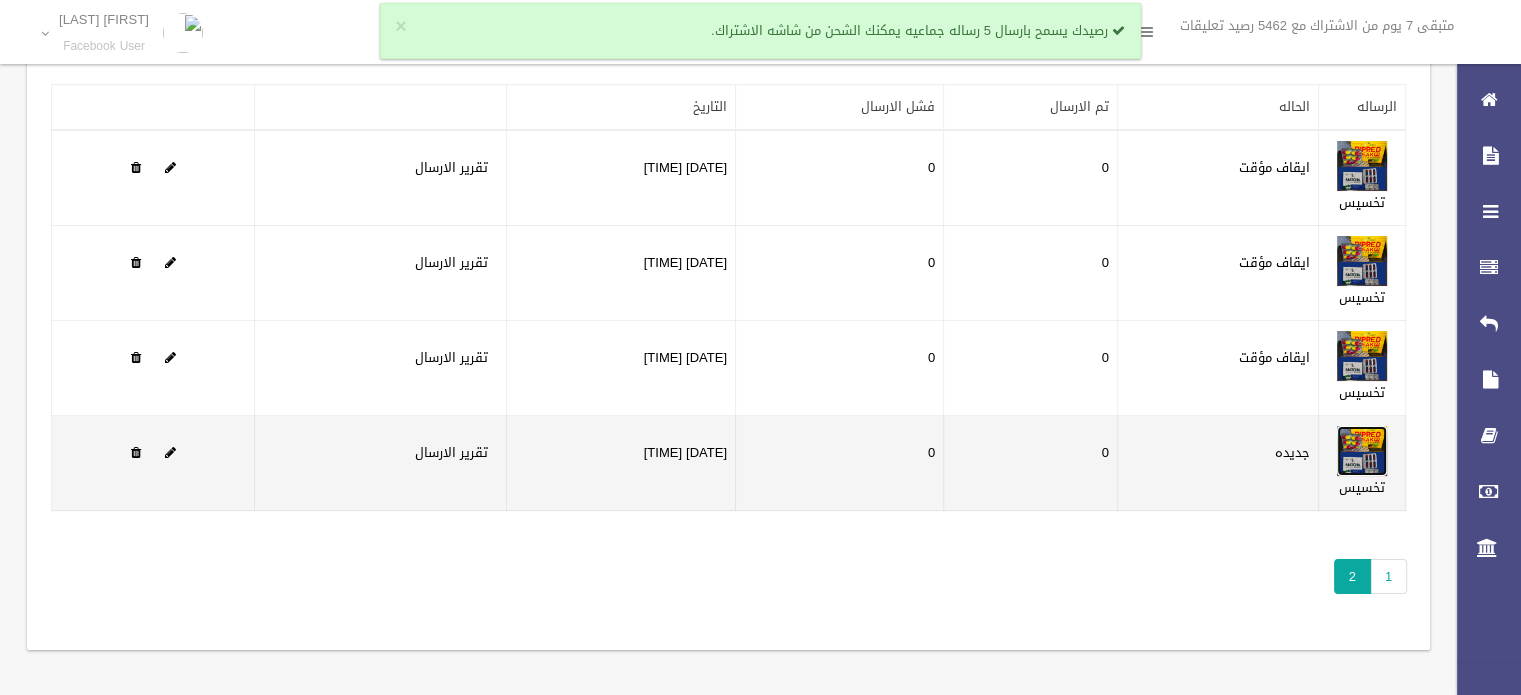 click at bounding box center (1362, 451) 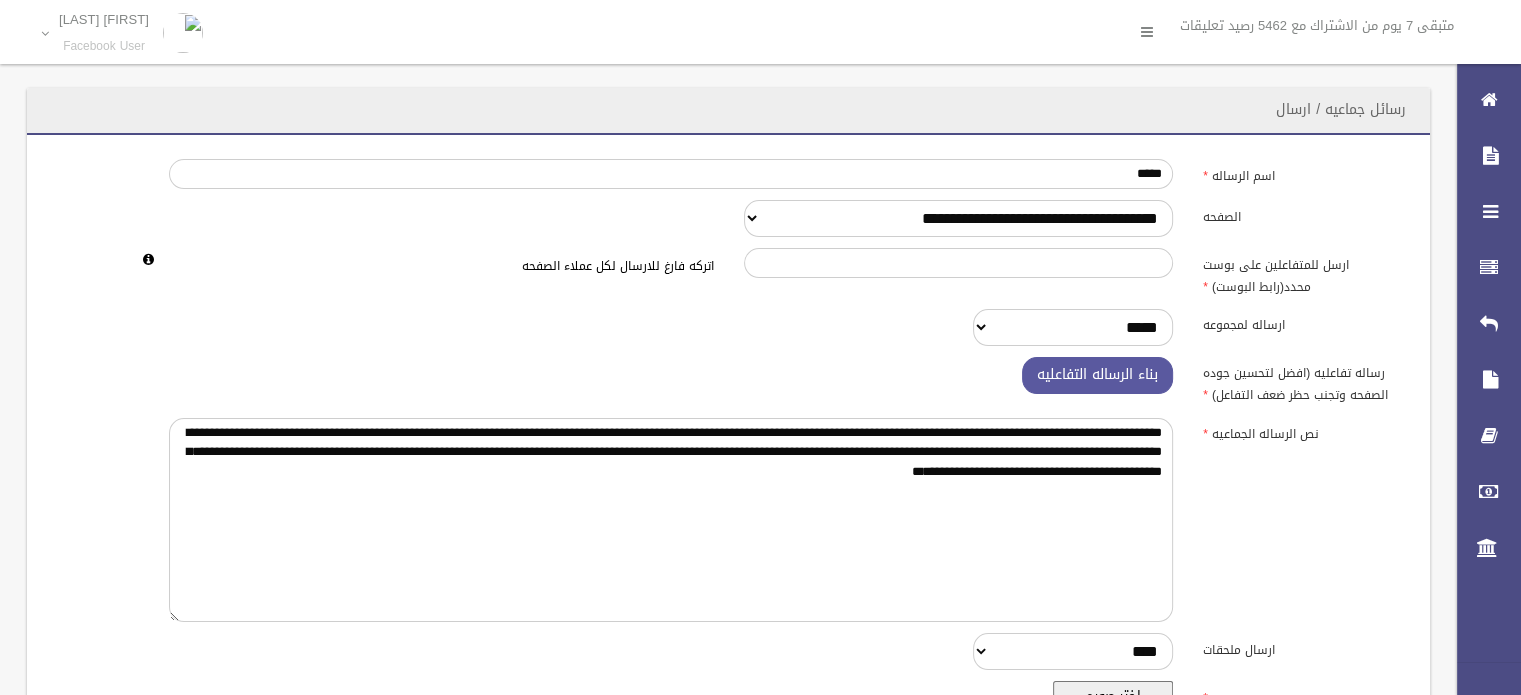 scroll, scrollTop: 549, scrollLeft: 0, axis: vertical 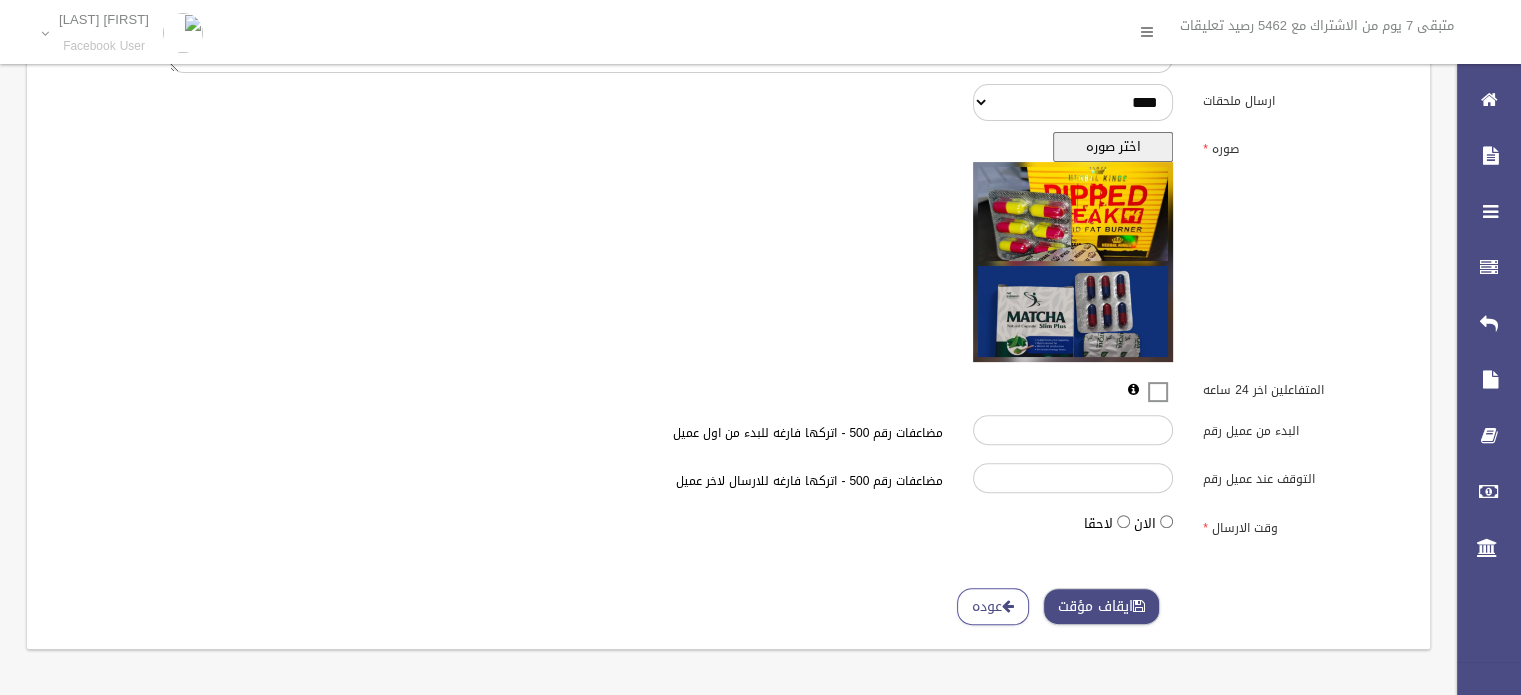 click on "ايقاف مؤقت" at bounding box center (1101, 606) 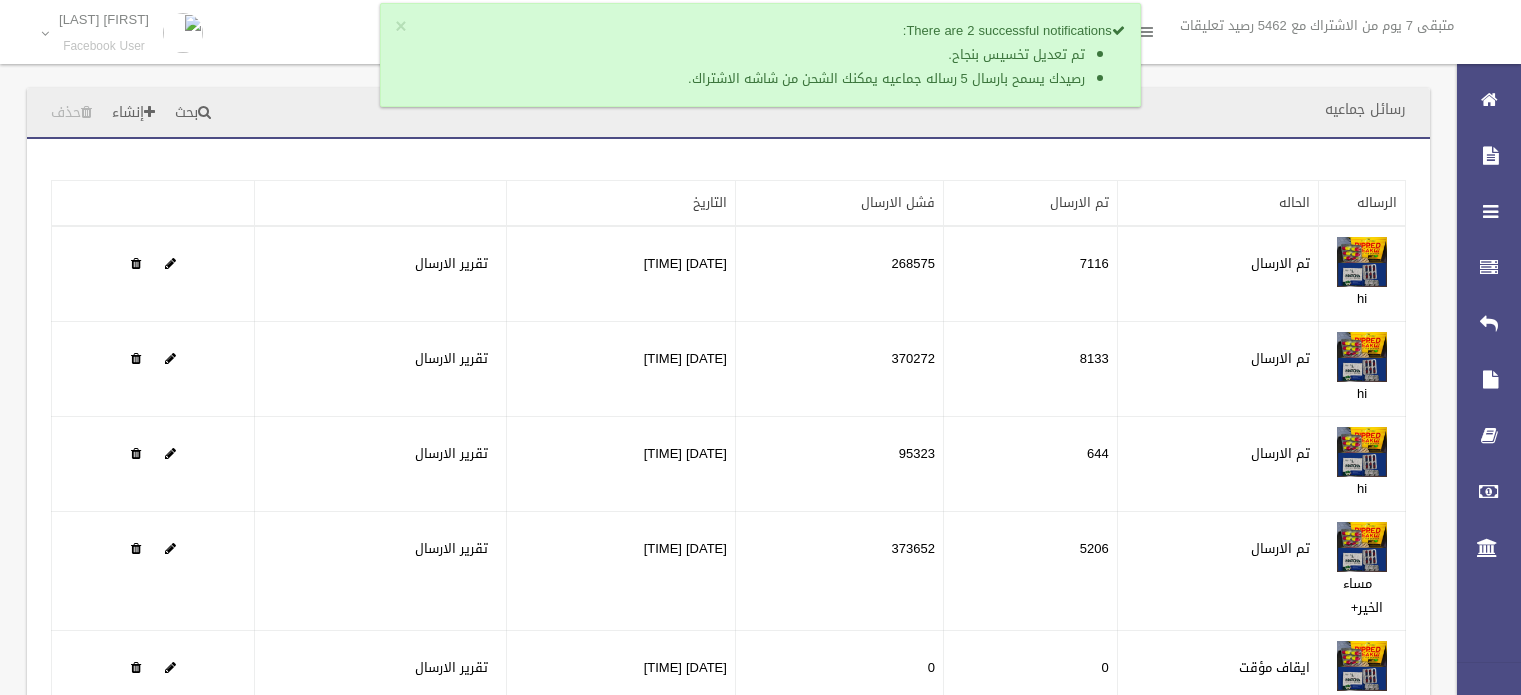 scroll, scrollTop: 0, scrollLeft: 0, axis: both 